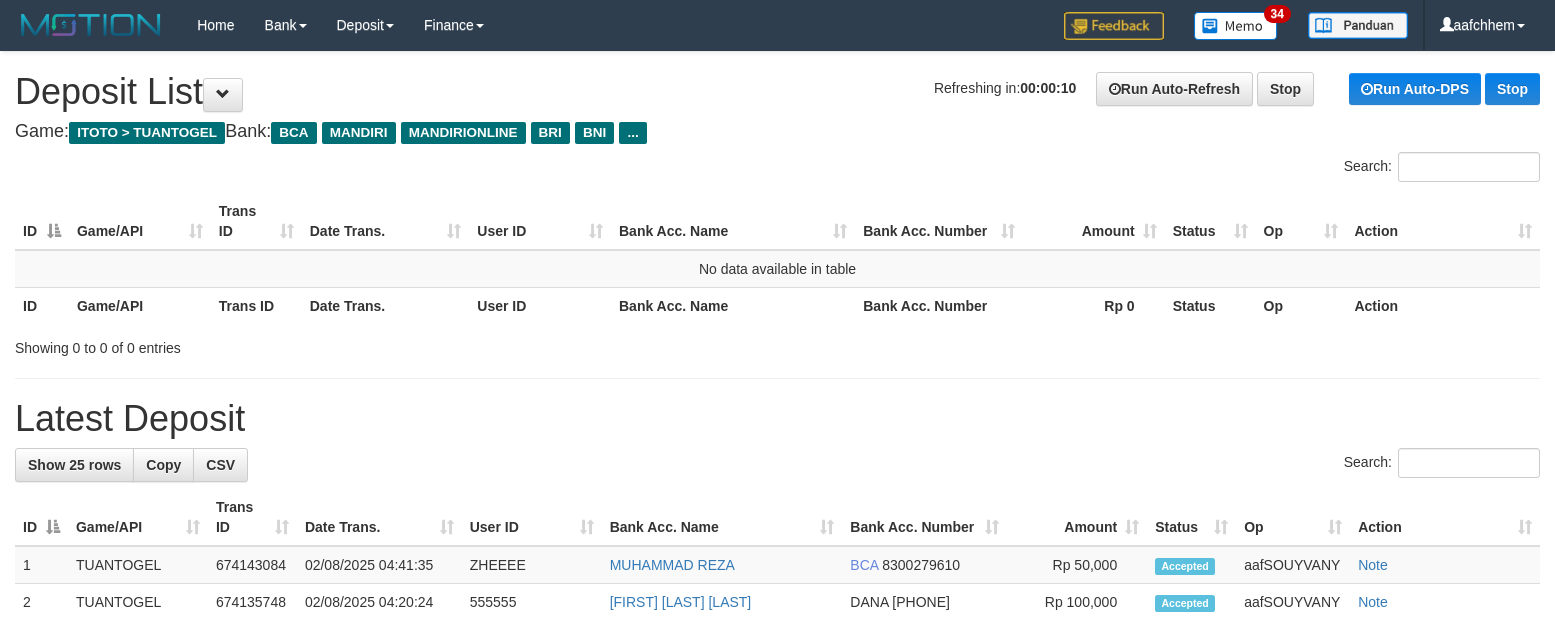 scroll, scrollTop: 0, scrollLeft: 0, axis: both 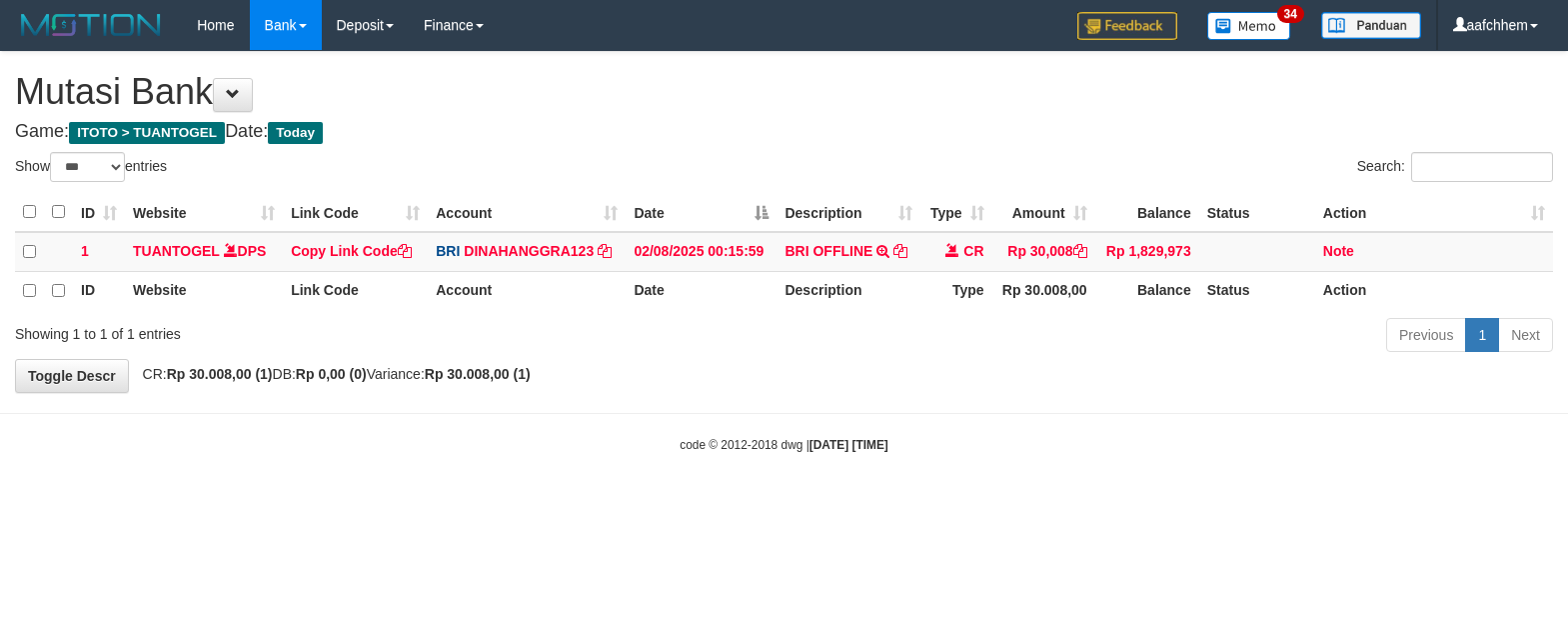 select on "***" 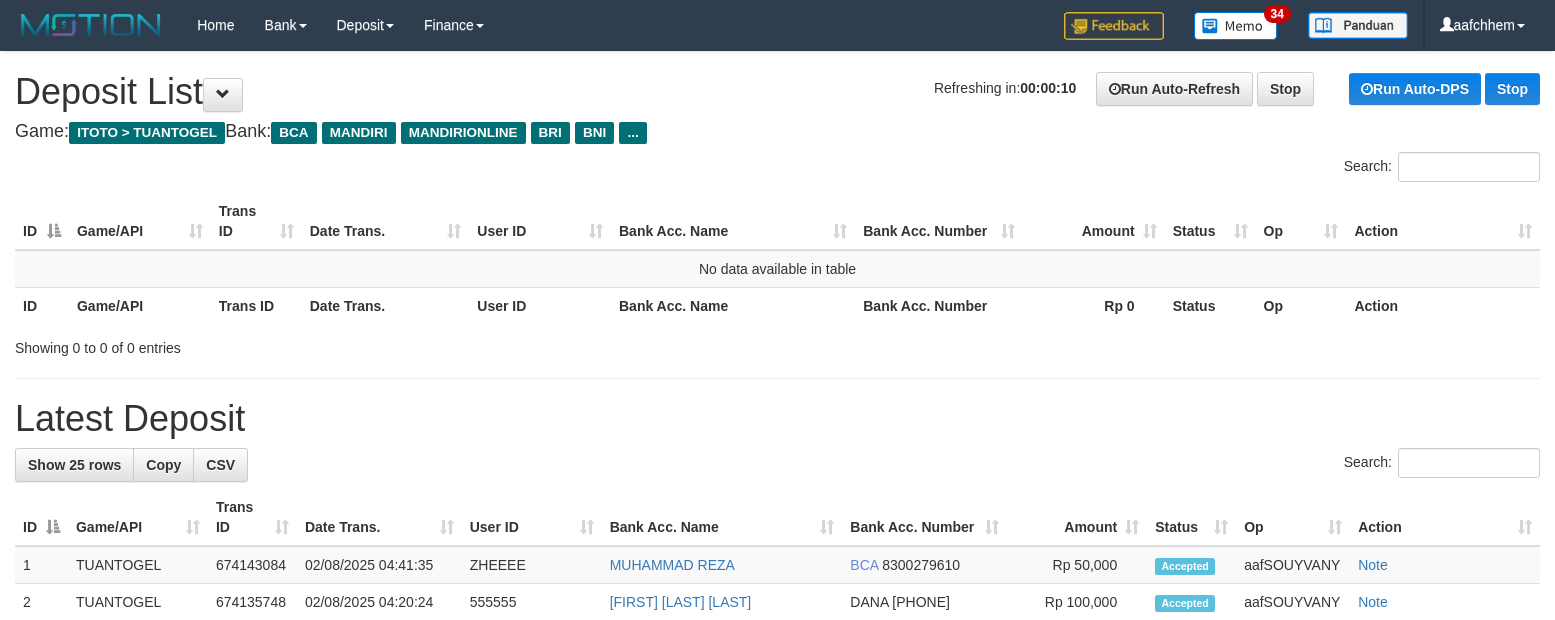 scroll, scrollTop: 0, scrollLeft: 0, axis: both 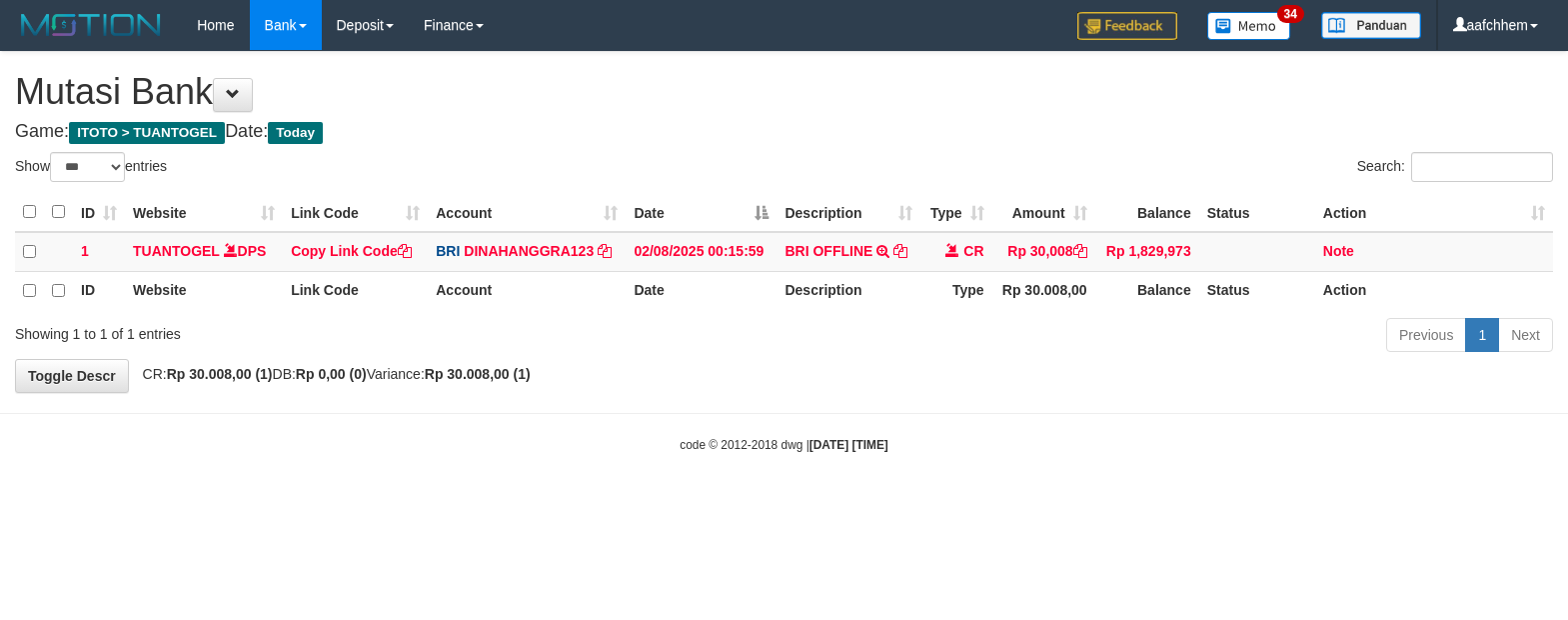 select on "***" 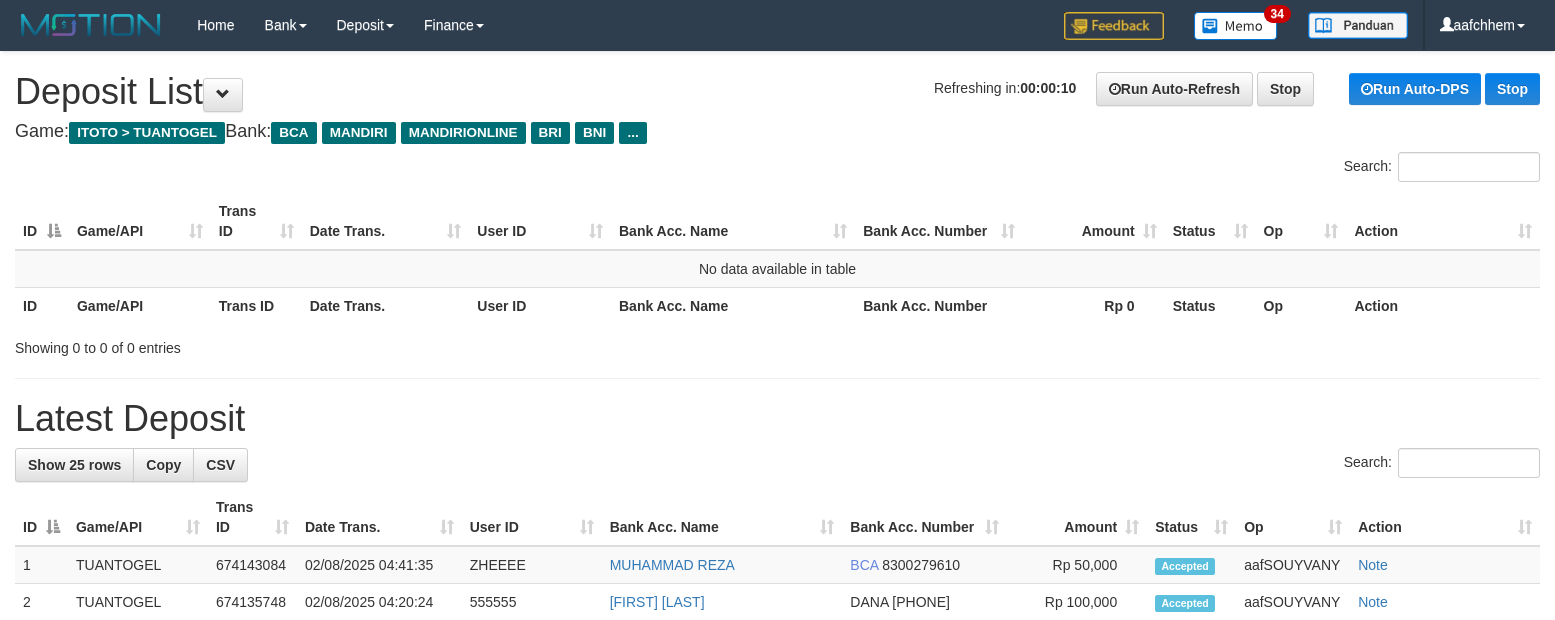 scroll, scrollTop: 0, scrollLeft: 0, axis: both 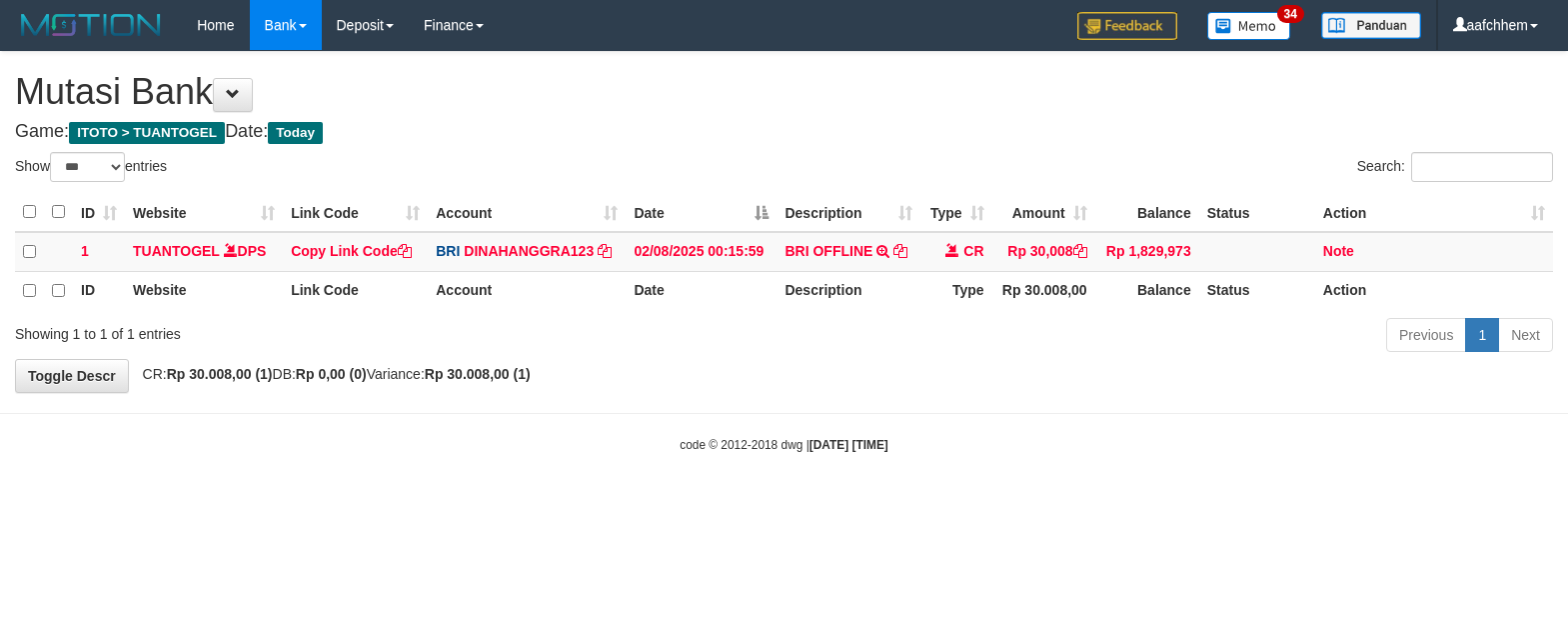 select on "***" 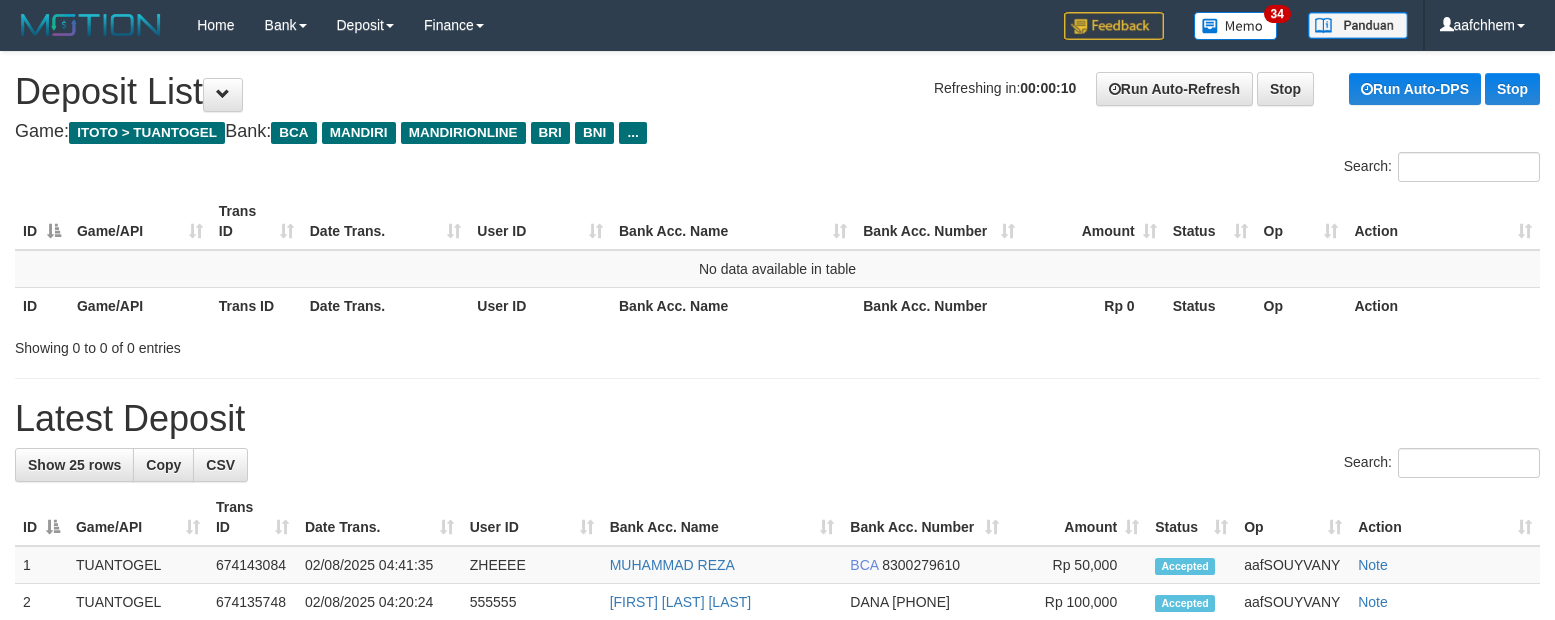 scroll, scrollTop: 0, scrollLeft: 0, axis: both 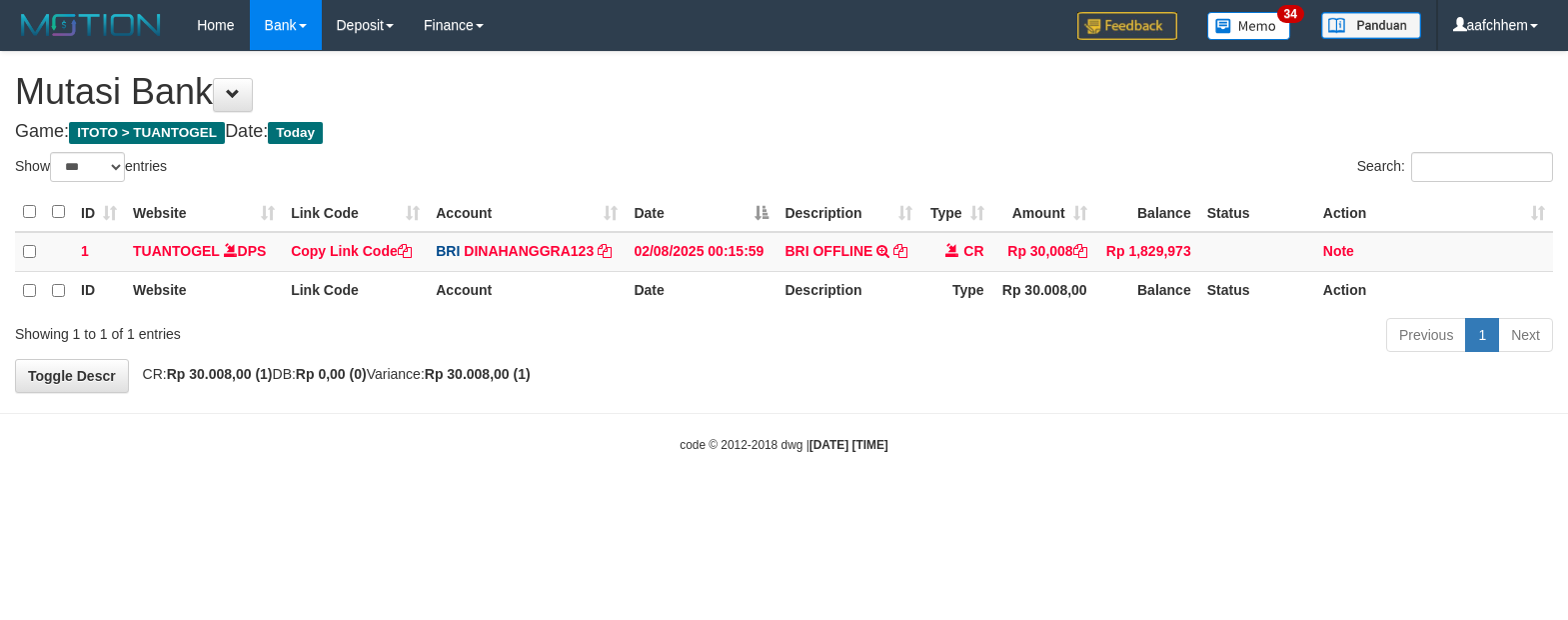 select on "***" 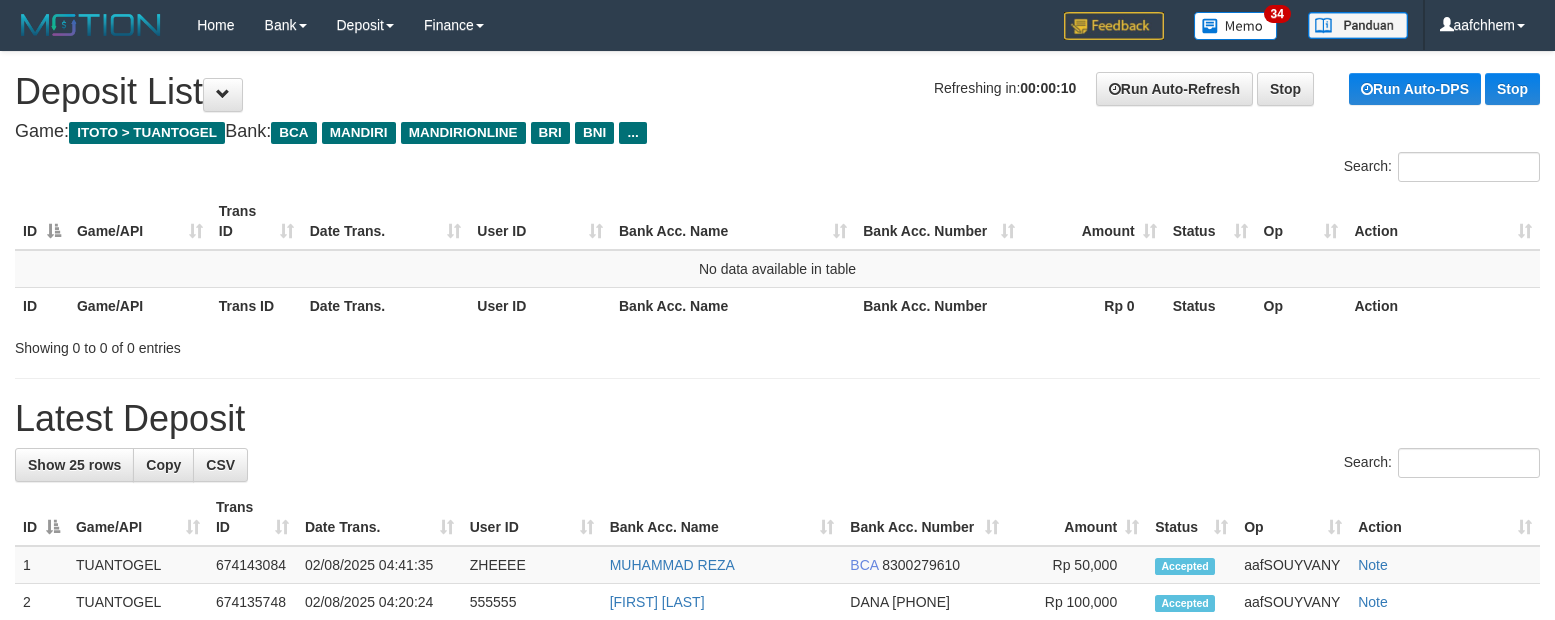 scroll, scrollTop: 0, scrollLeft: 0, axis: both 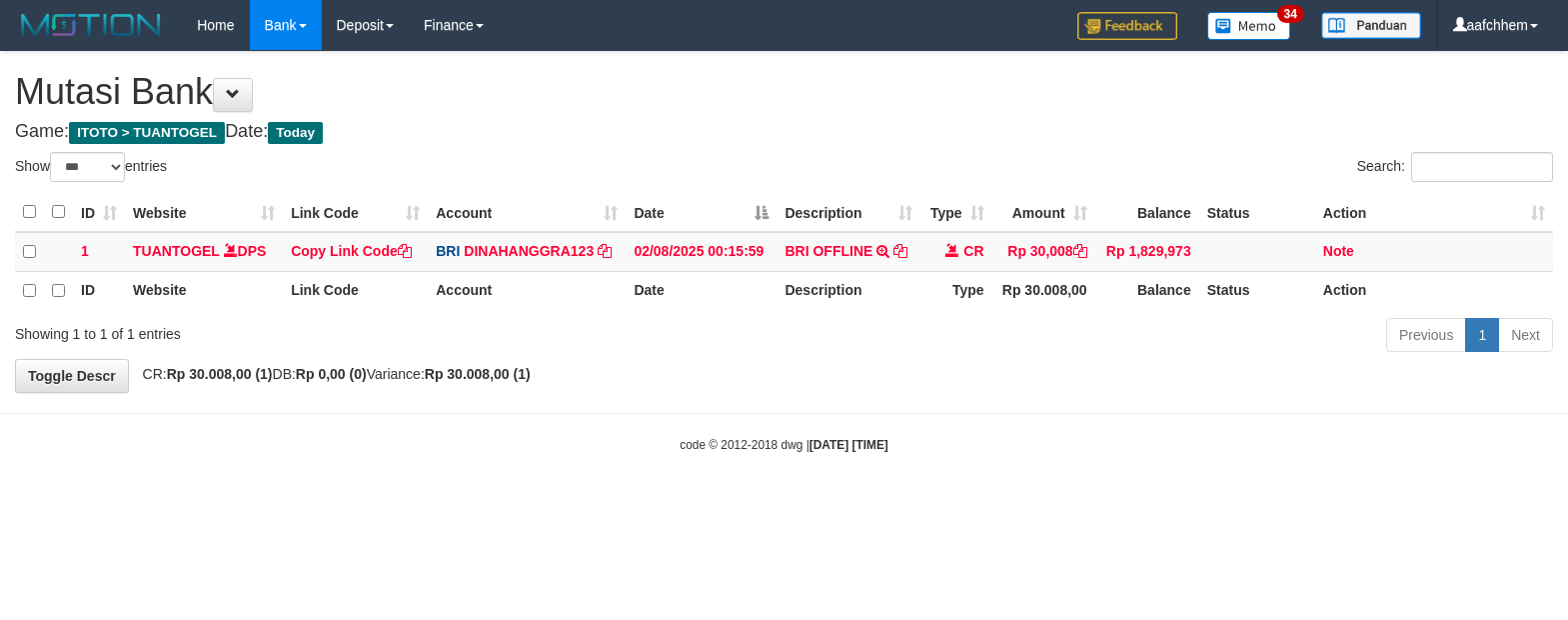 select on "***" 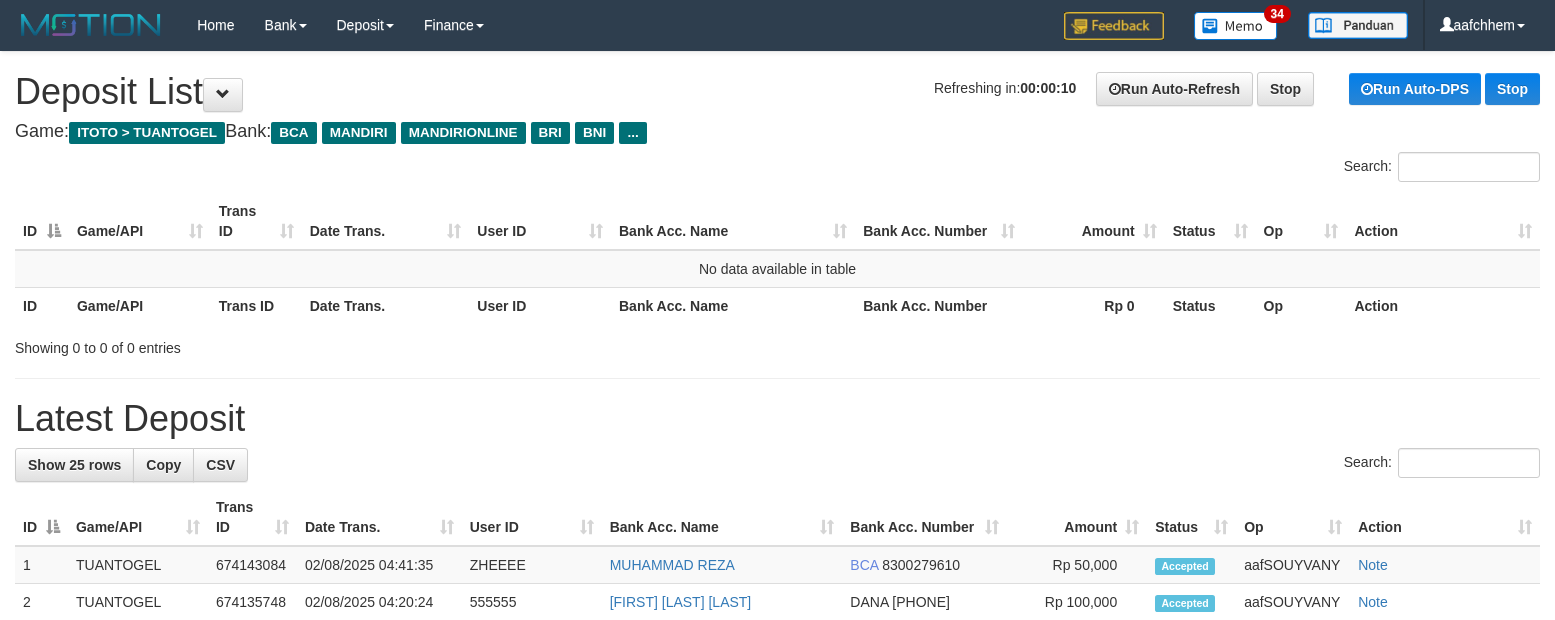 scroll, scrollTop: 0, scrollLeft: 0, axis: both 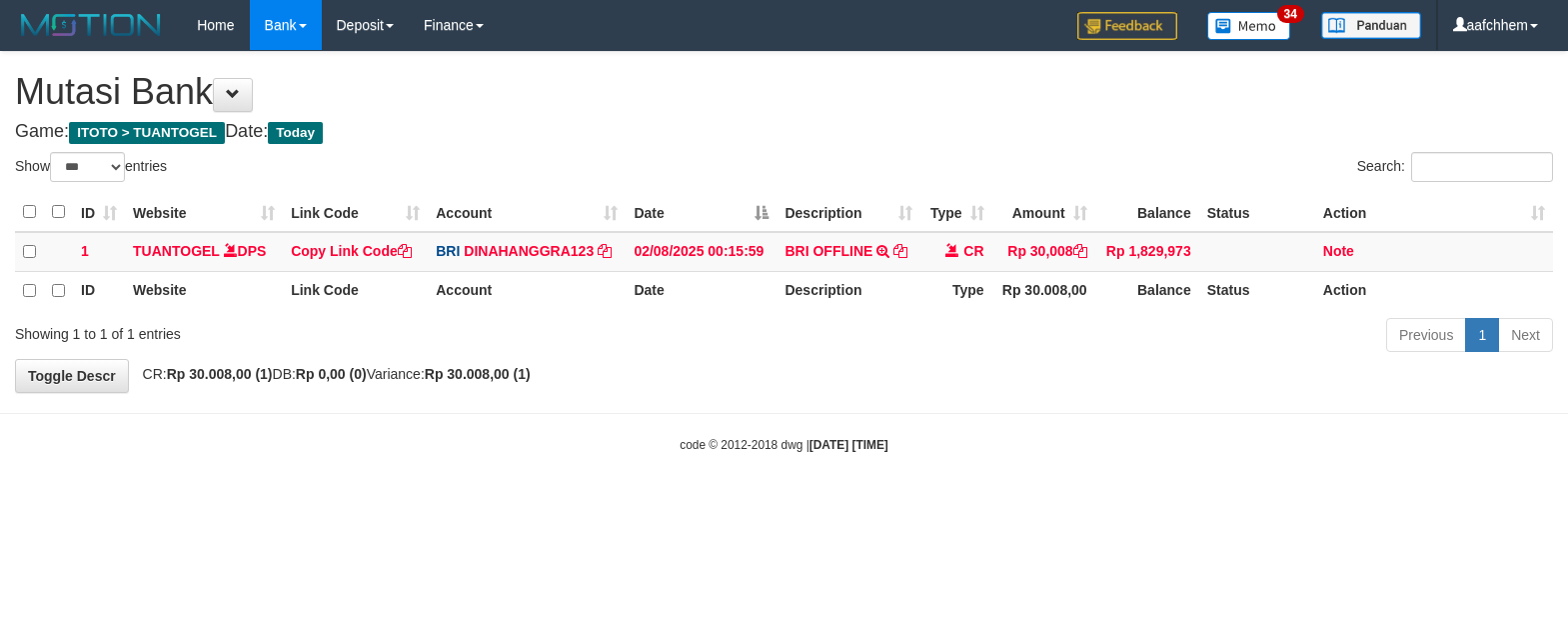 select on "***" 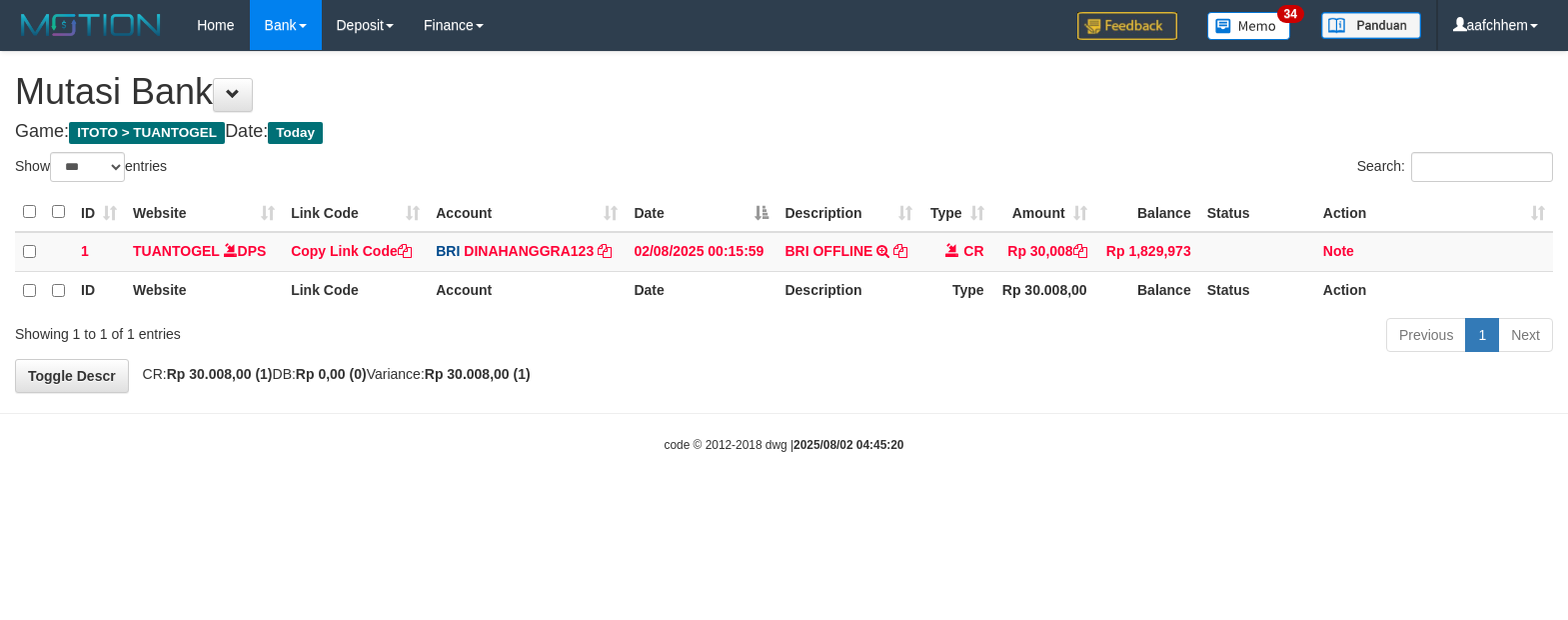 select on "***" 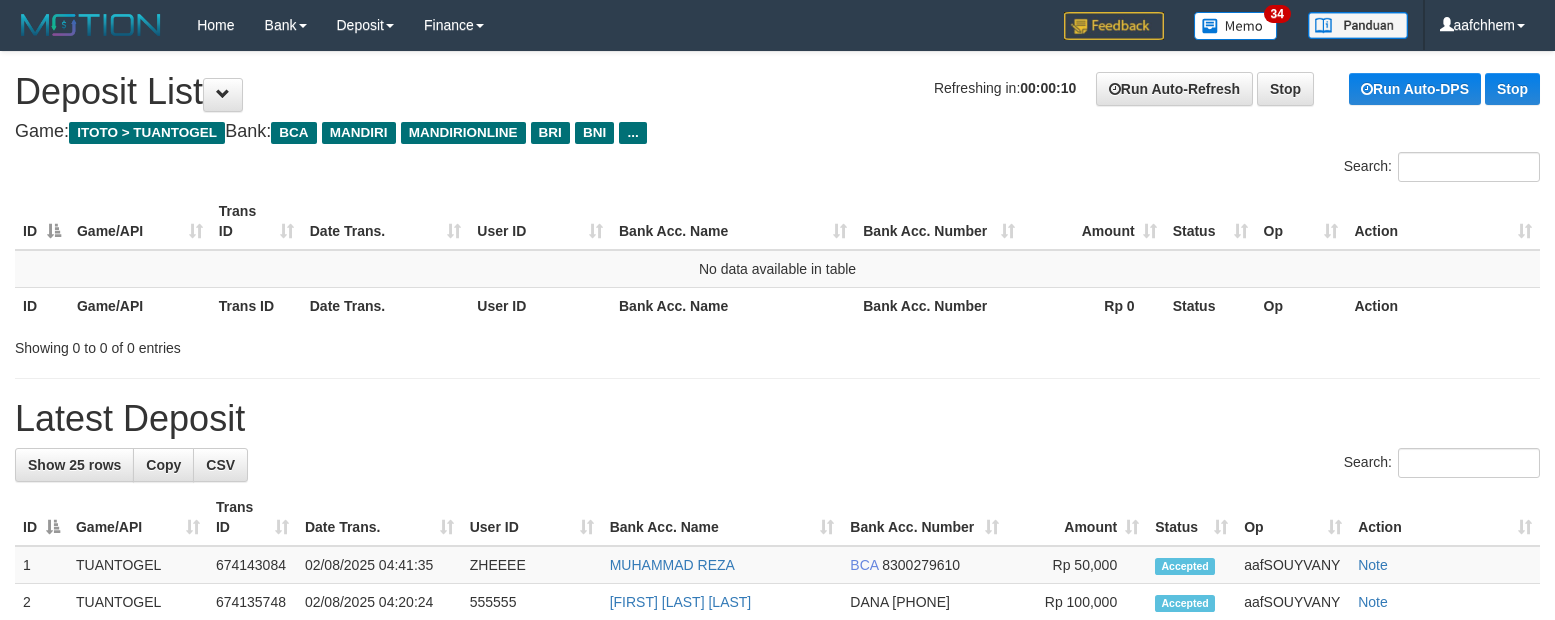 scroll, scrollTop: 0, scrollLeft: 0, axis: both 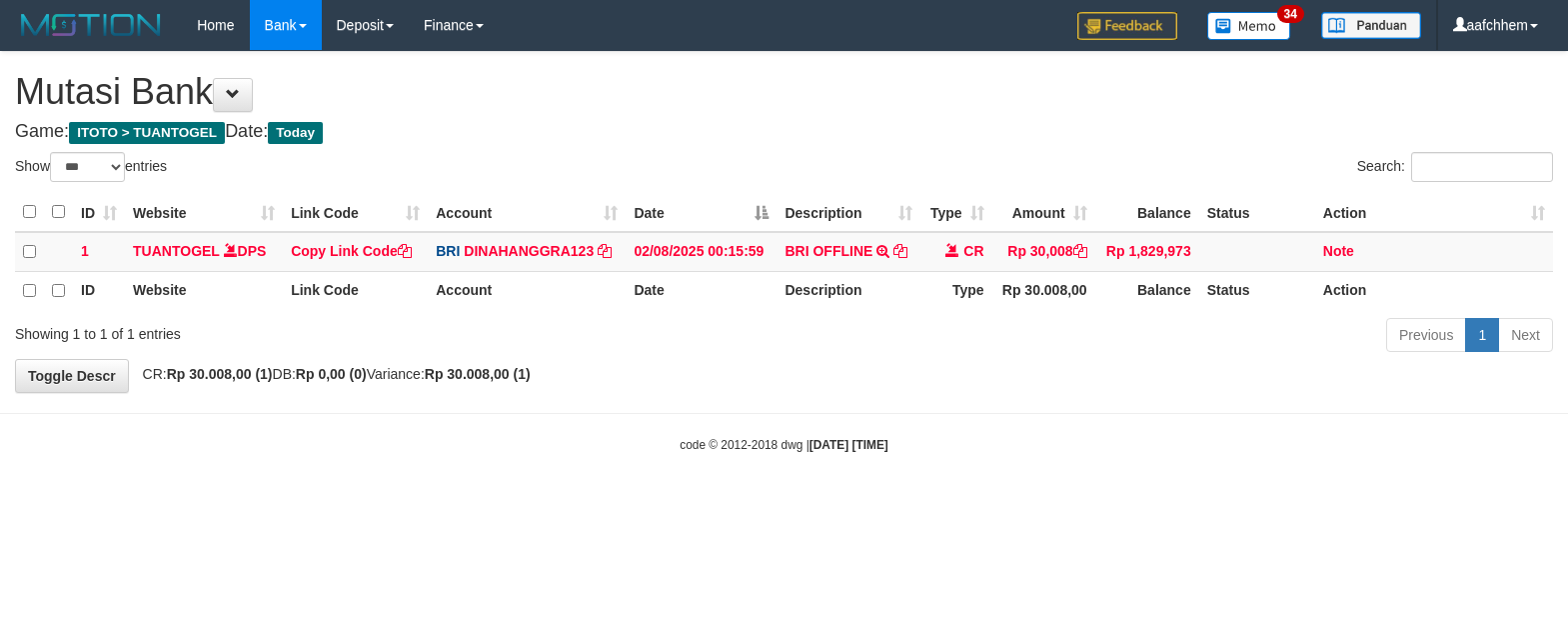 select on "***" 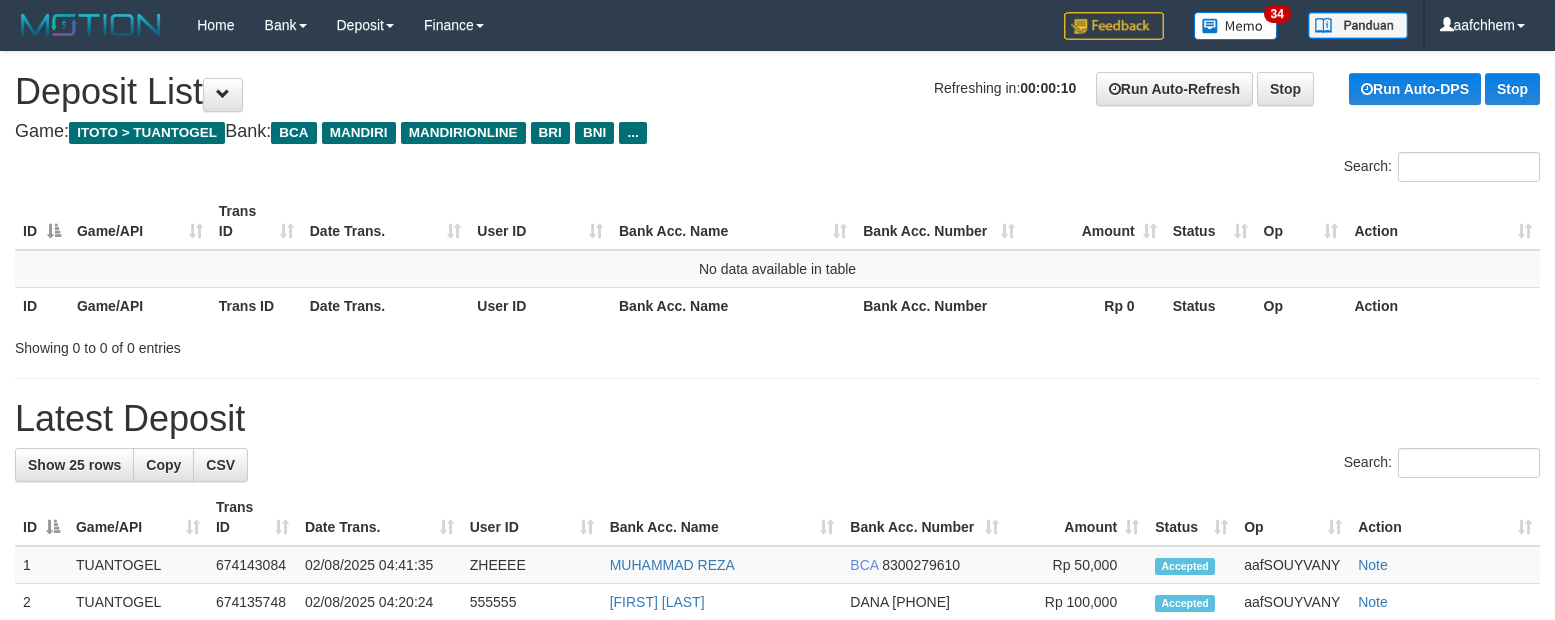 scroll, scrollTop: 0, scrollLeft: 0, axis: both 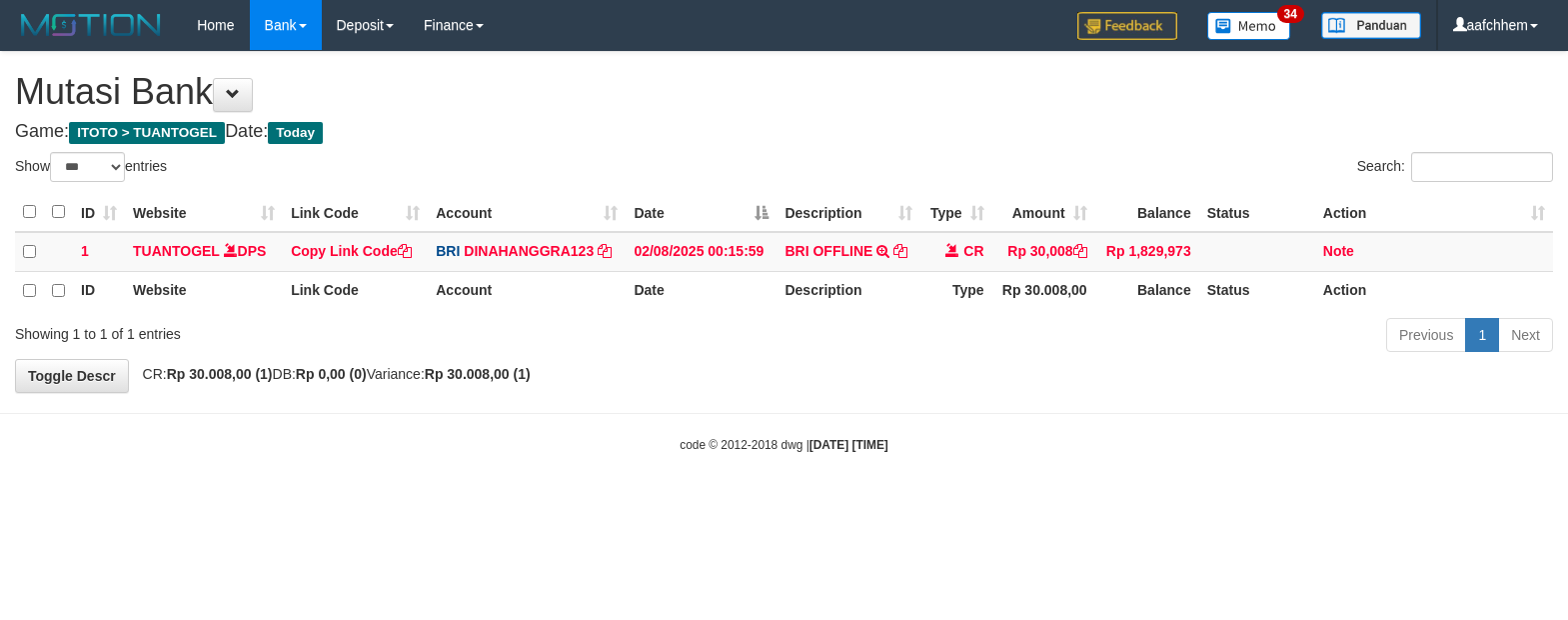 select on "***" 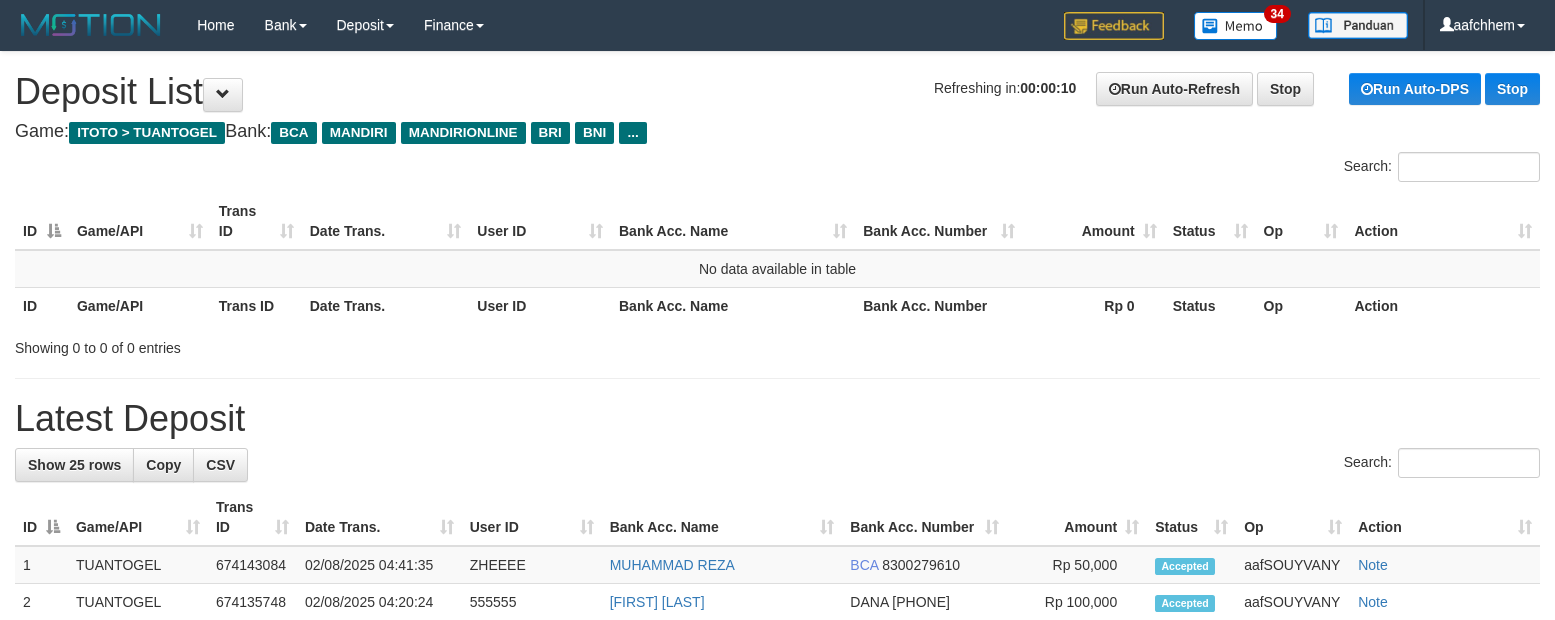 scroll, scrollTop: 0, scrollLeft: 0, axis: both 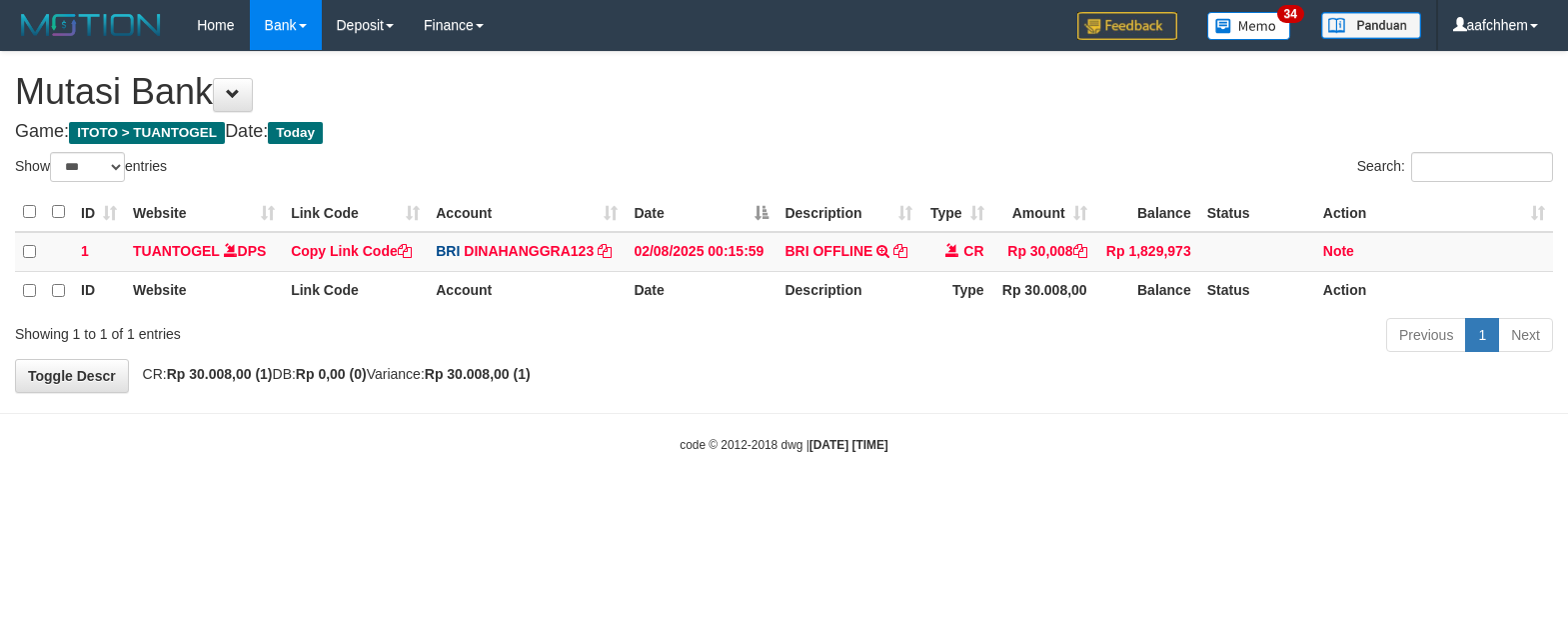 select on "***" 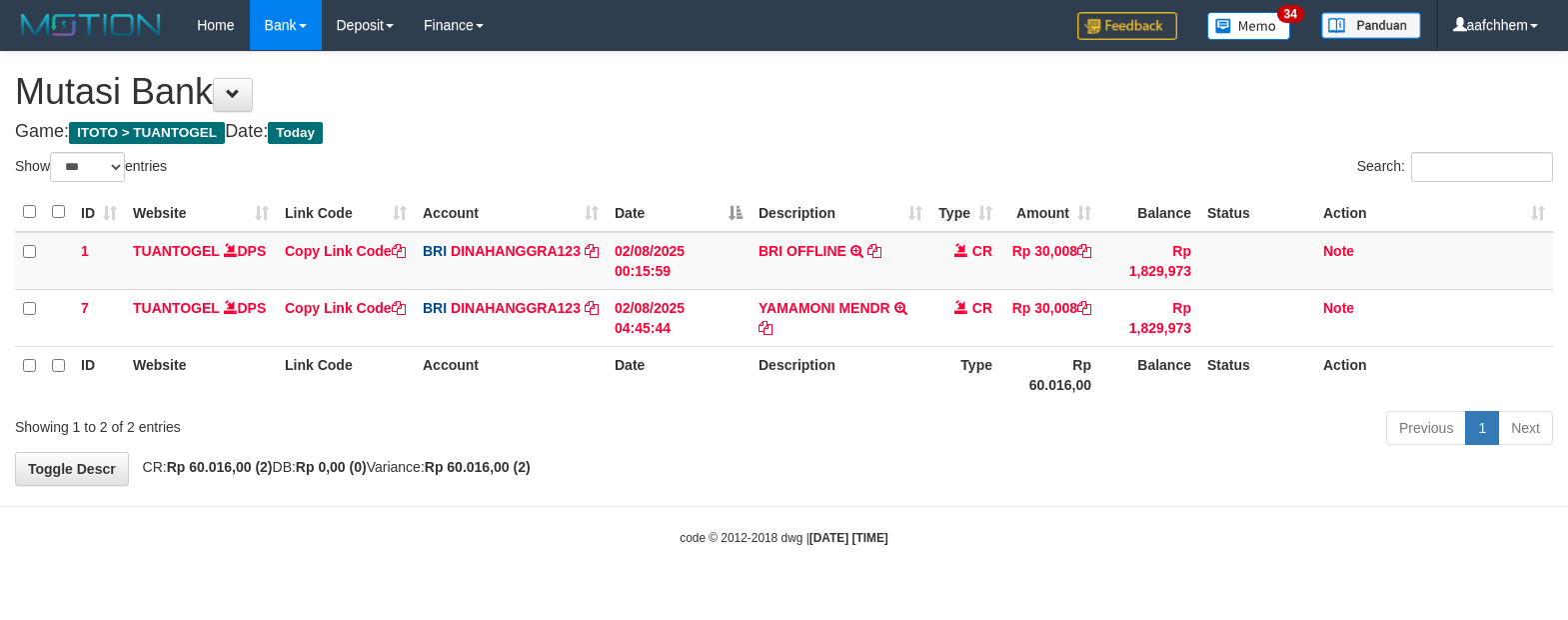 select on "***" 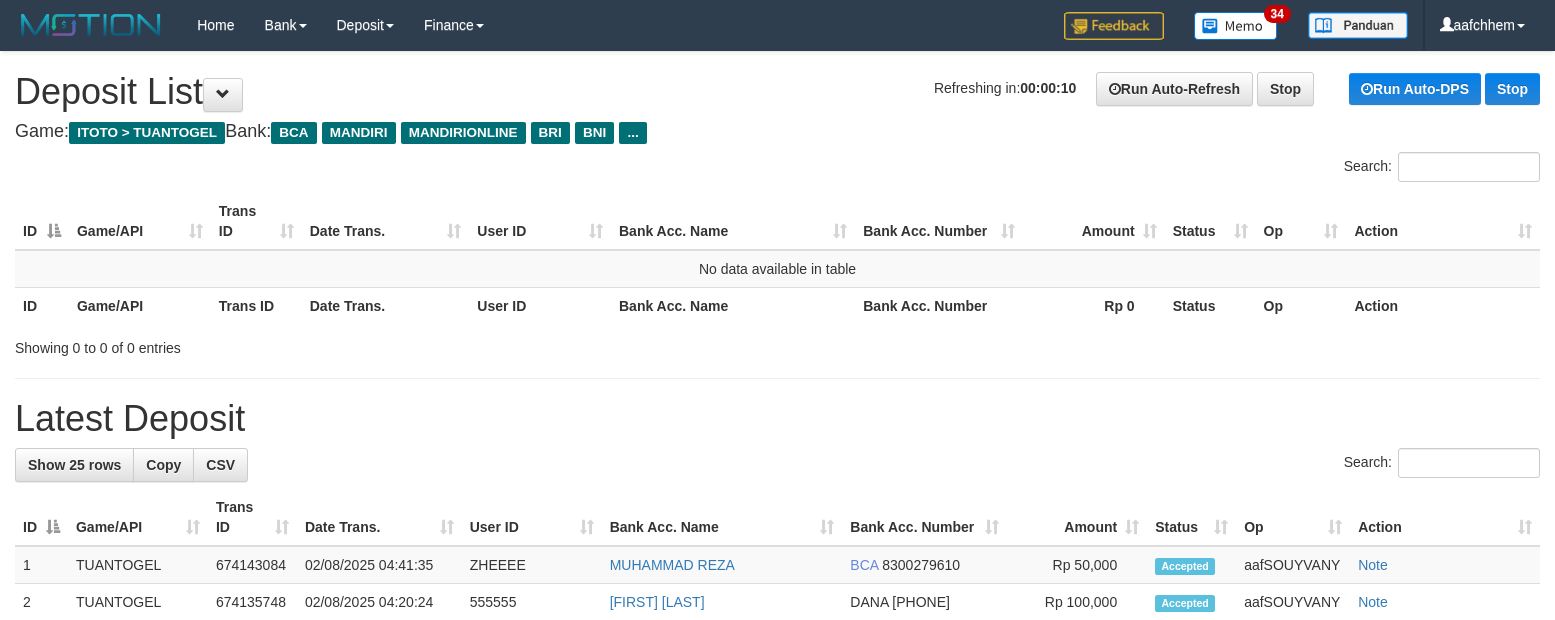 scroll, scrollTop: 0, scrollLeft: 0, axis: both 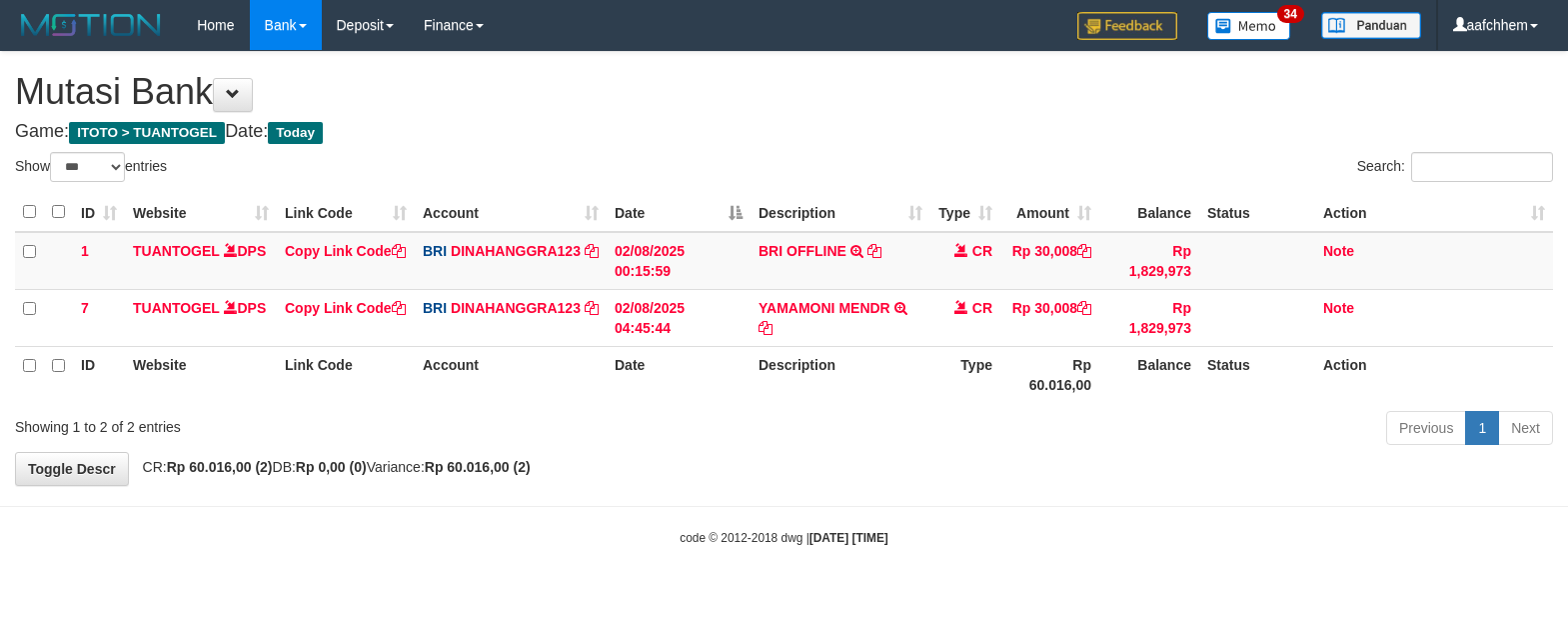 select on "***" 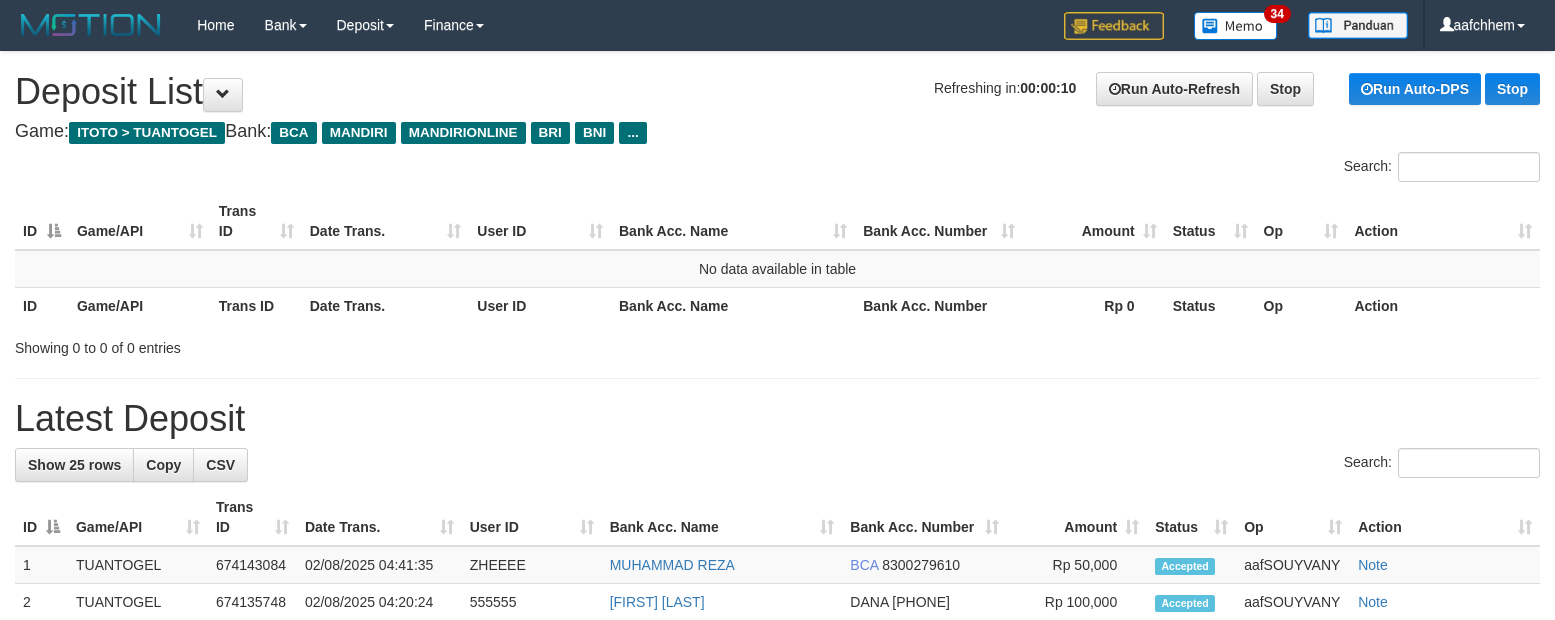 scroll, scrollTop: 0, scrollLeft: 0, axis: both 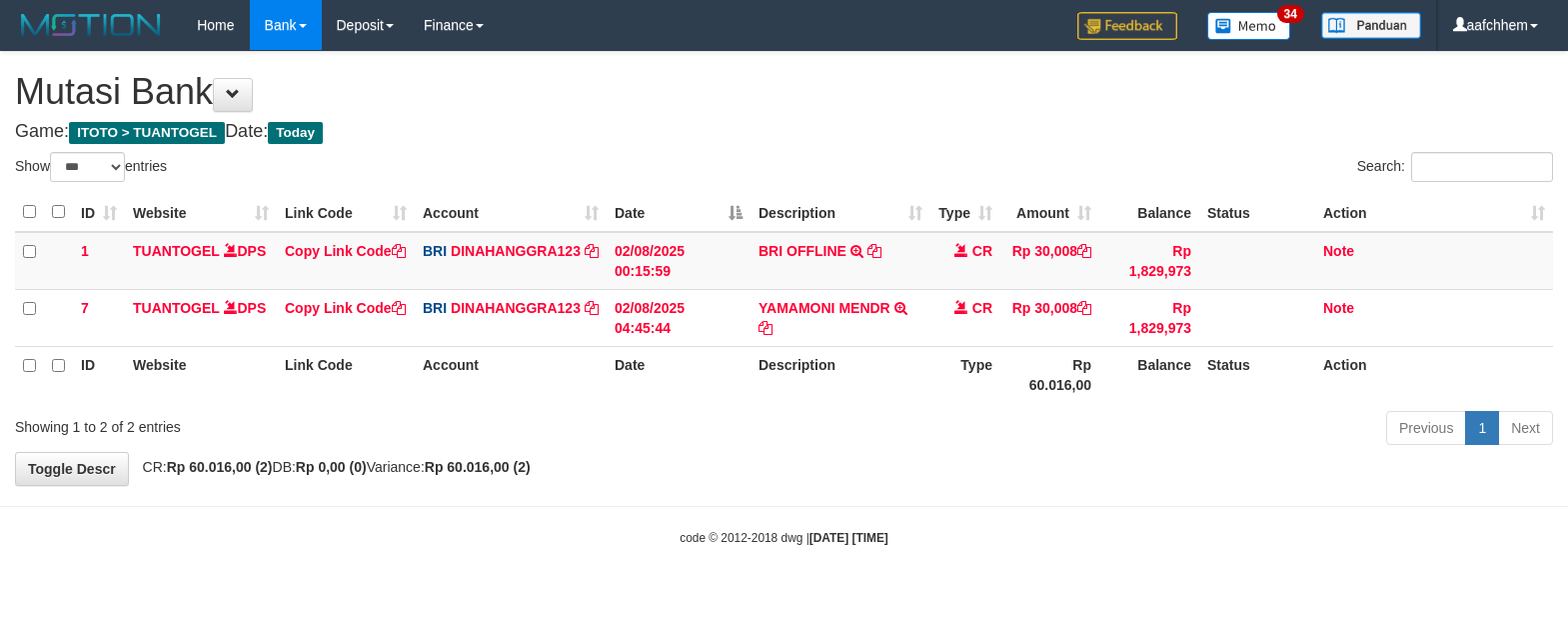 select on "***" 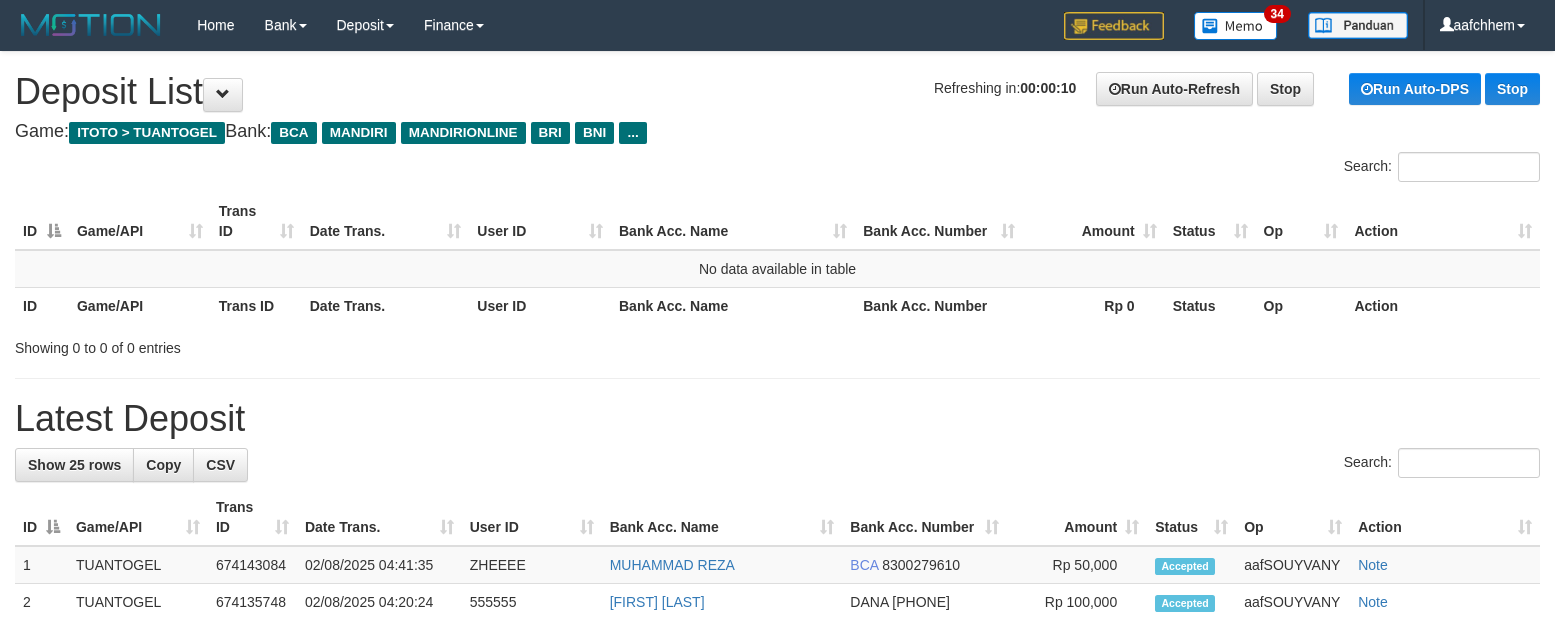 scroll, scrollTop: 0, scrollLeft: 0, axis: both 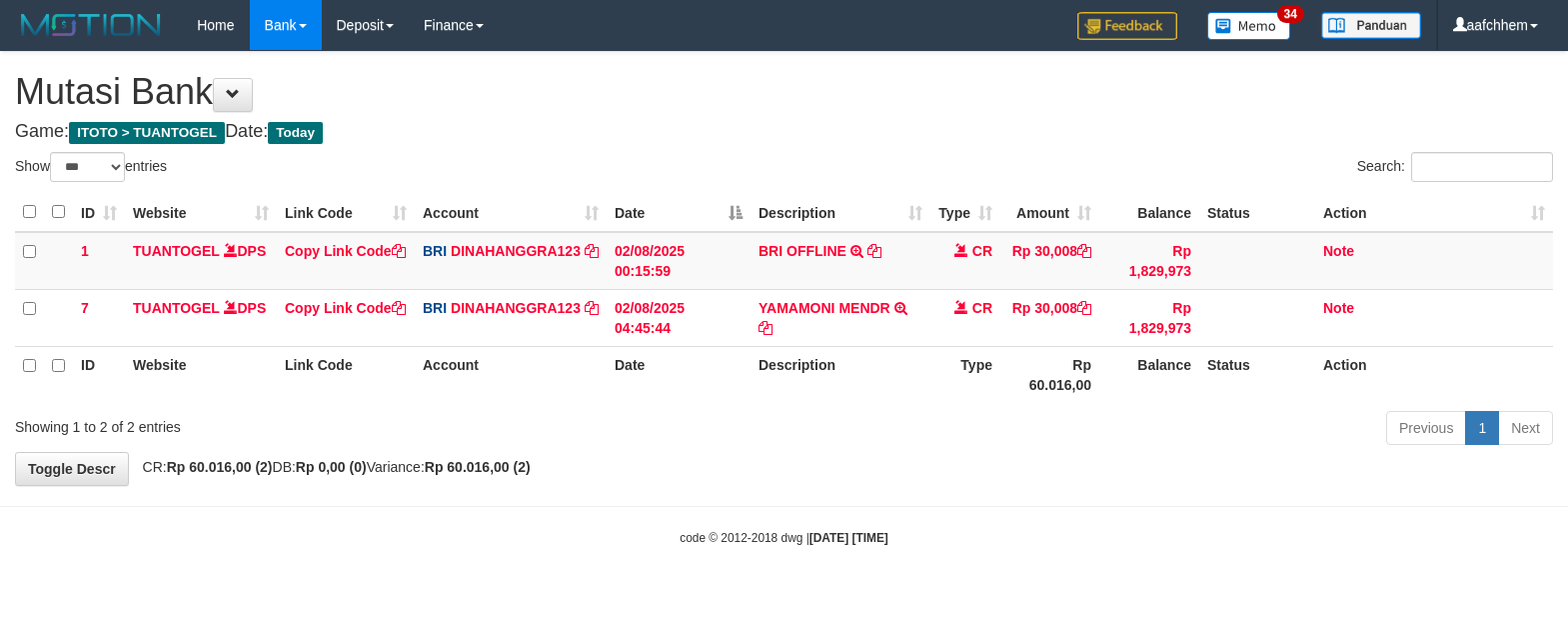 select on "***" 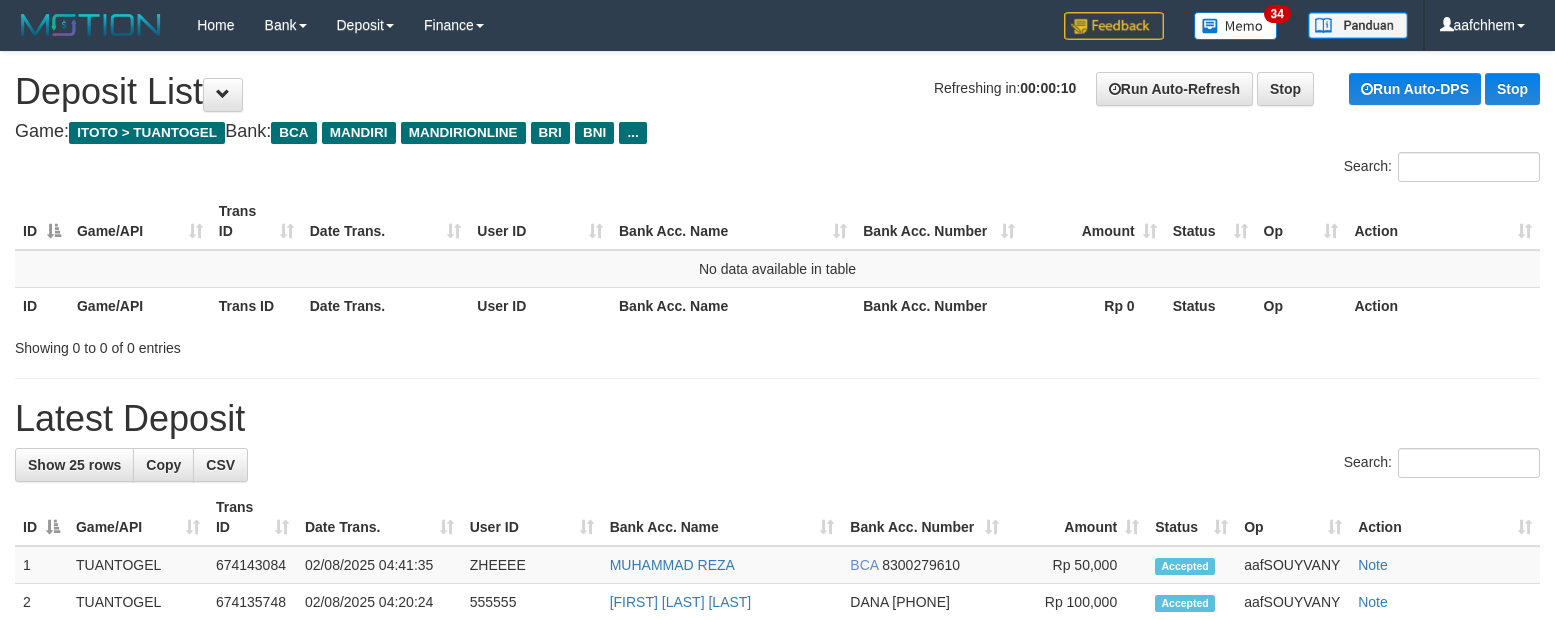 scroll, scrollTop: 0, scrollLeft: 0, axis: both 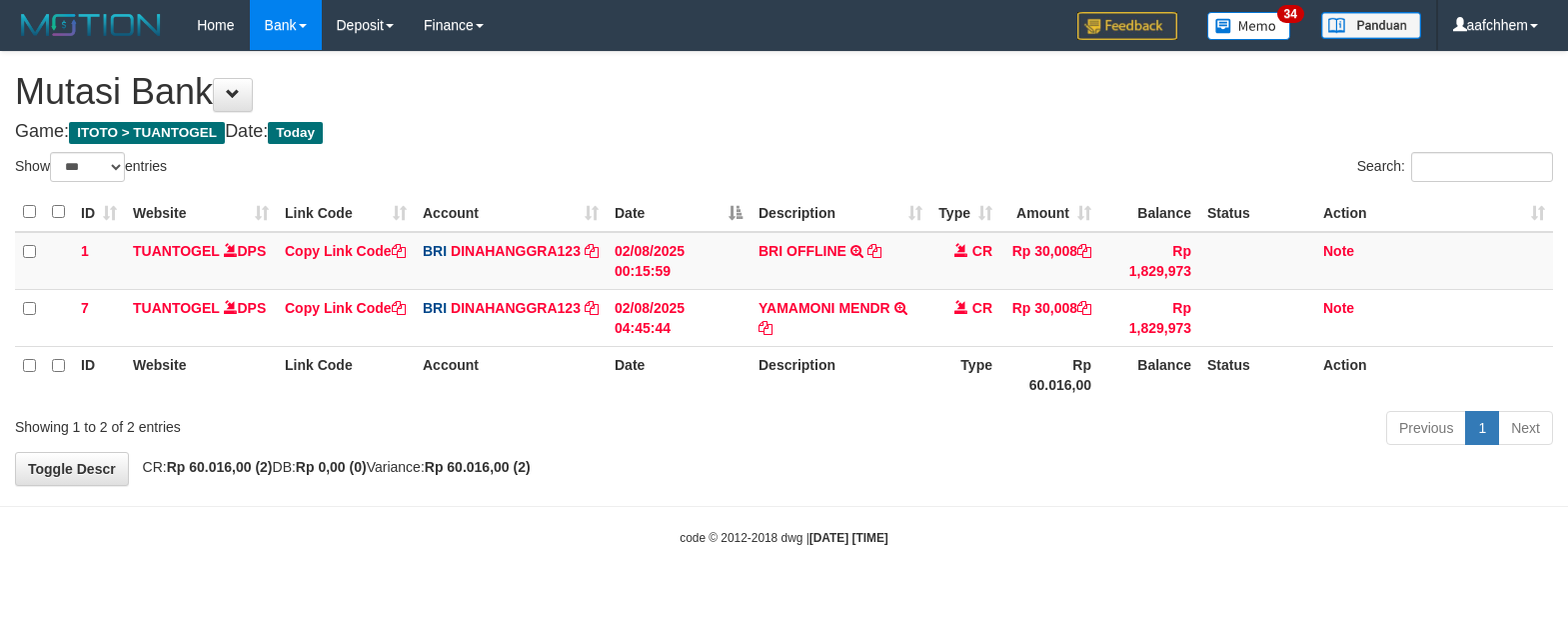 select on "***" 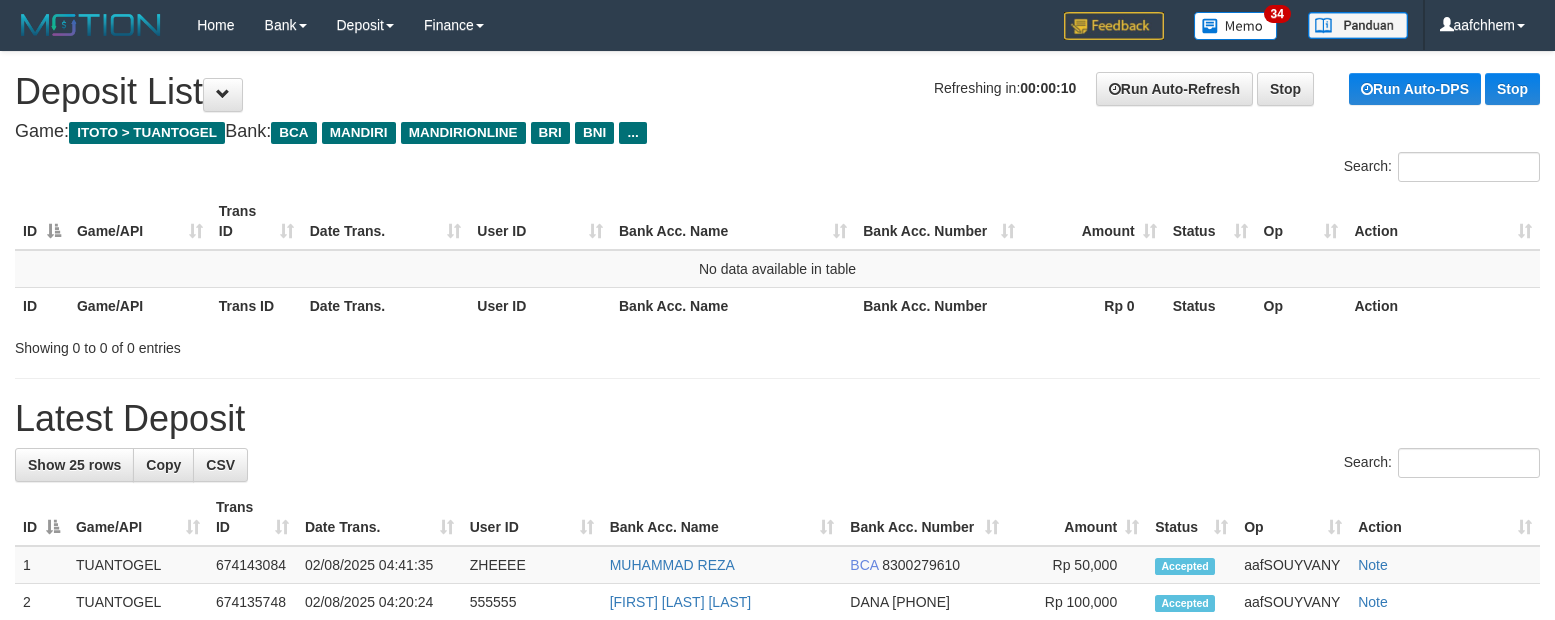 scroll, scrollTop: 0, scrollLeft: 0, axis: both 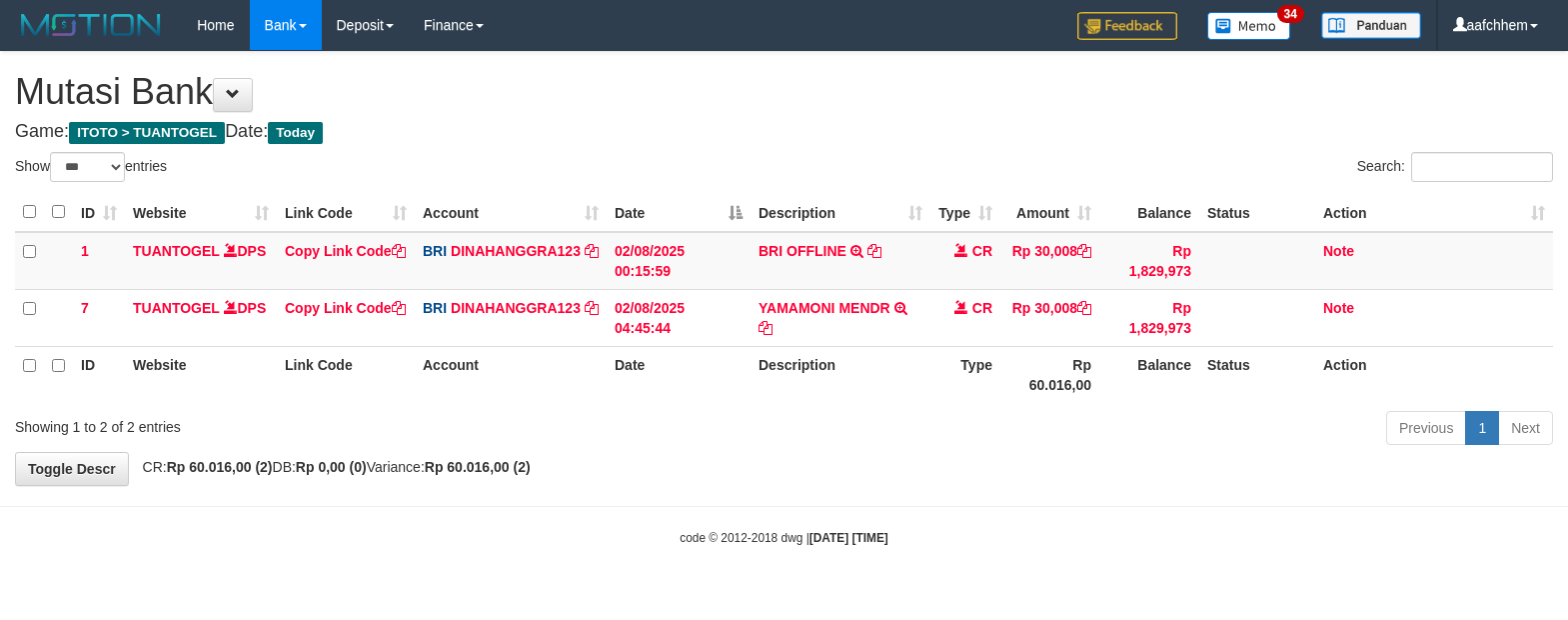 select on "***" 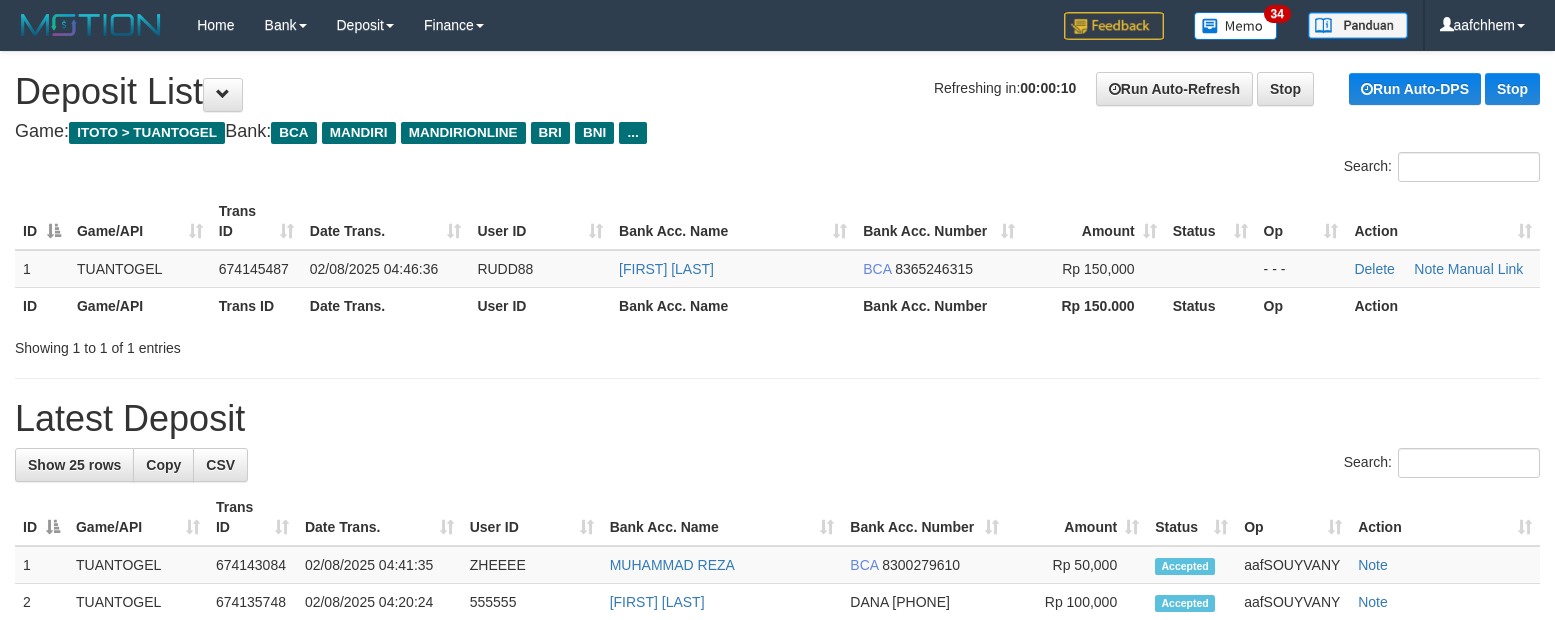 scroll, scrollTop: 0, scrollLeft: 0, axis: both 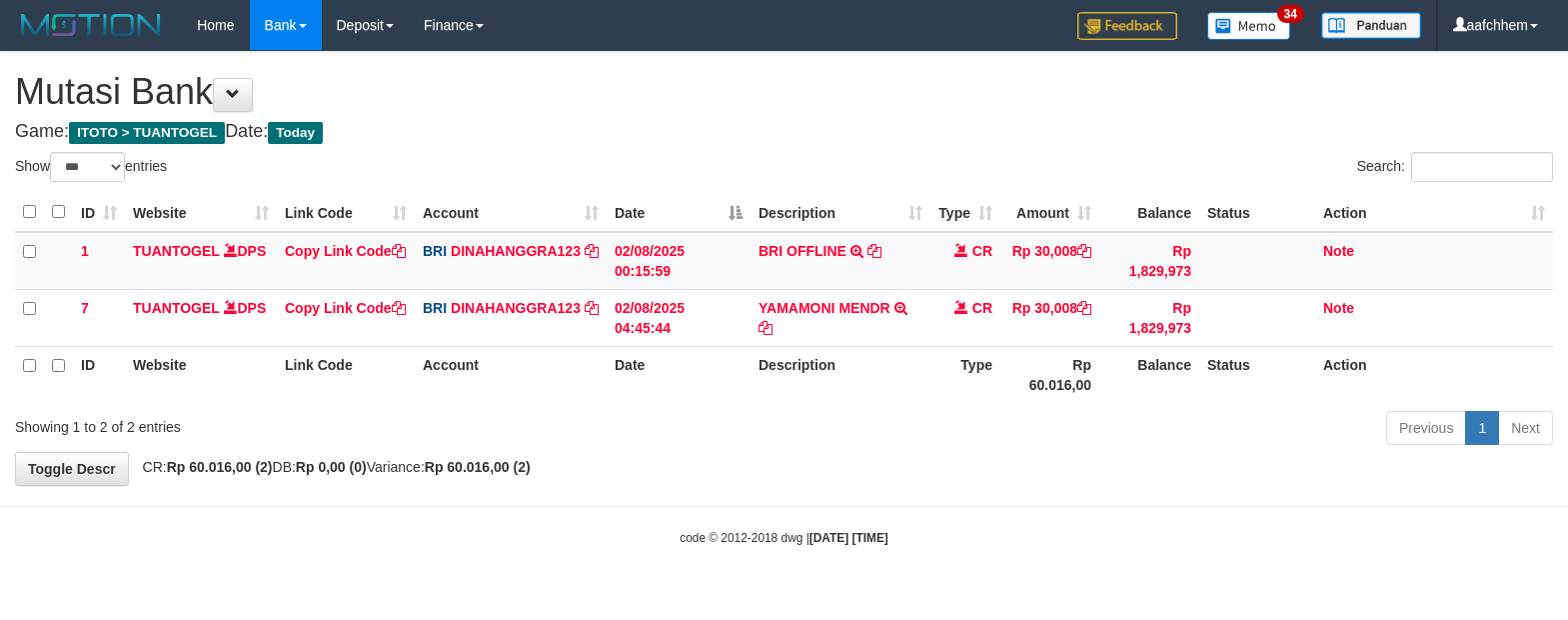 select on "***" 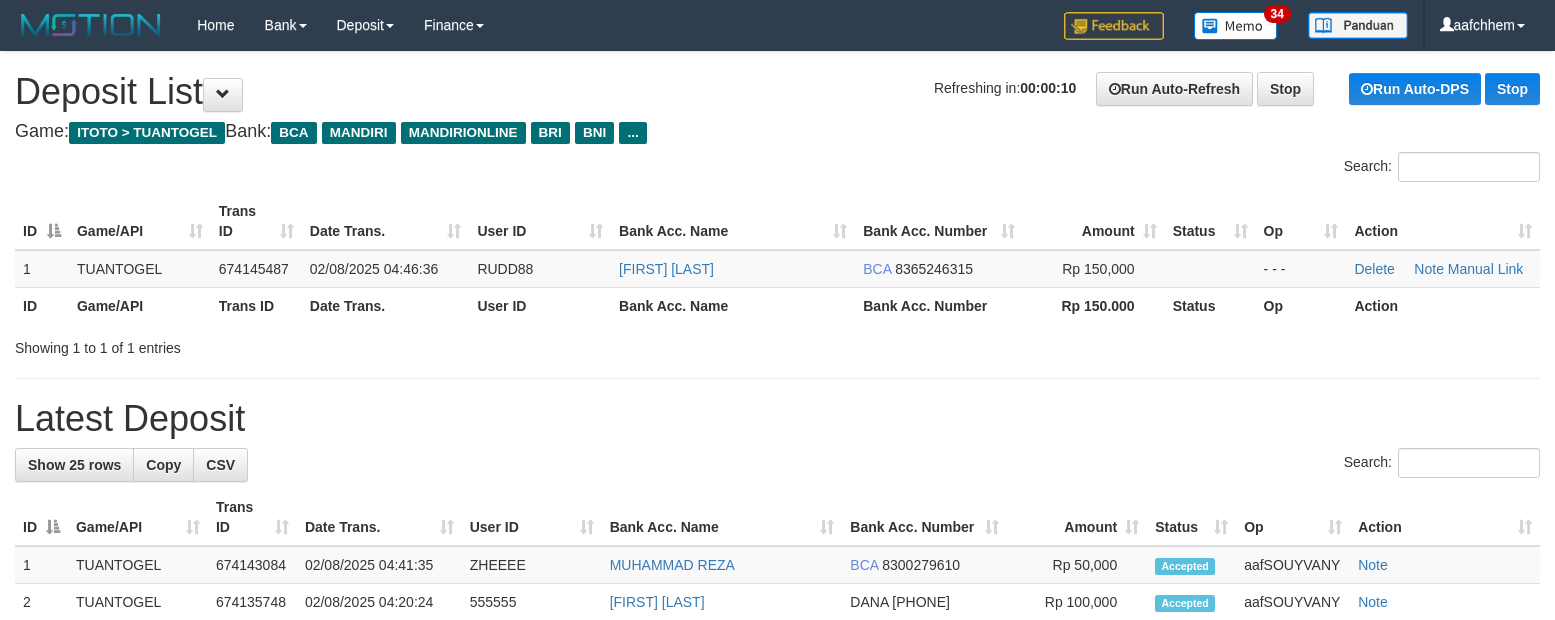 scroll, scrollTop: 0, scrollLeft: 0, axis: both 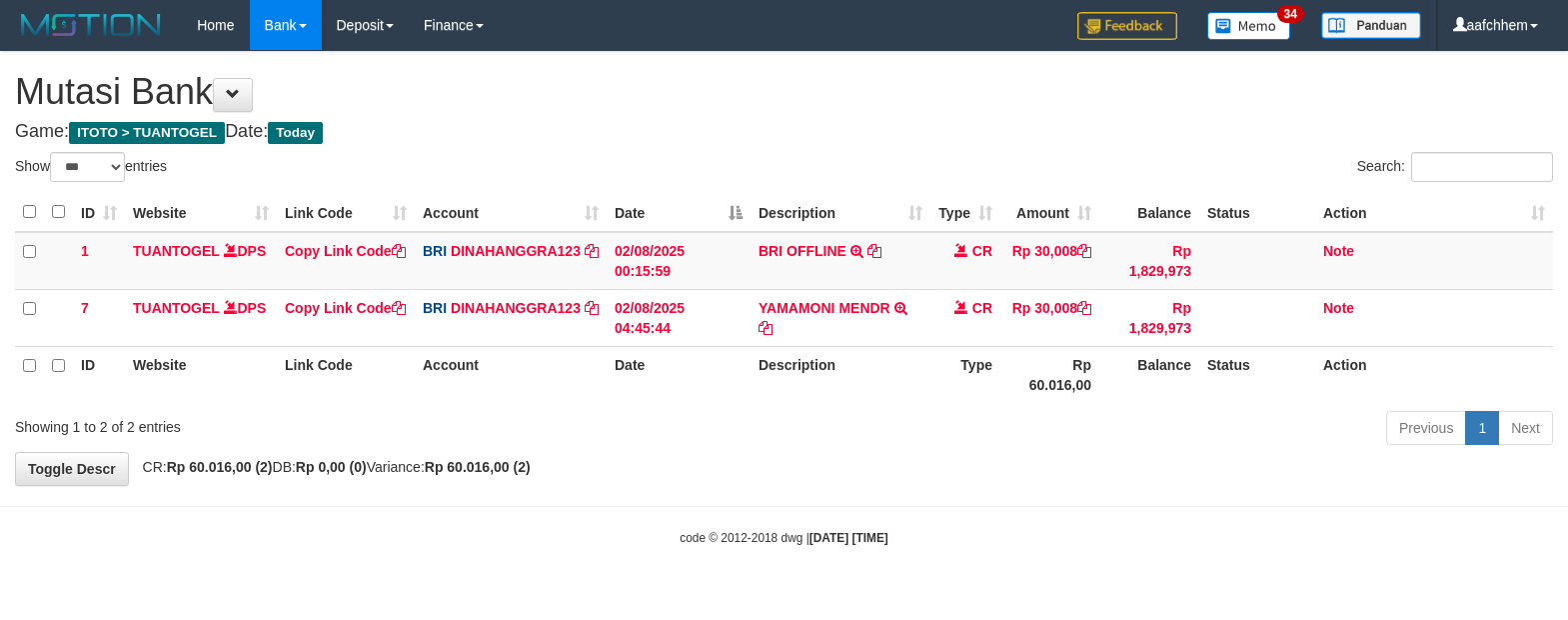 select on "***" 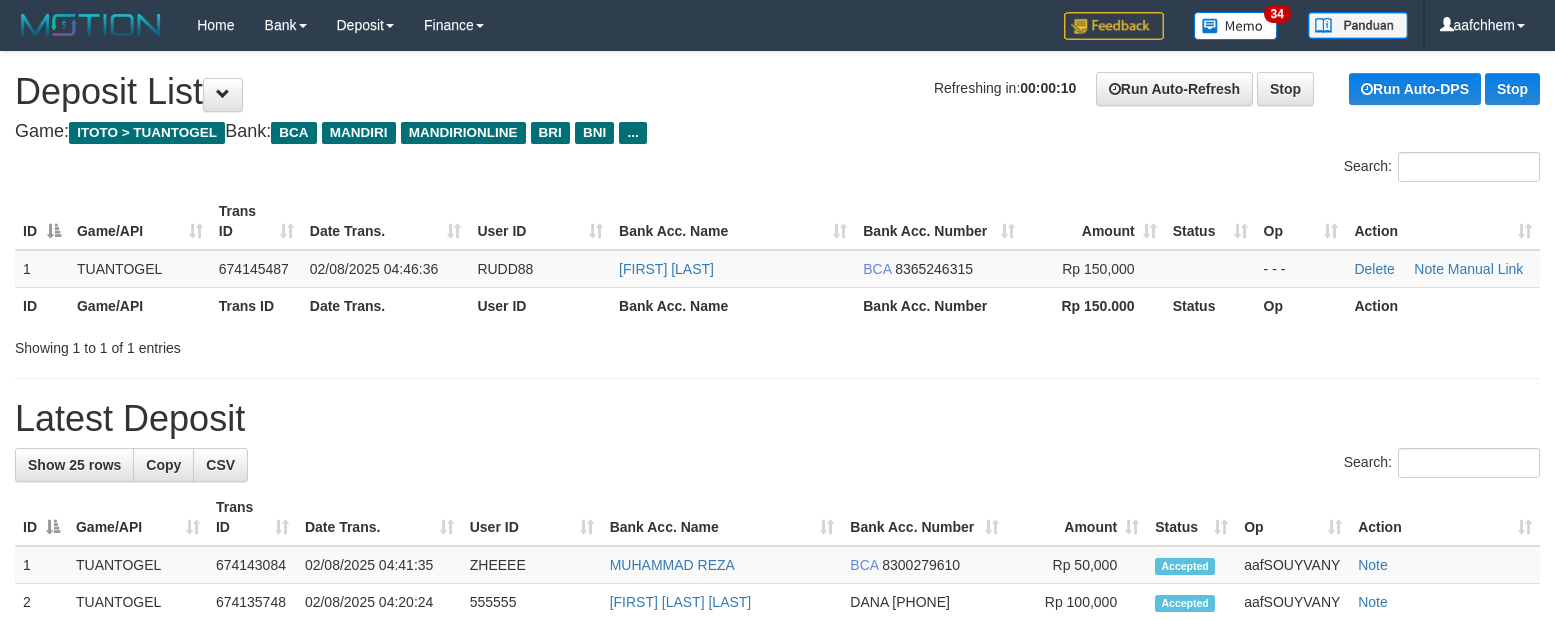 scroll, scrollTop: 0, scrollLeft: 0, axis: both 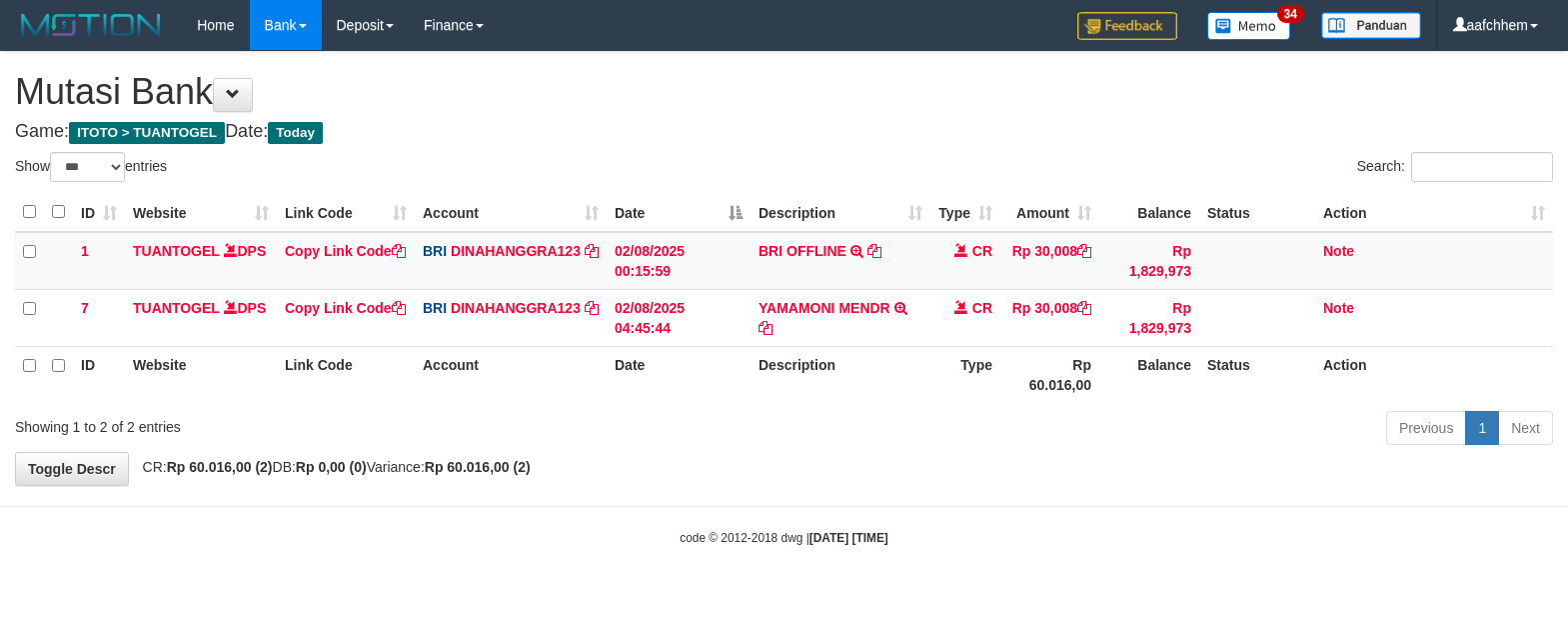 select on "***" 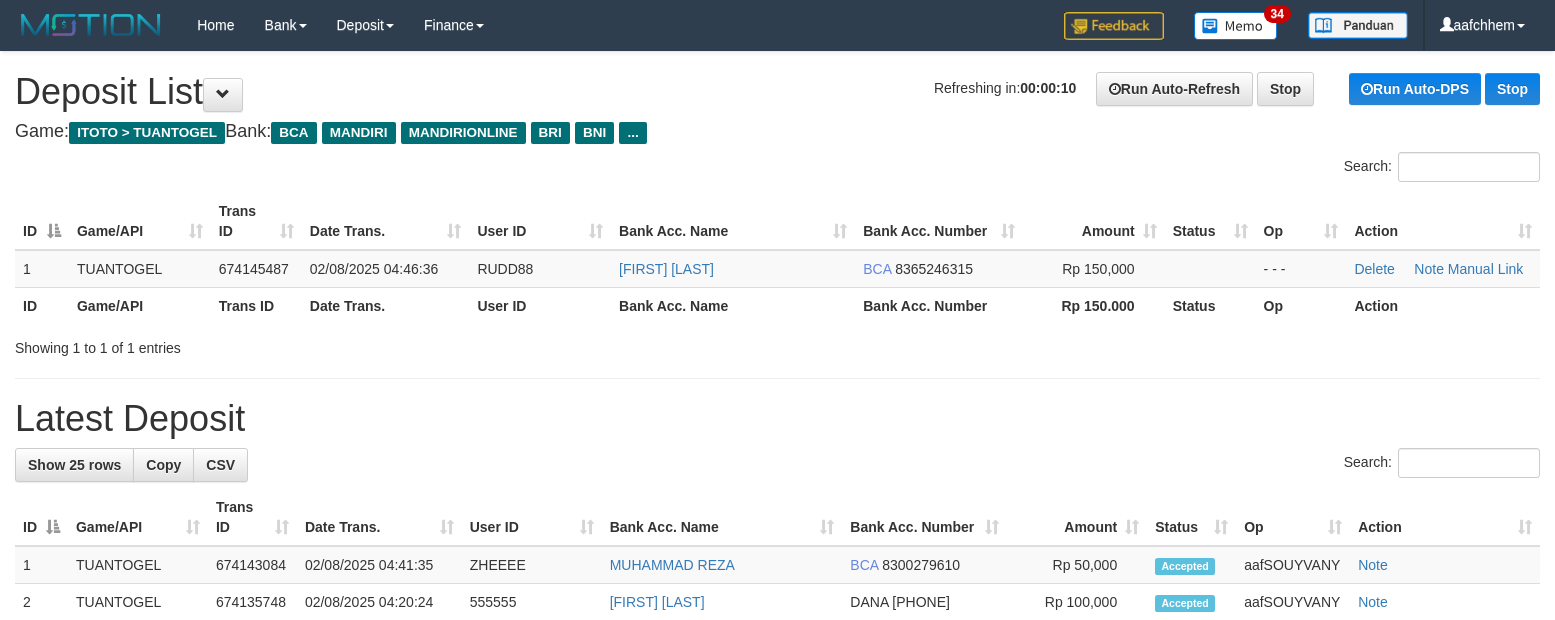 scroll, scrollTop: 0, scrollLeft: 0, axis: both 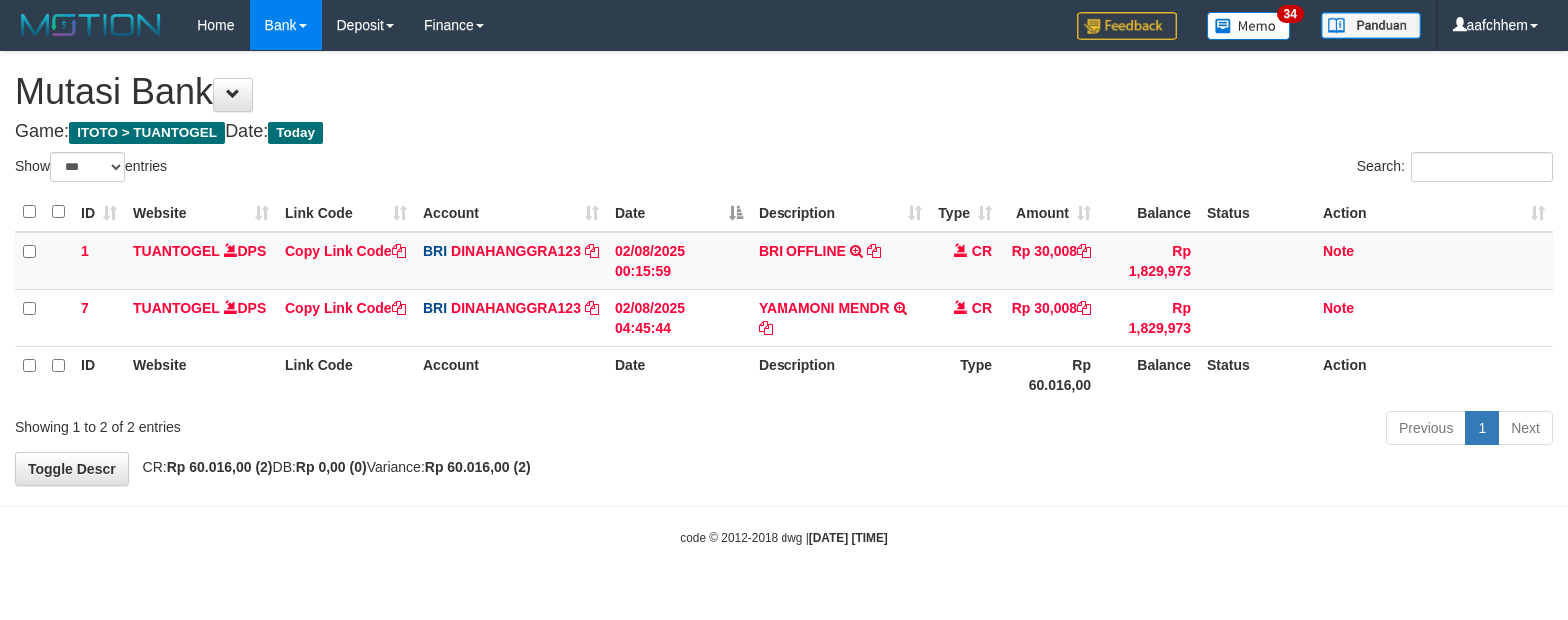 select on "***" 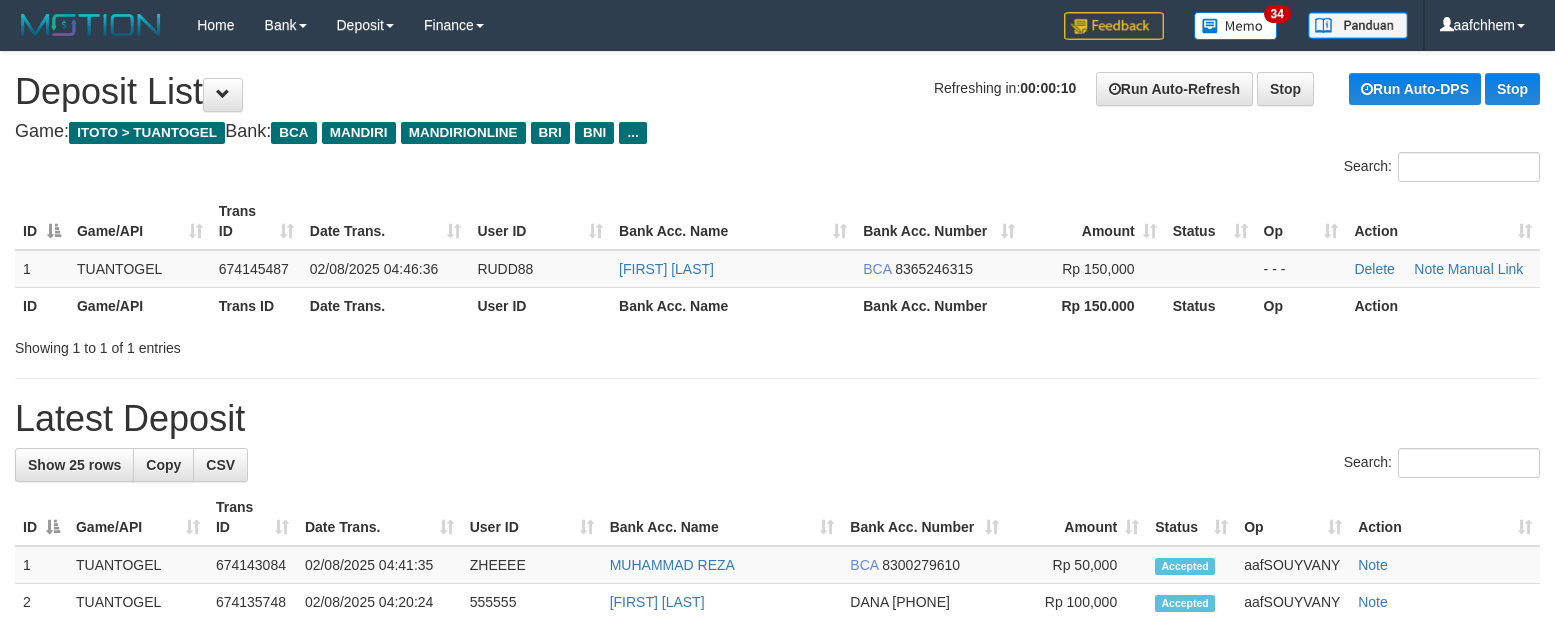 scroll, scrollTop: 0, scrollLeft: 0, axis: both 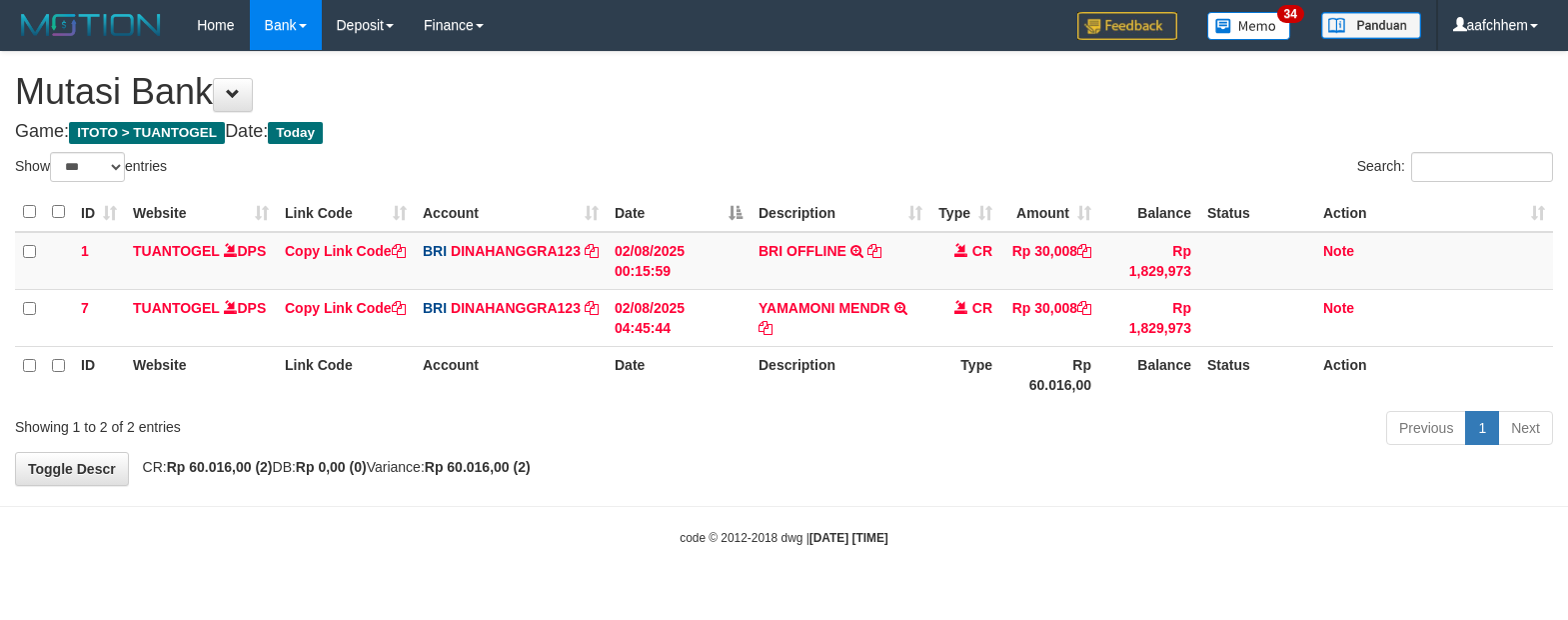 select on "***" 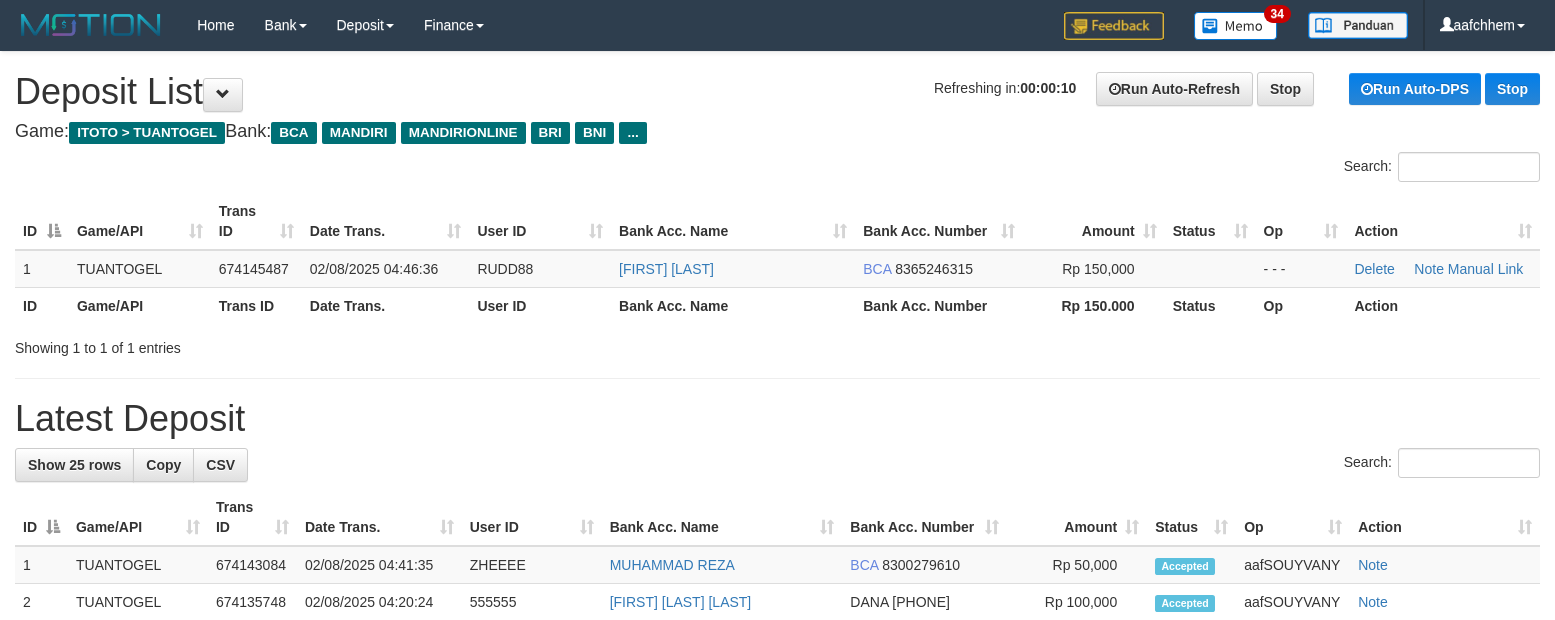 scroll, scrollTop: 0, scrollLeft: 0, axis: both 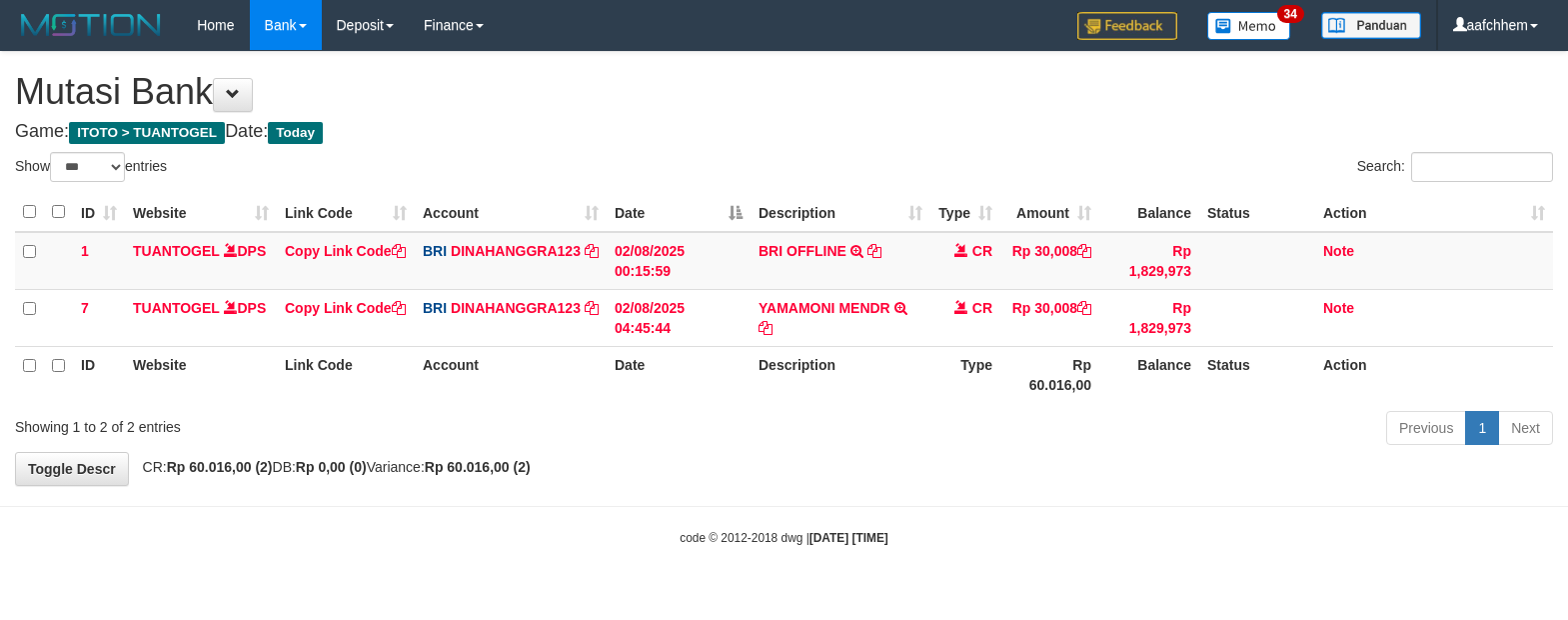 select on "***" 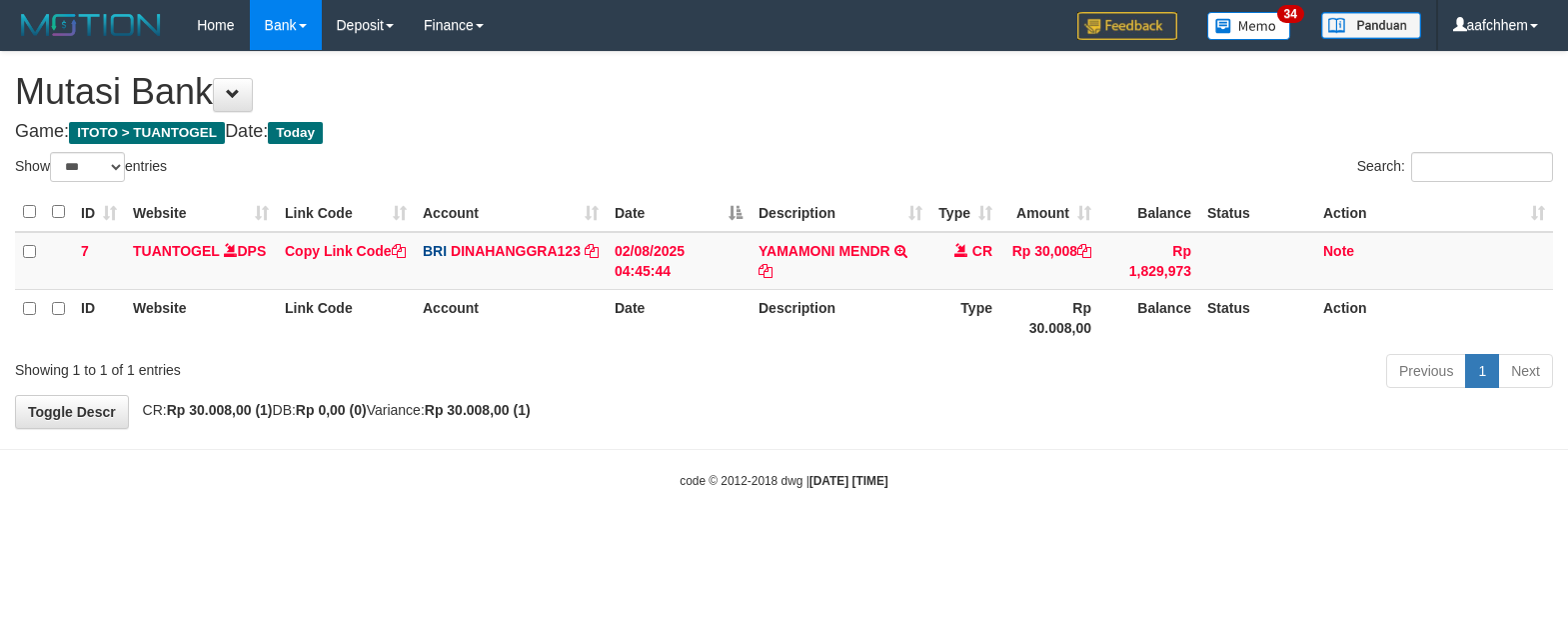 select on "***" 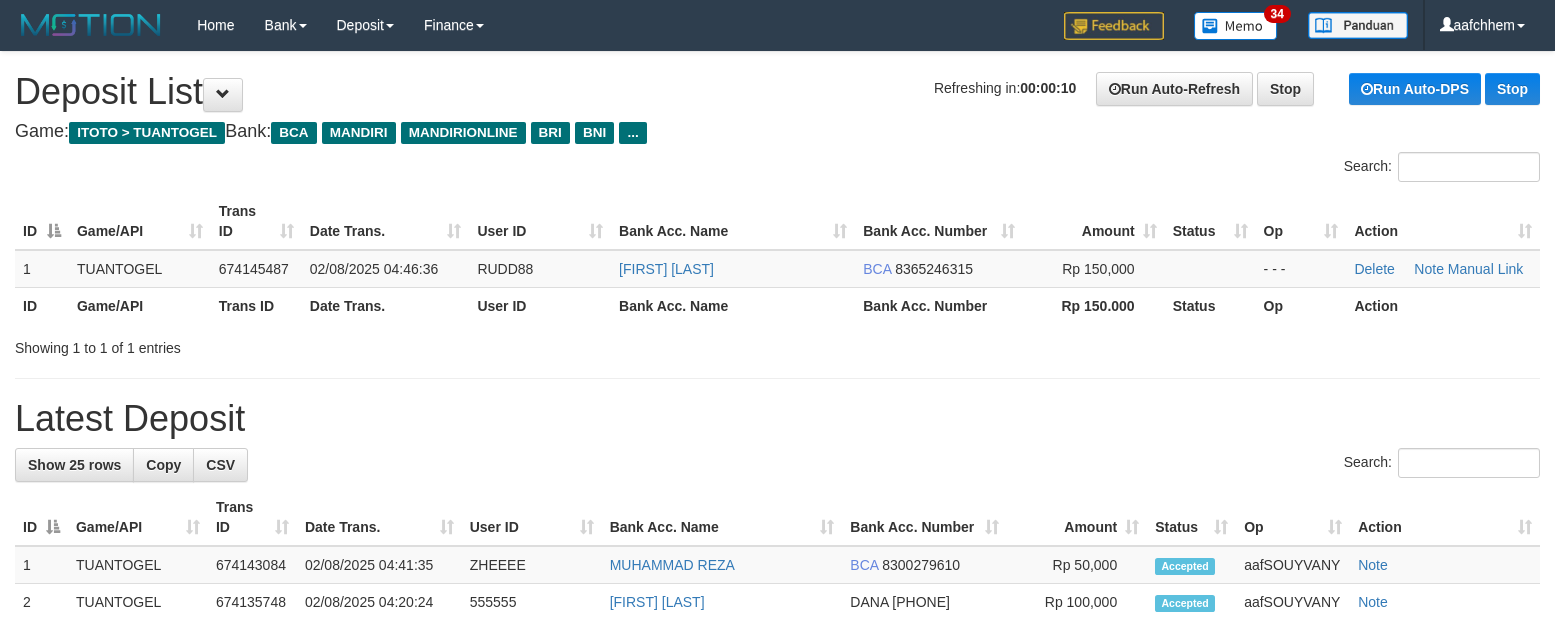 scroll, scrollTop: 0, scrollLeft: 0, axis: both 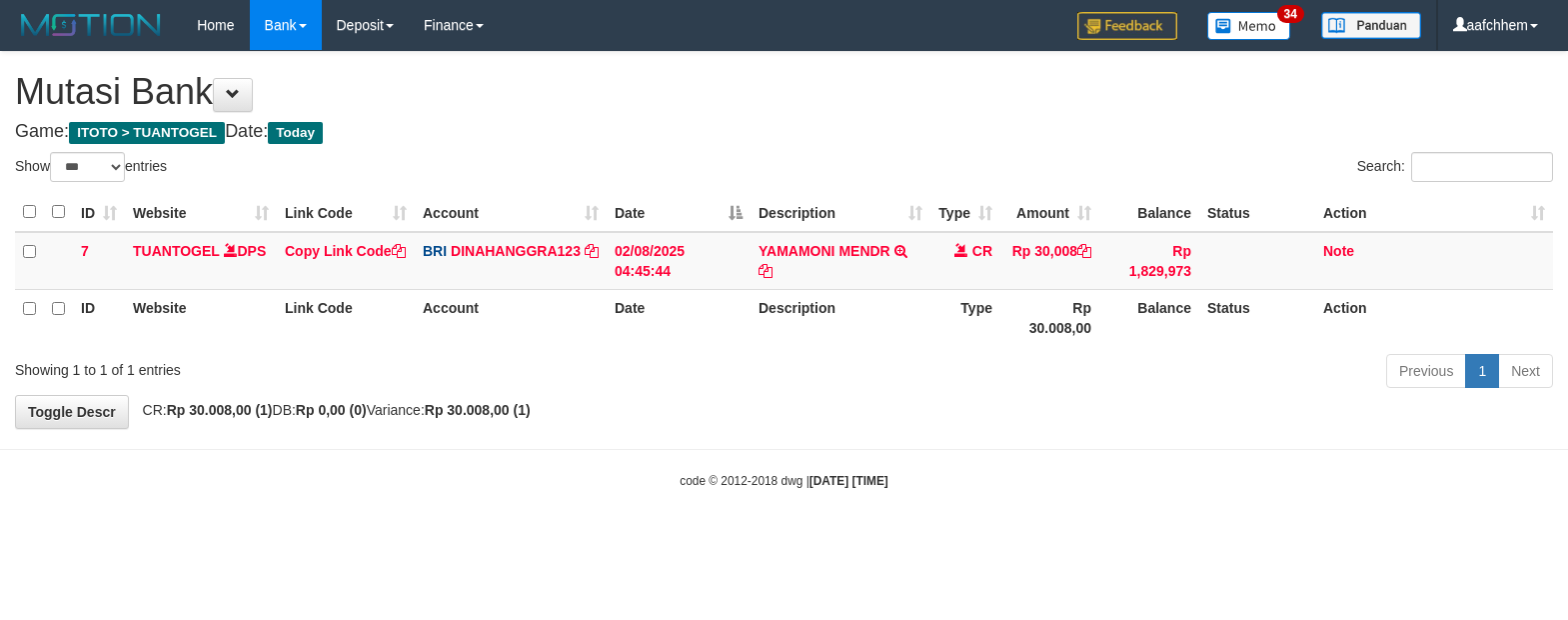 select on "***" 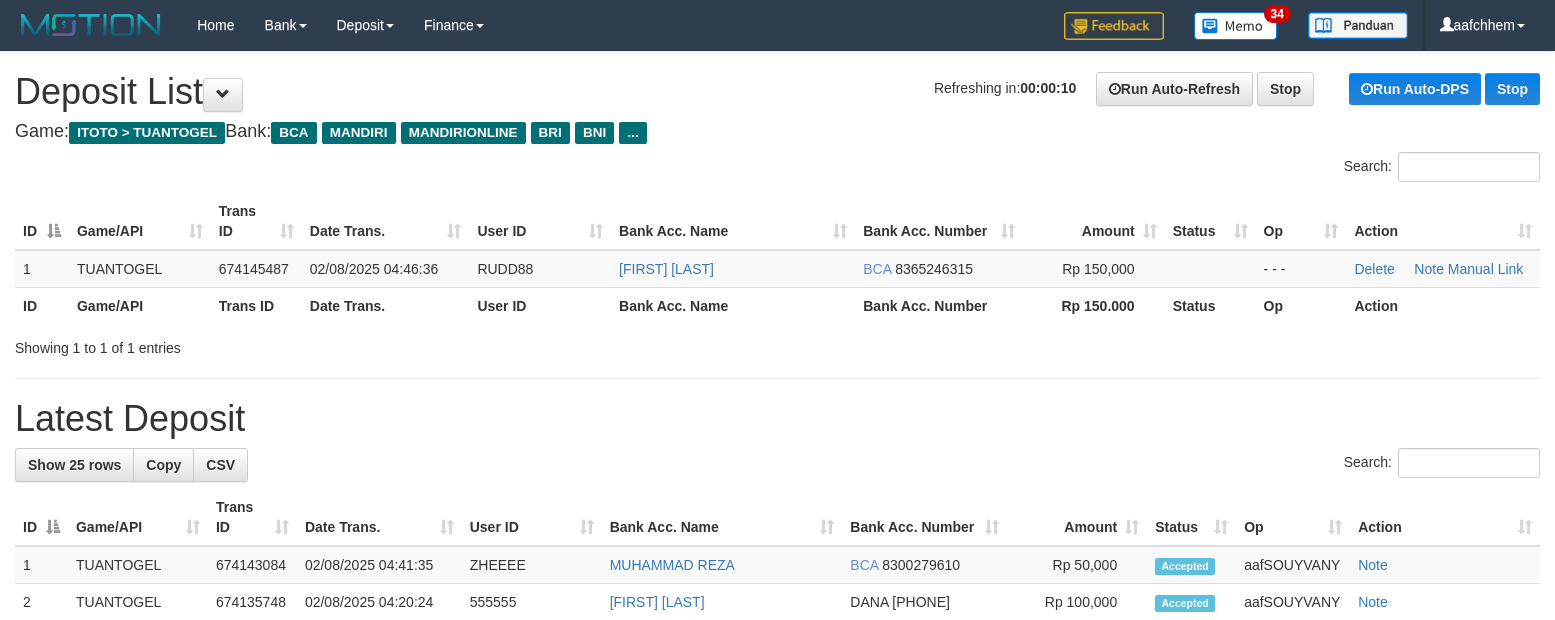 scroll, scrollTop: 0, scrollLeft: 0, axis: both 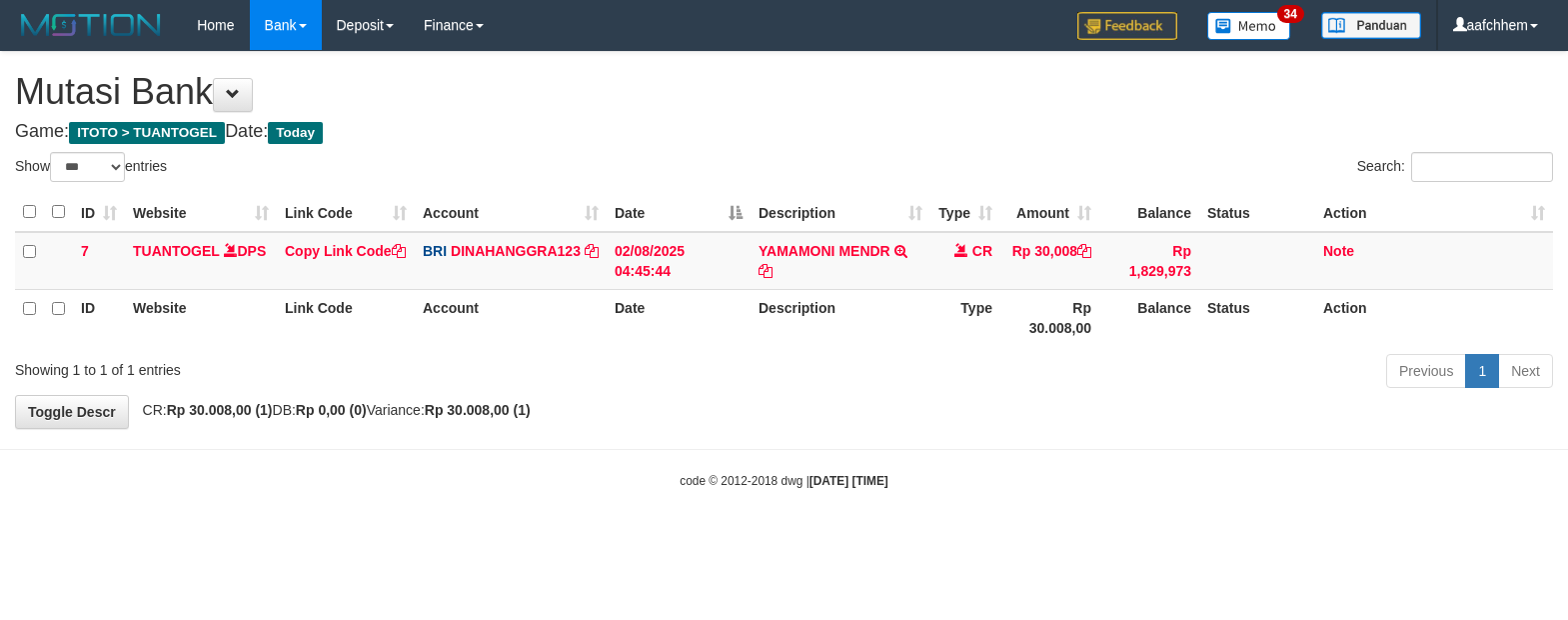 select on "***" 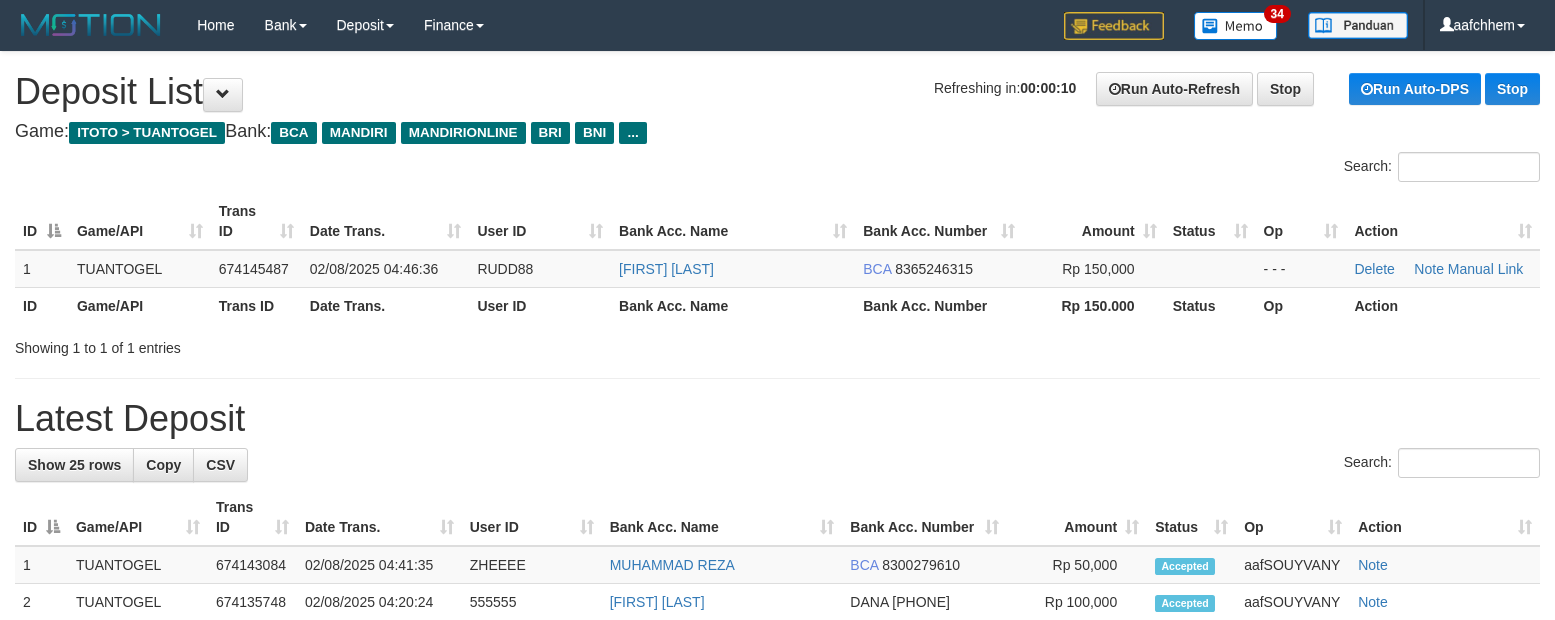 scroll, scrollTop: 0, scrollLeft: 0, axis: both 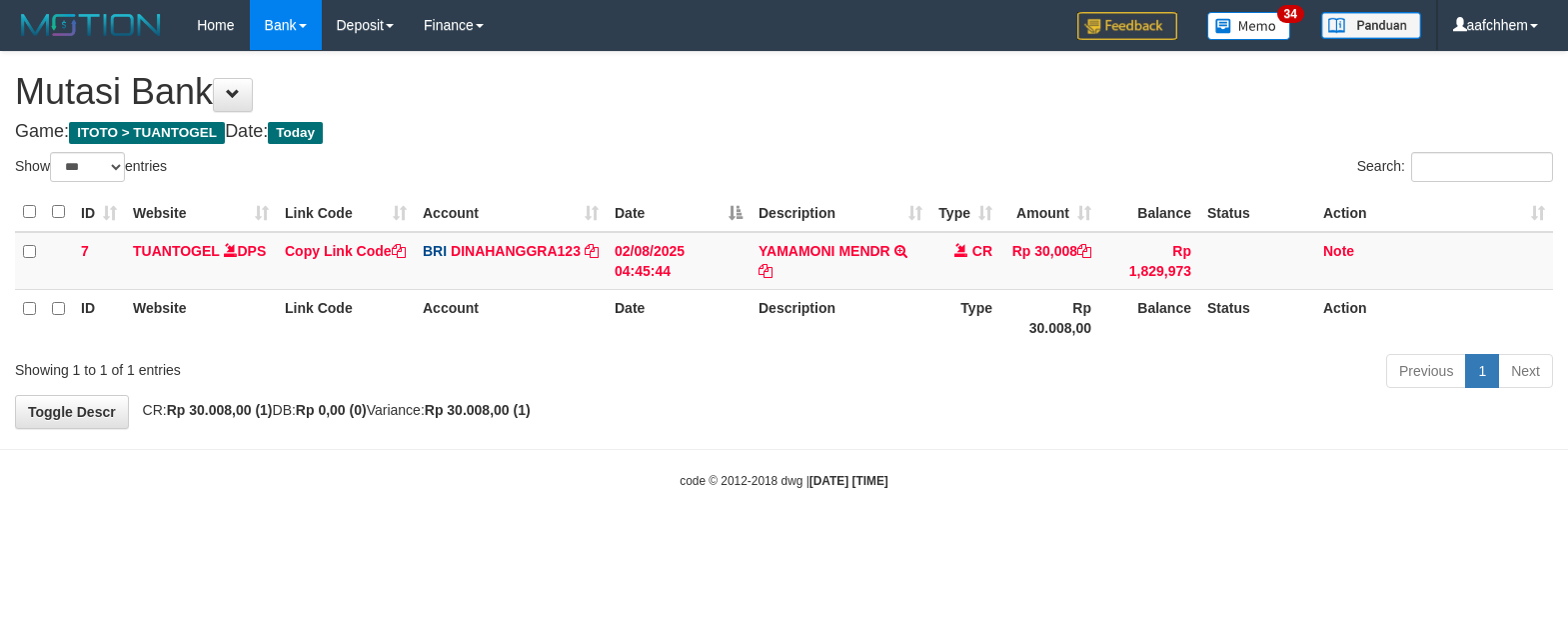 select on "***" 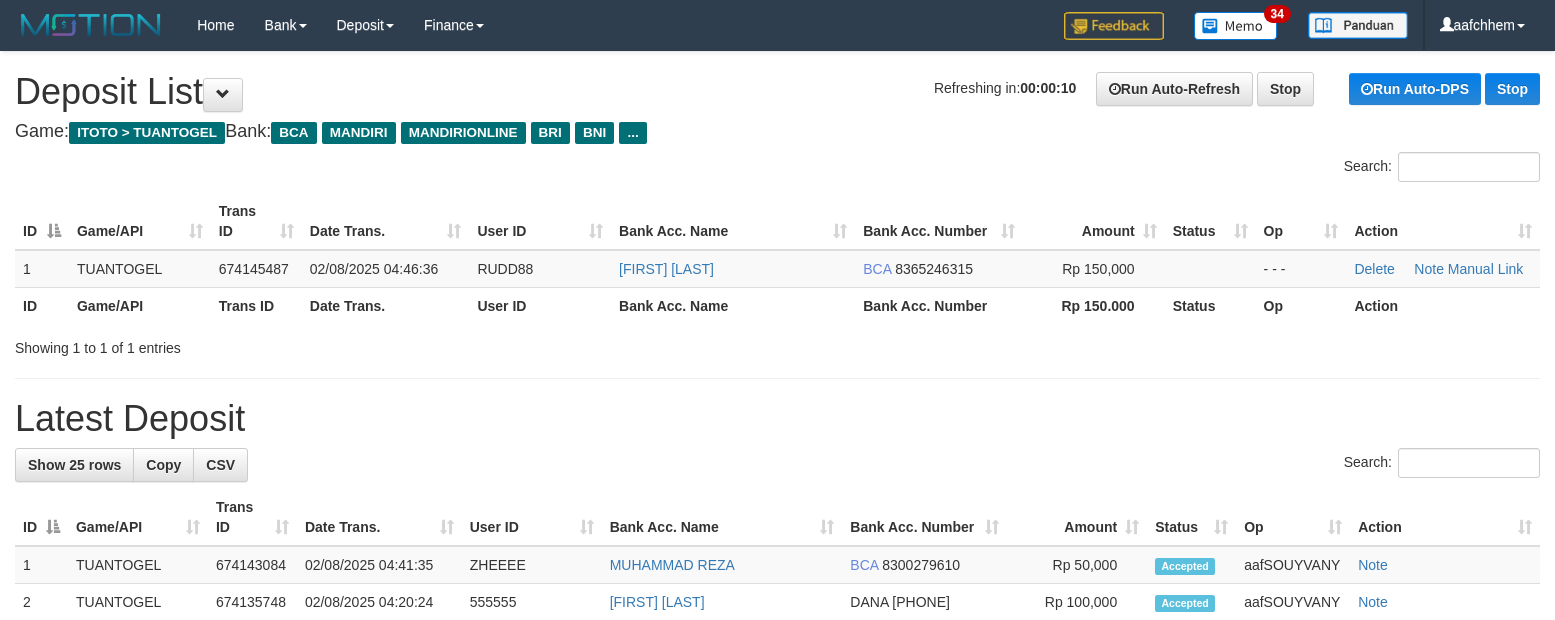 scroll, scrollTop: 0, scrollLeft: 0, axis: both 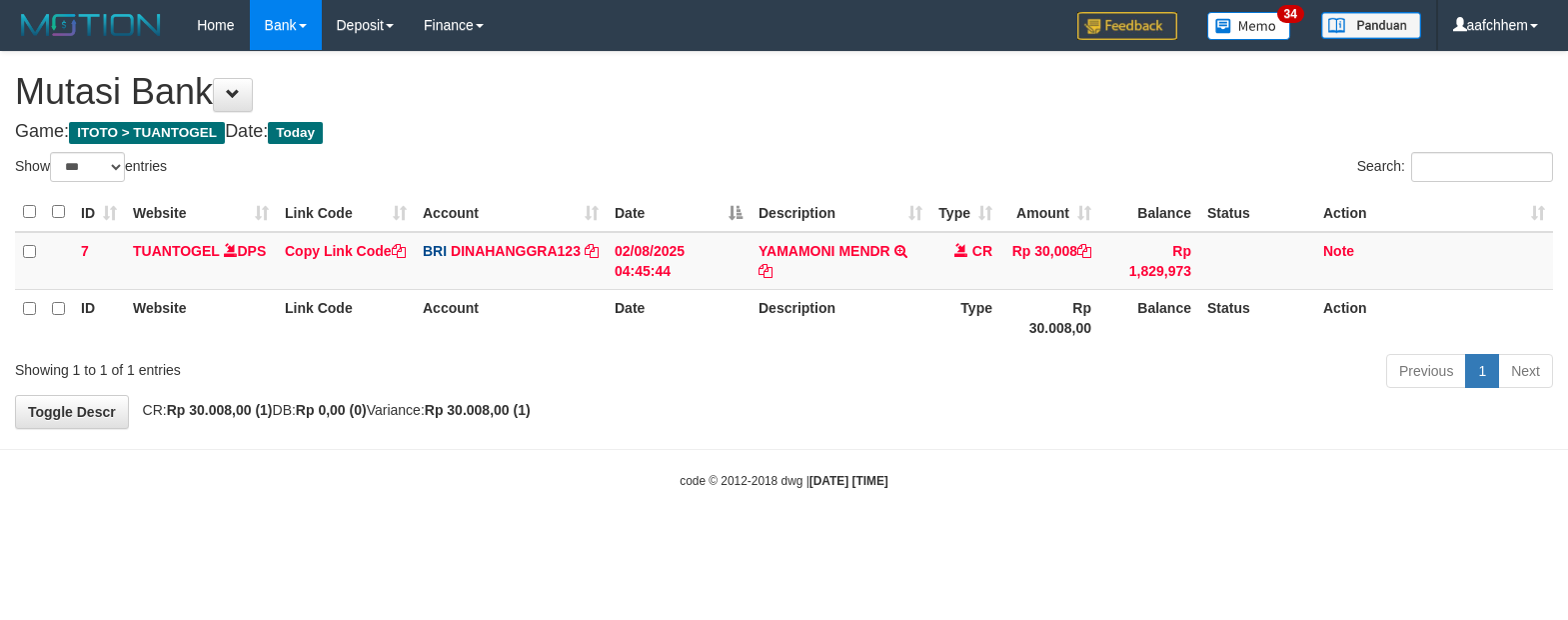 select on "***" 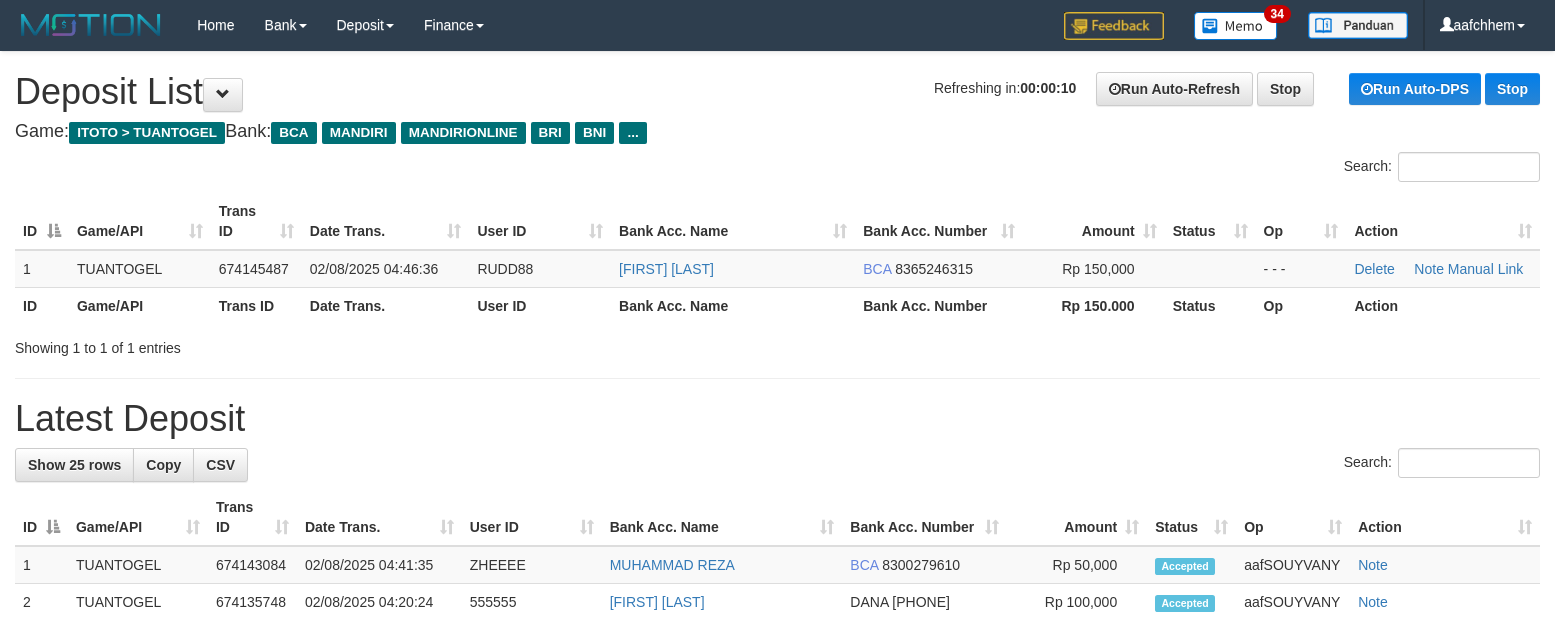 scroll, scrollTop: 0, scrollLeft: 0, axis: both 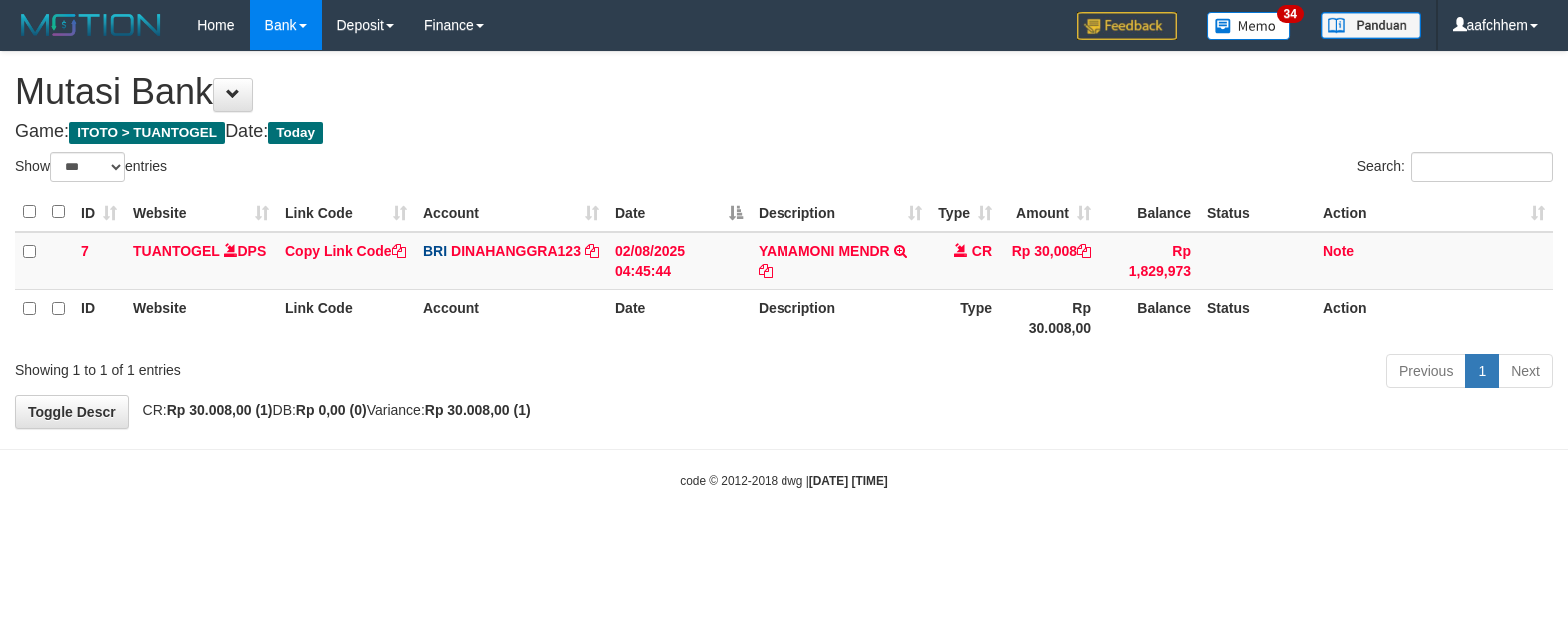 select on "***" 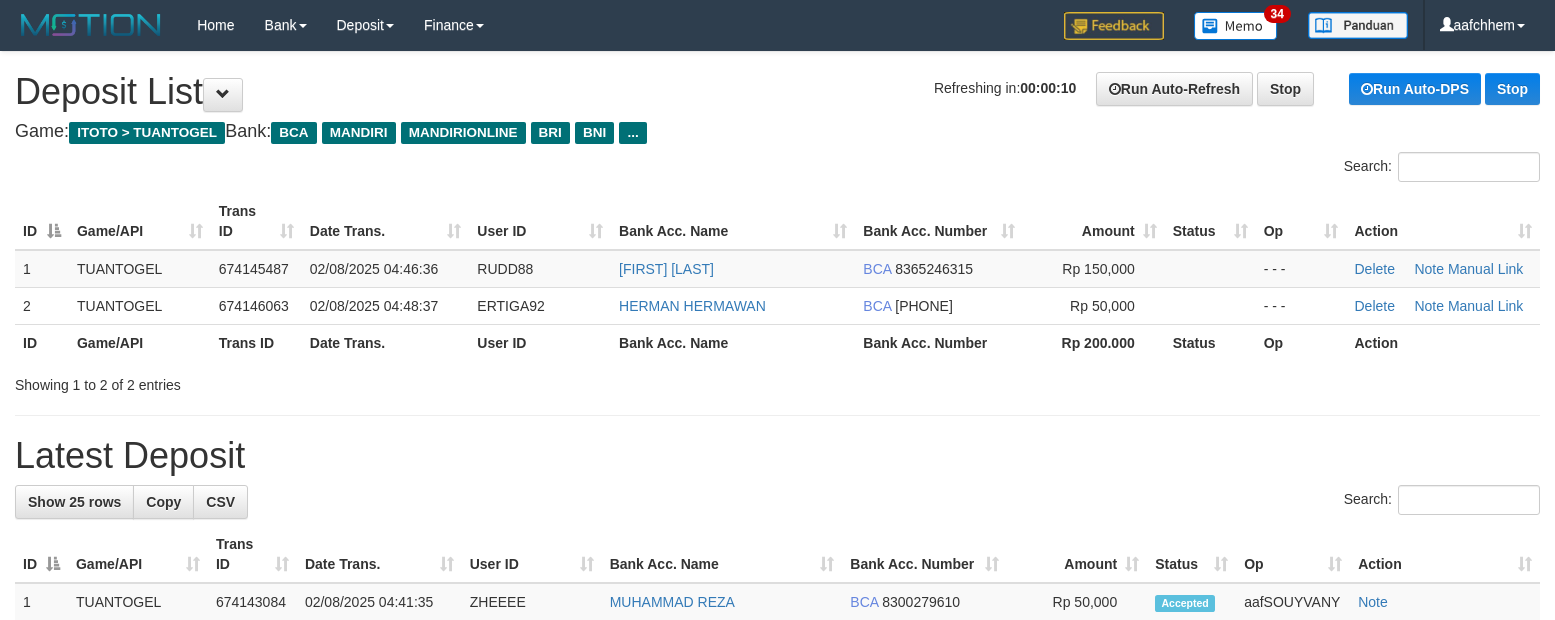 scroll, scrollTop: 0, scrollLeft: 0, axis: both 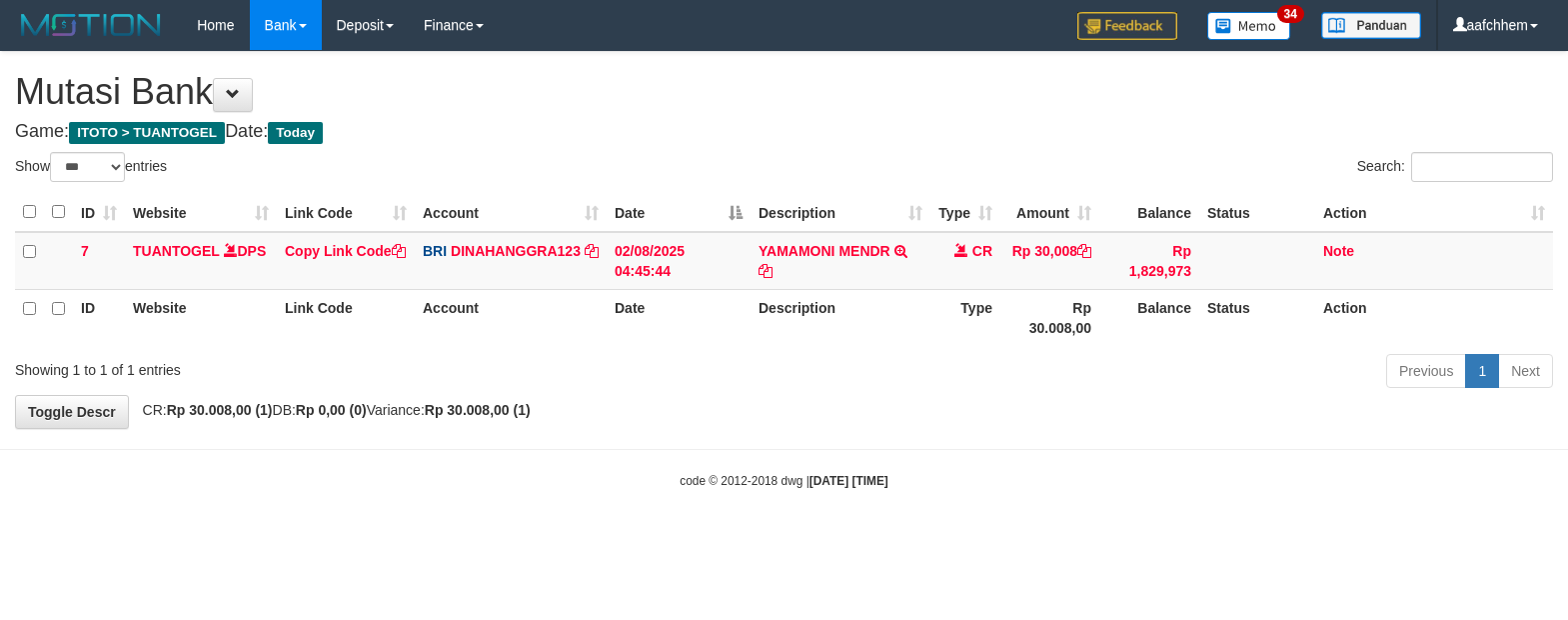 select on "***" 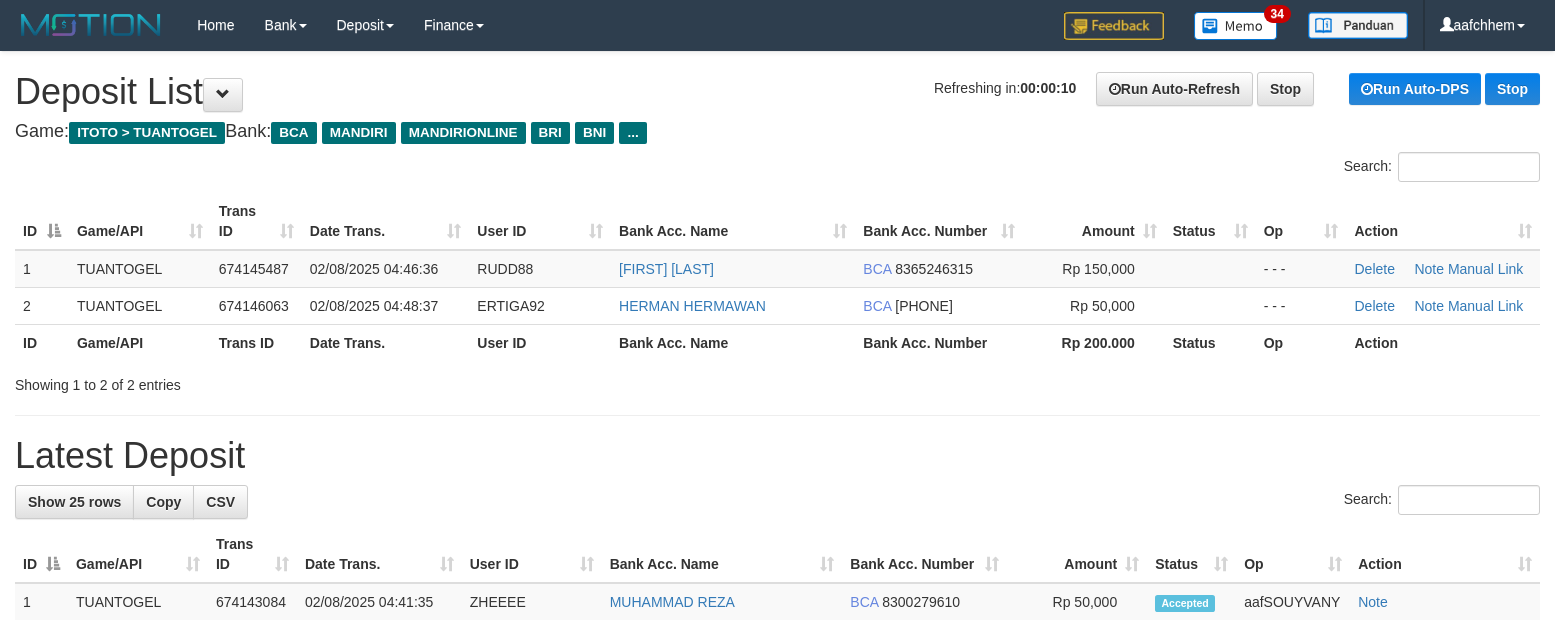 scroll, scrollTop: 0, scrollLeft: 0, axis: both 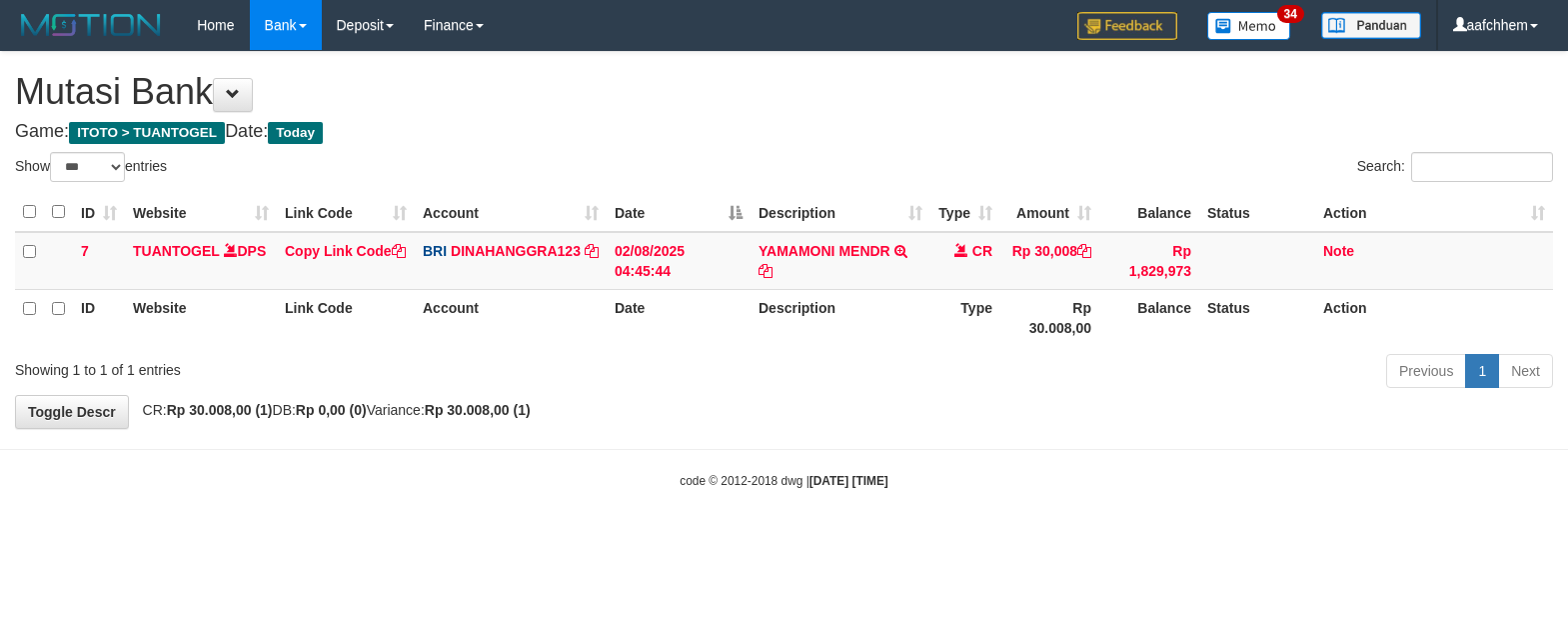 select on "***" 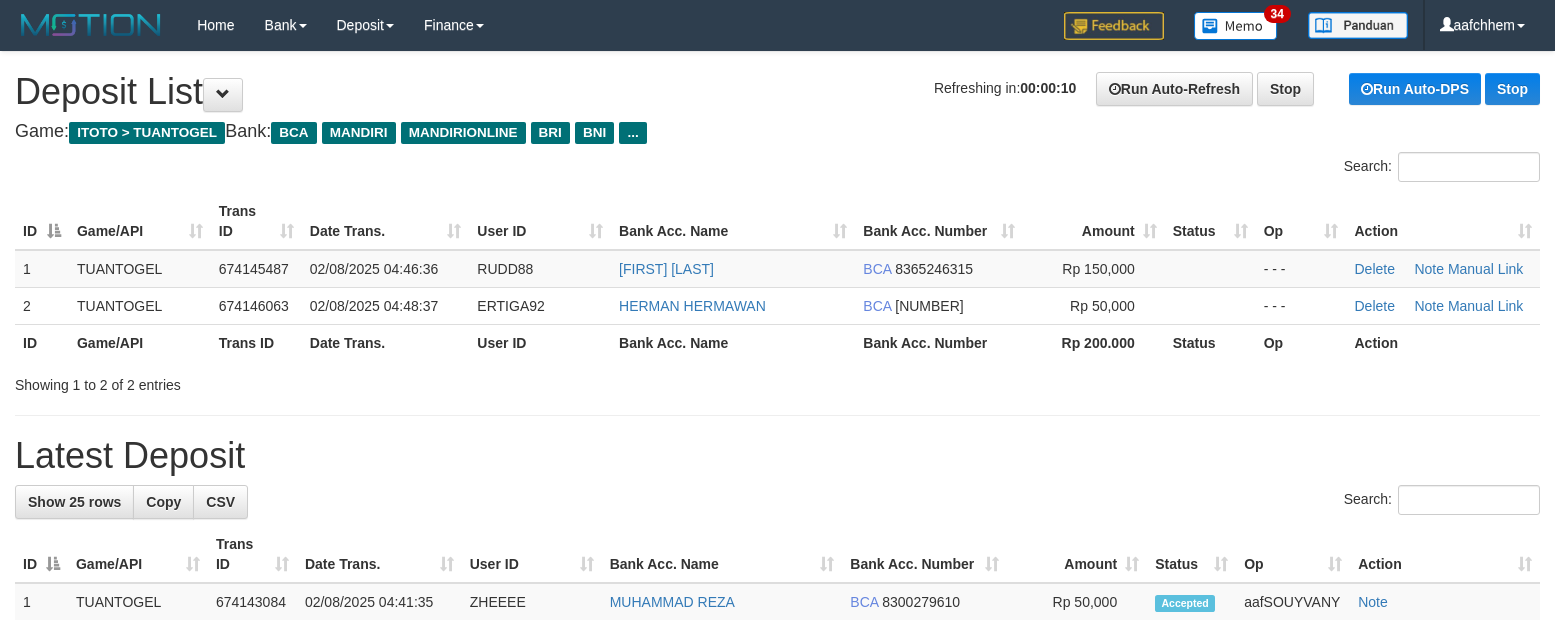 scroll, scrollTop: 0, scrollLeft: 0, axis: both 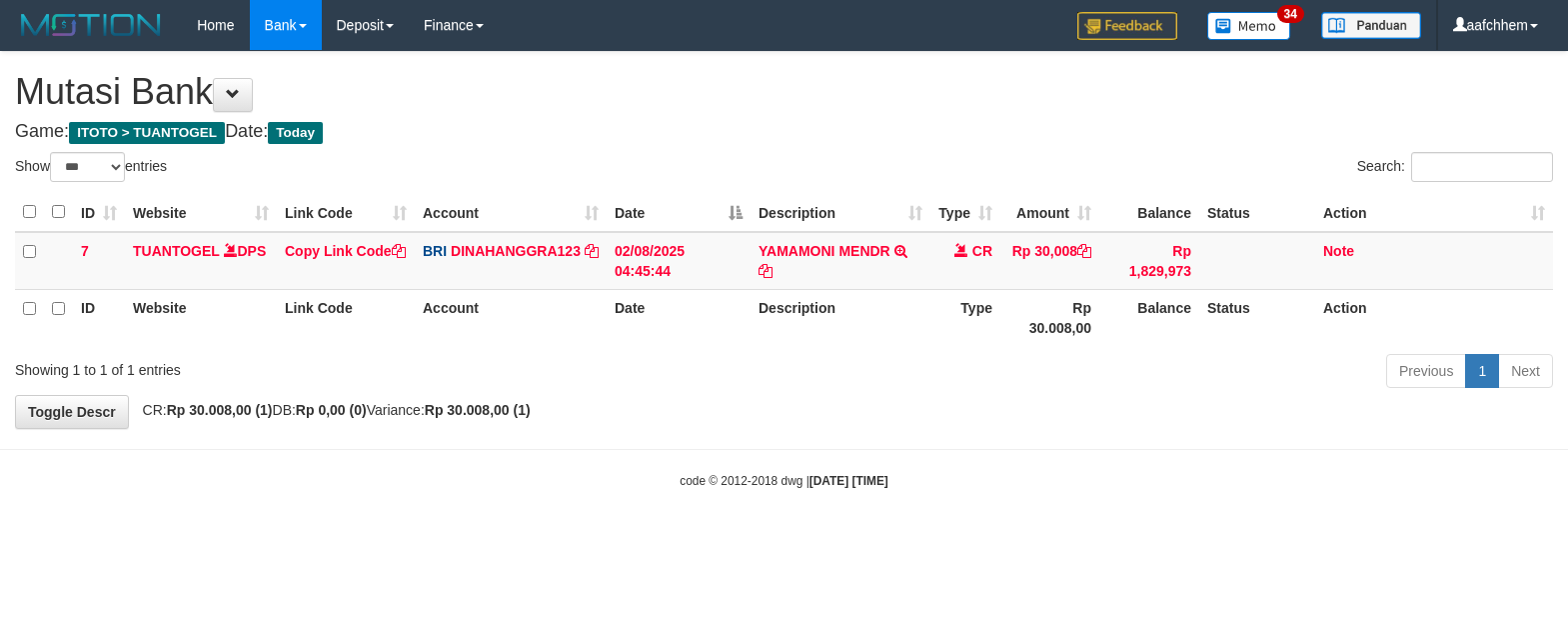 select on "***" 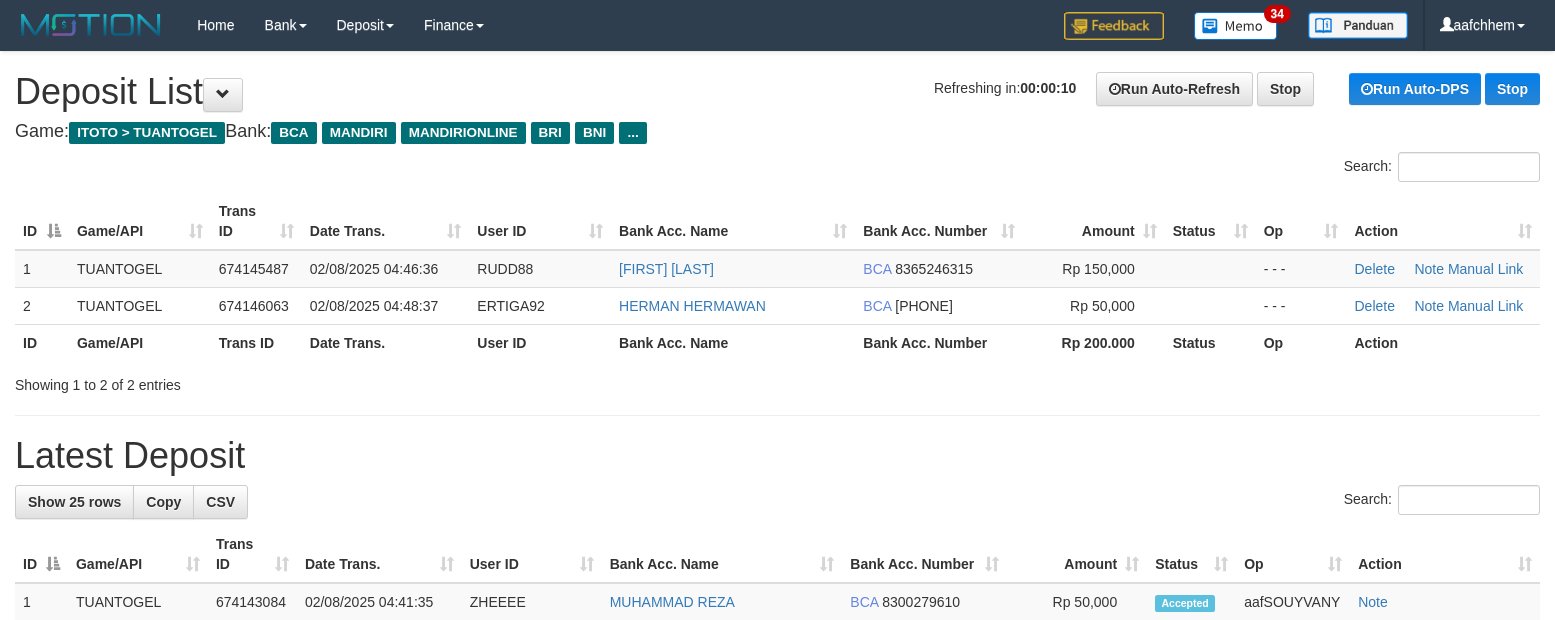 scroll, scrollTop: 0, scrollLeft: 0, axis: both 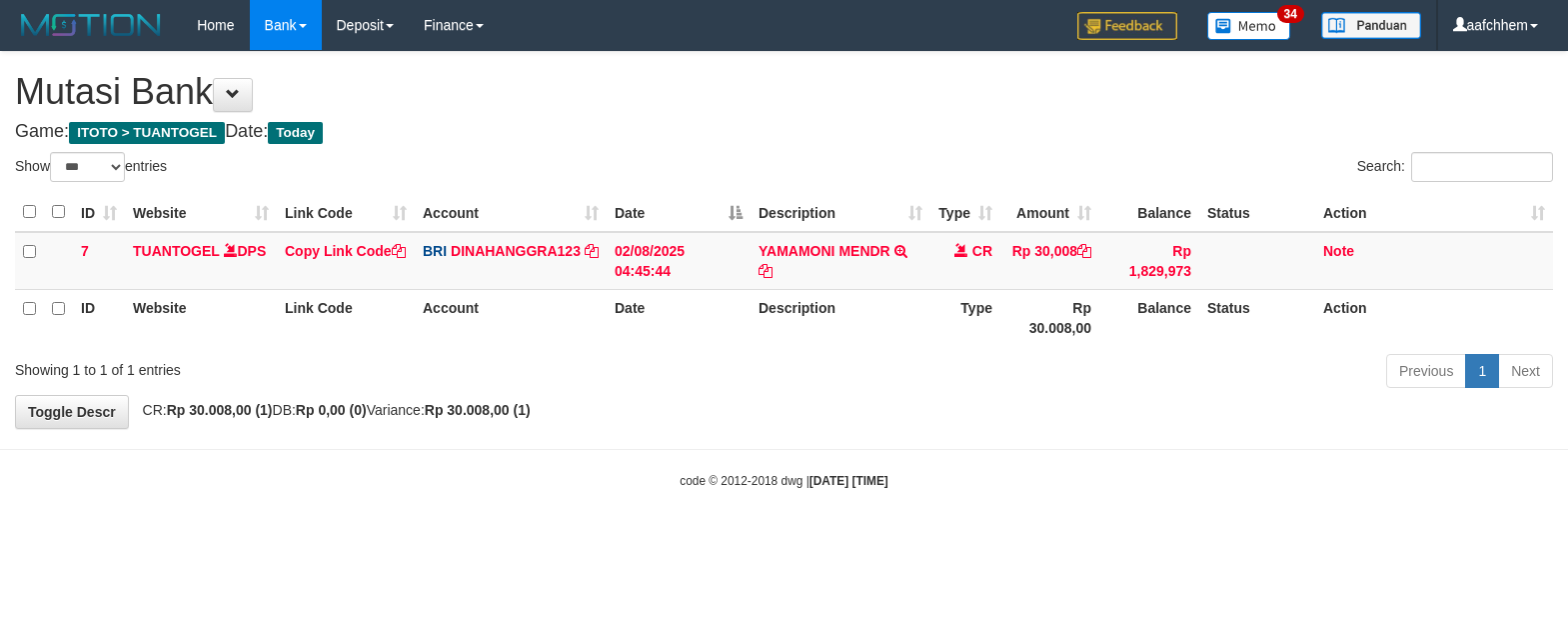 select on "***" 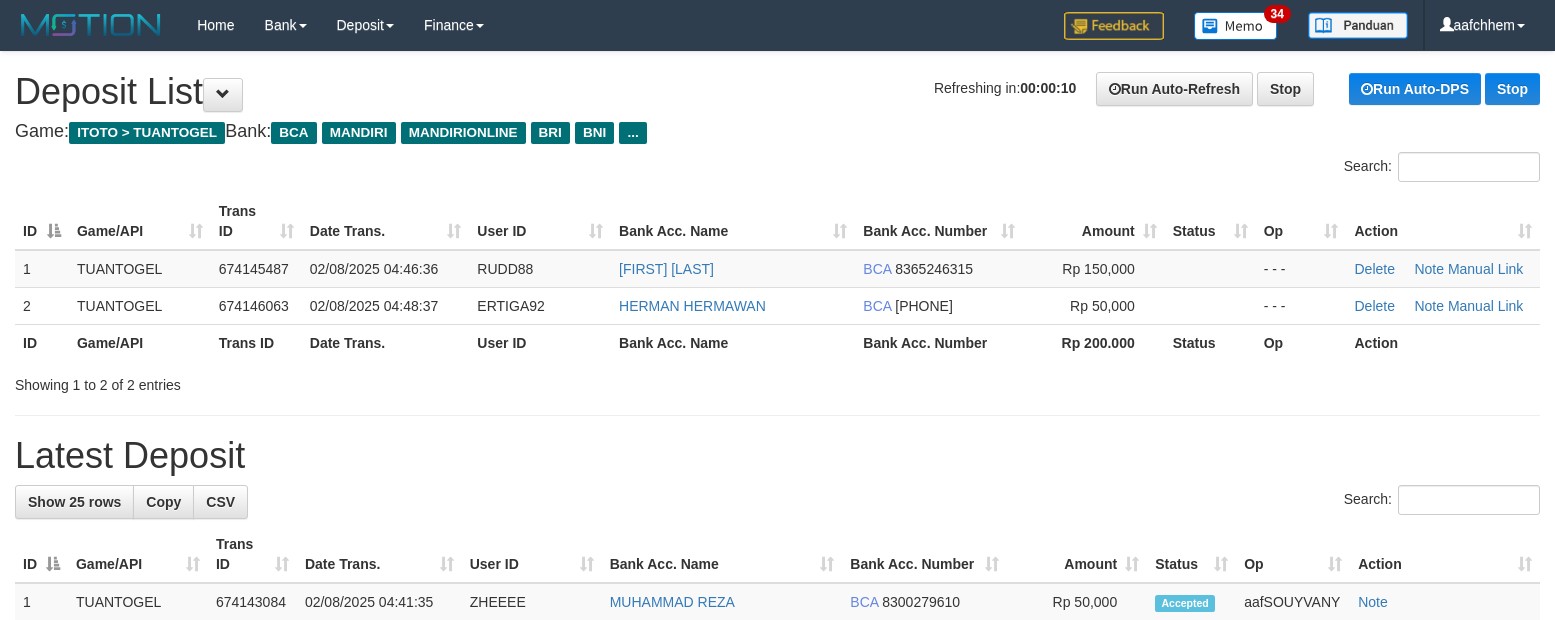 scroll, scrollTop: 0, scrollLeft: 0, axis: both 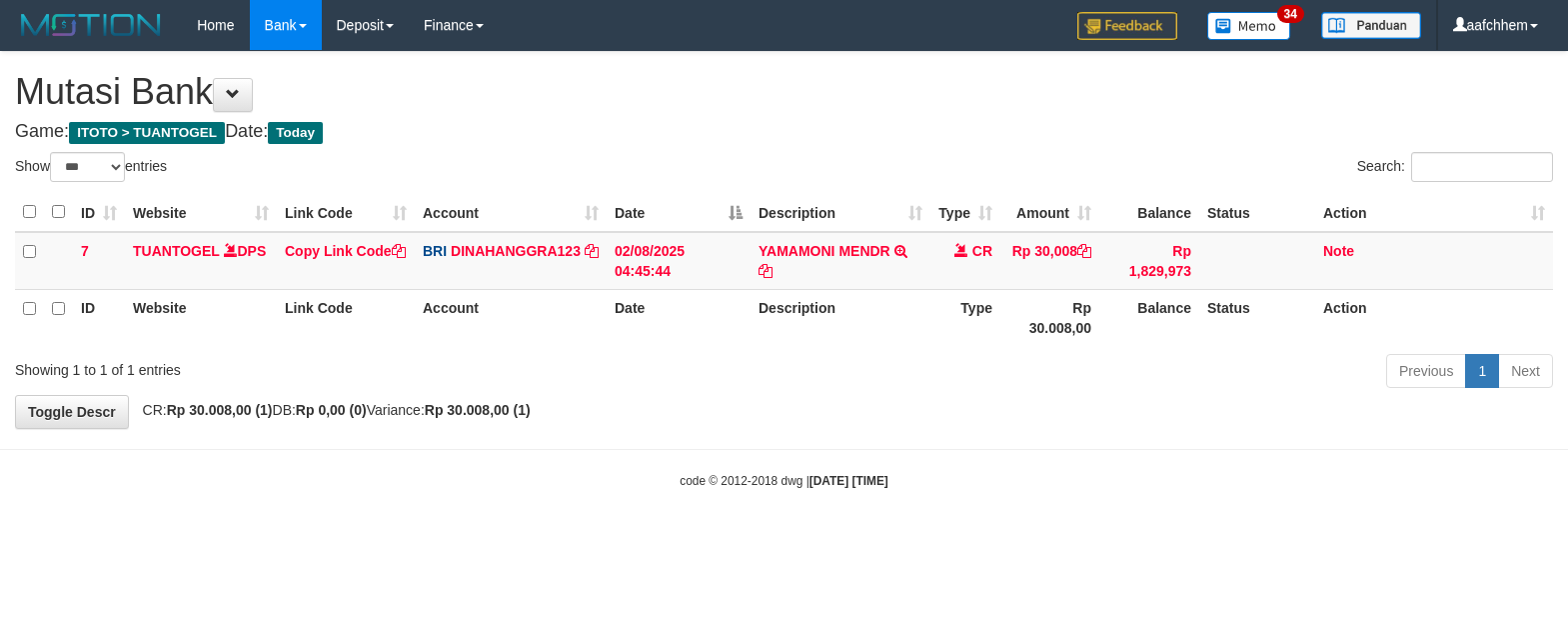 select on "***" 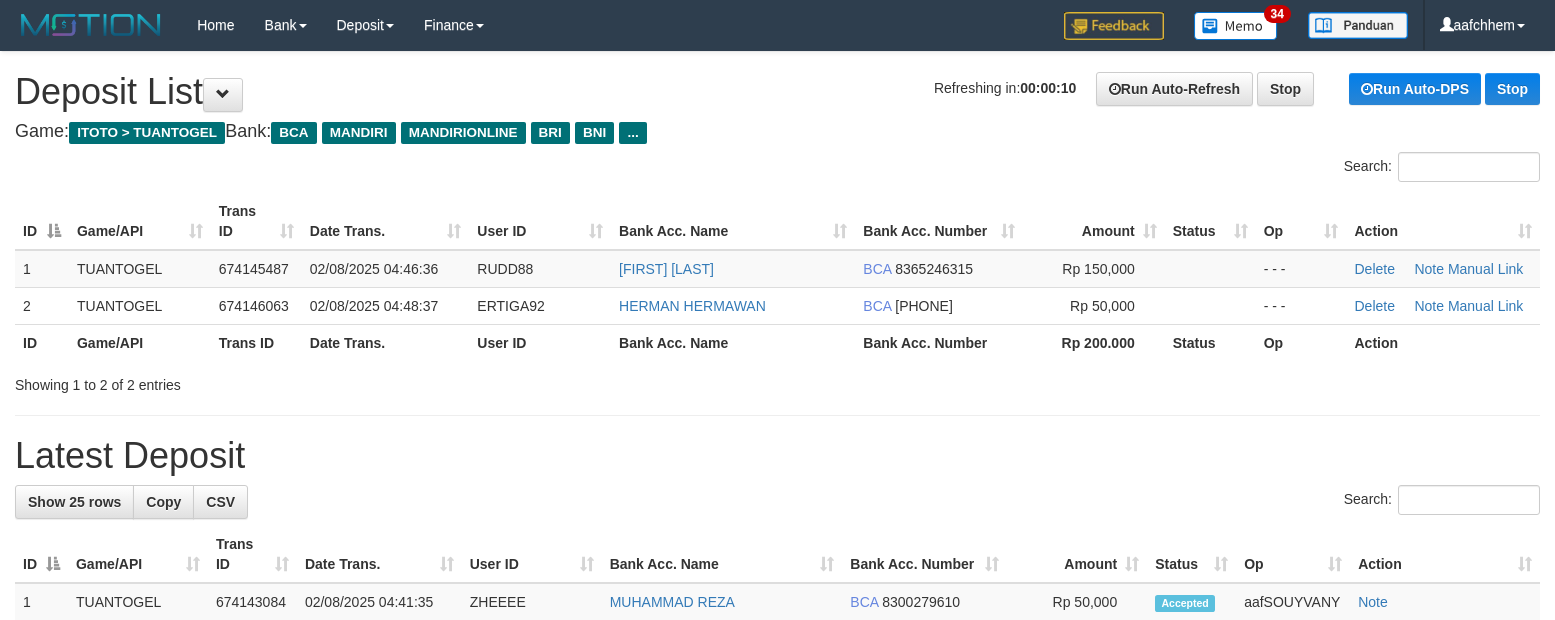 scroll, scrollTop: 0, scrollLeft: 0, axis: both 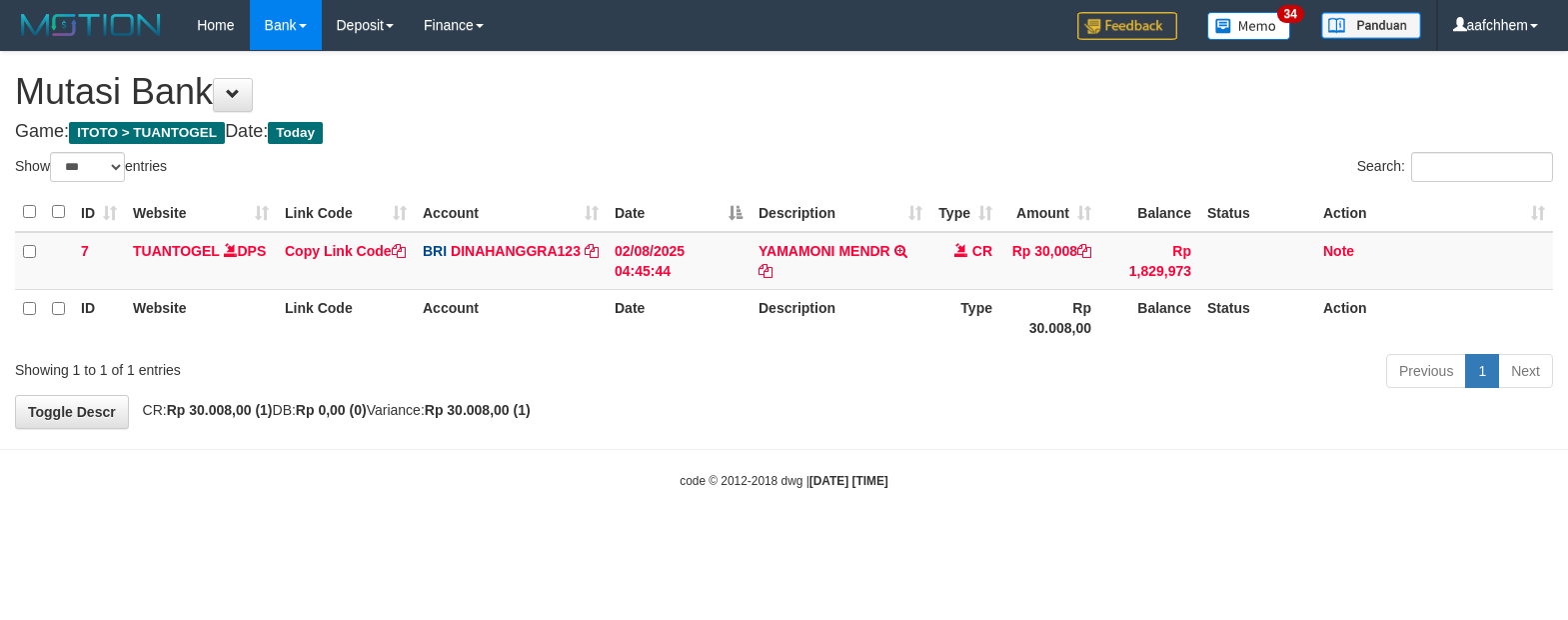 select on "***" 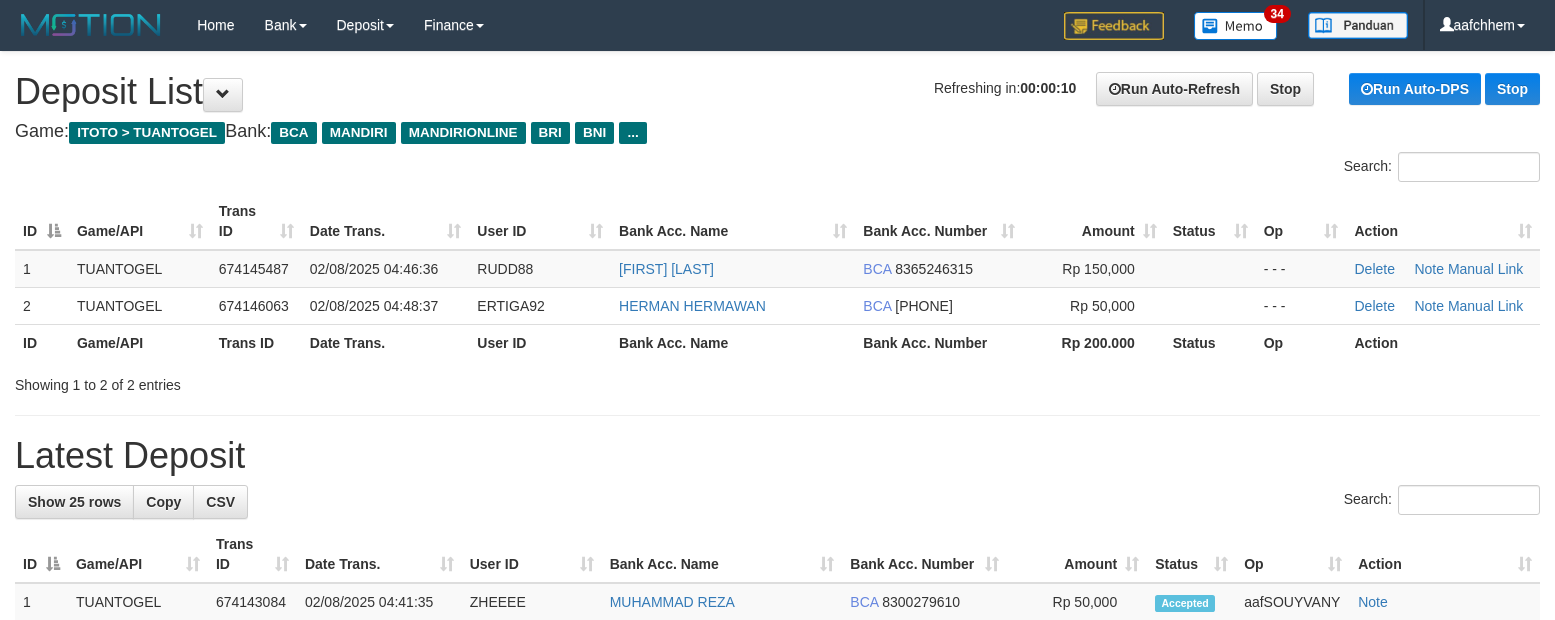 scroll, scrollTop: 0, scrollLeft: 0, axis: both 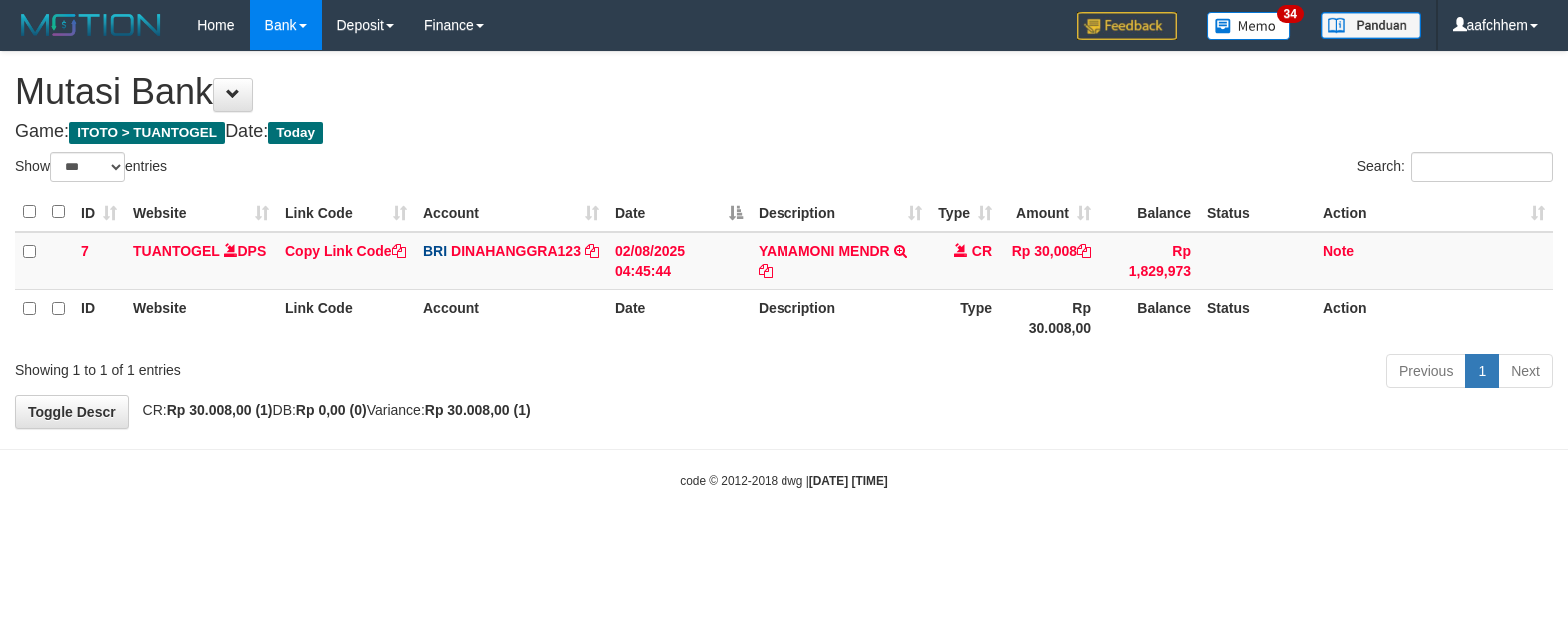 select on "***" 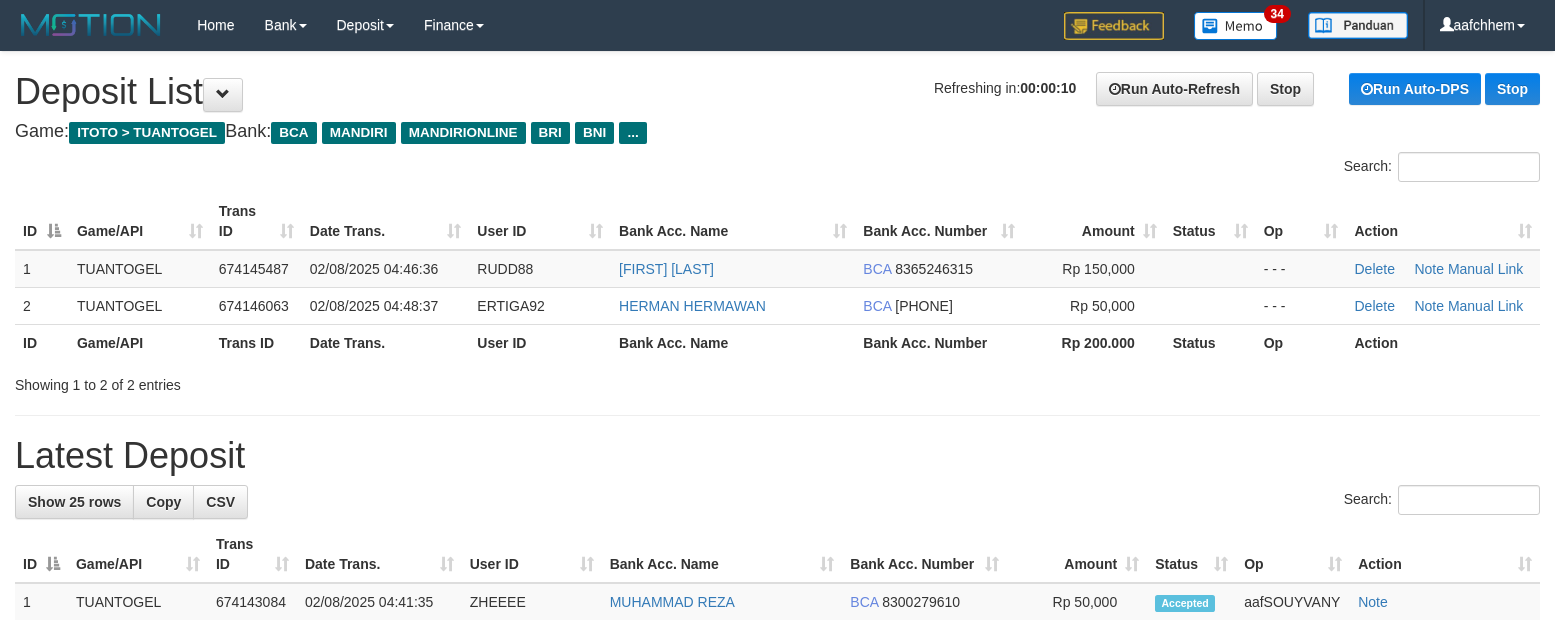 scroll, scrollTop: 0, scrollLeft: 0, axis: both 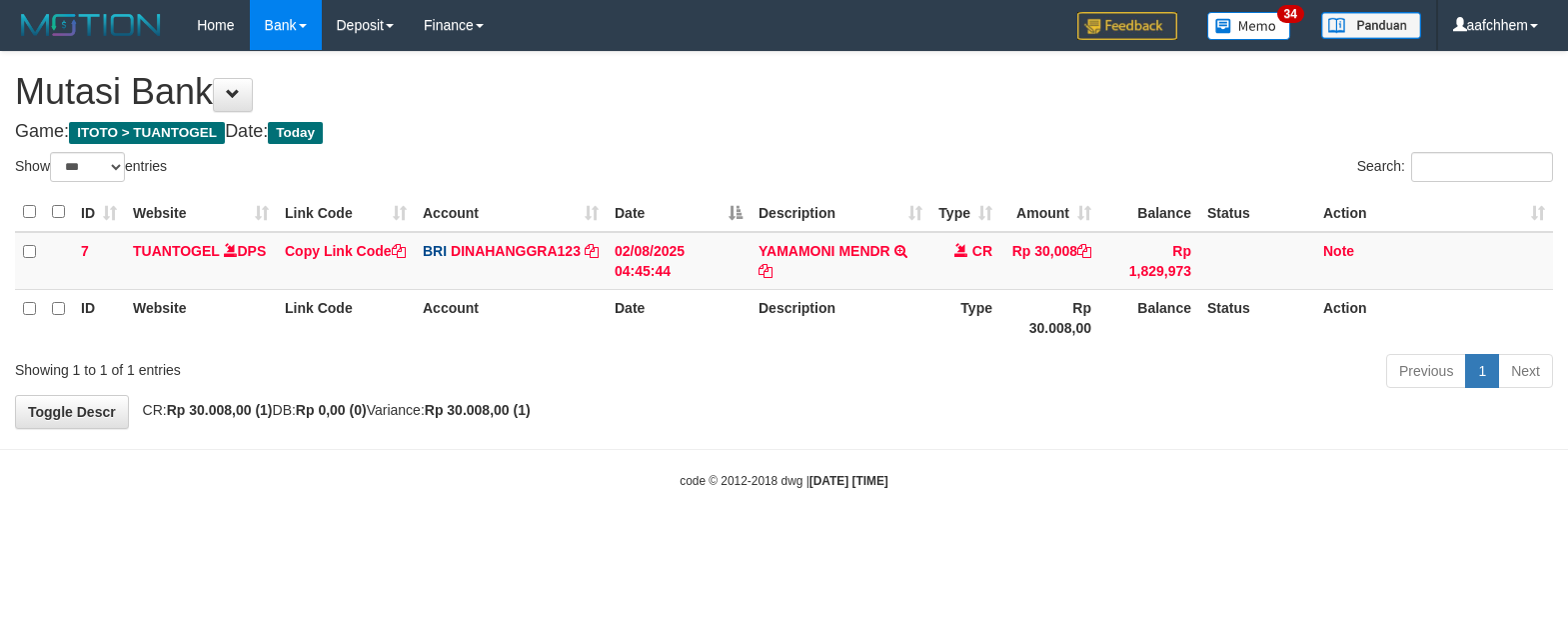 select on "***" 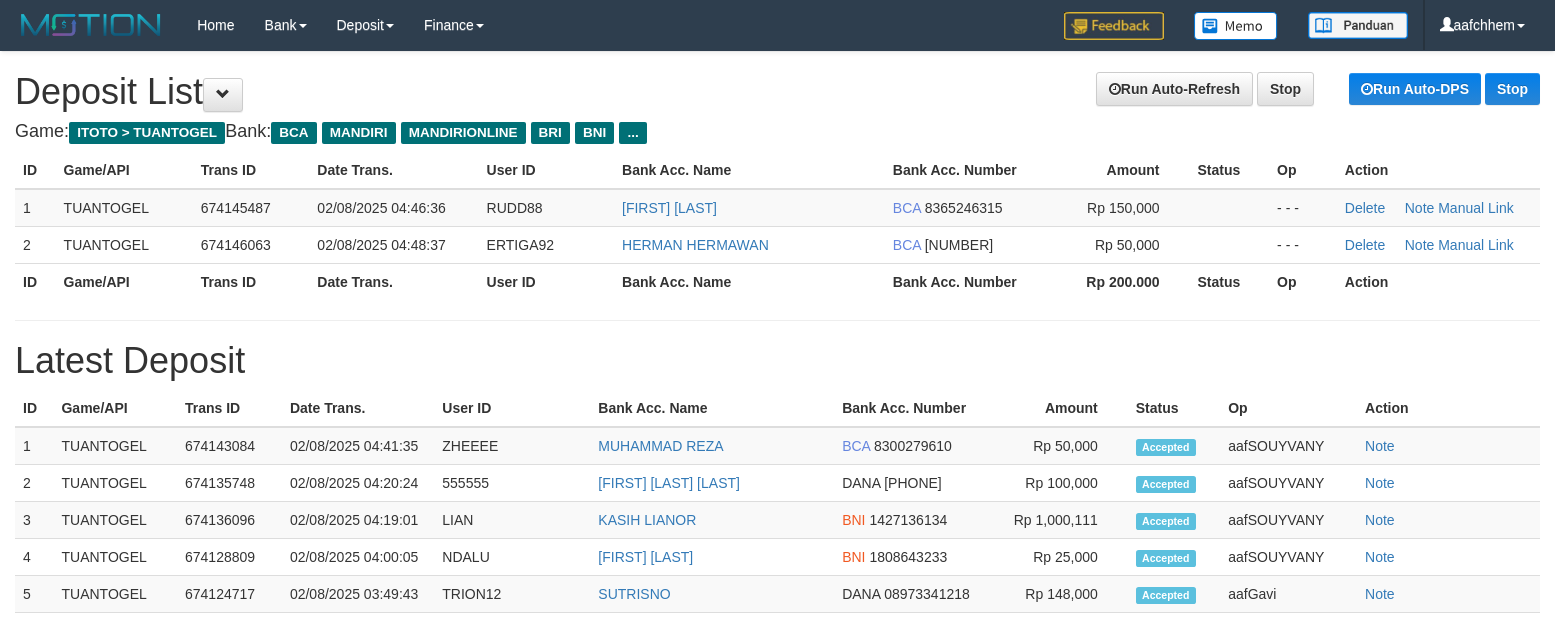 scroll, scrollTop: 0, scrollLeft: 0, axis: both 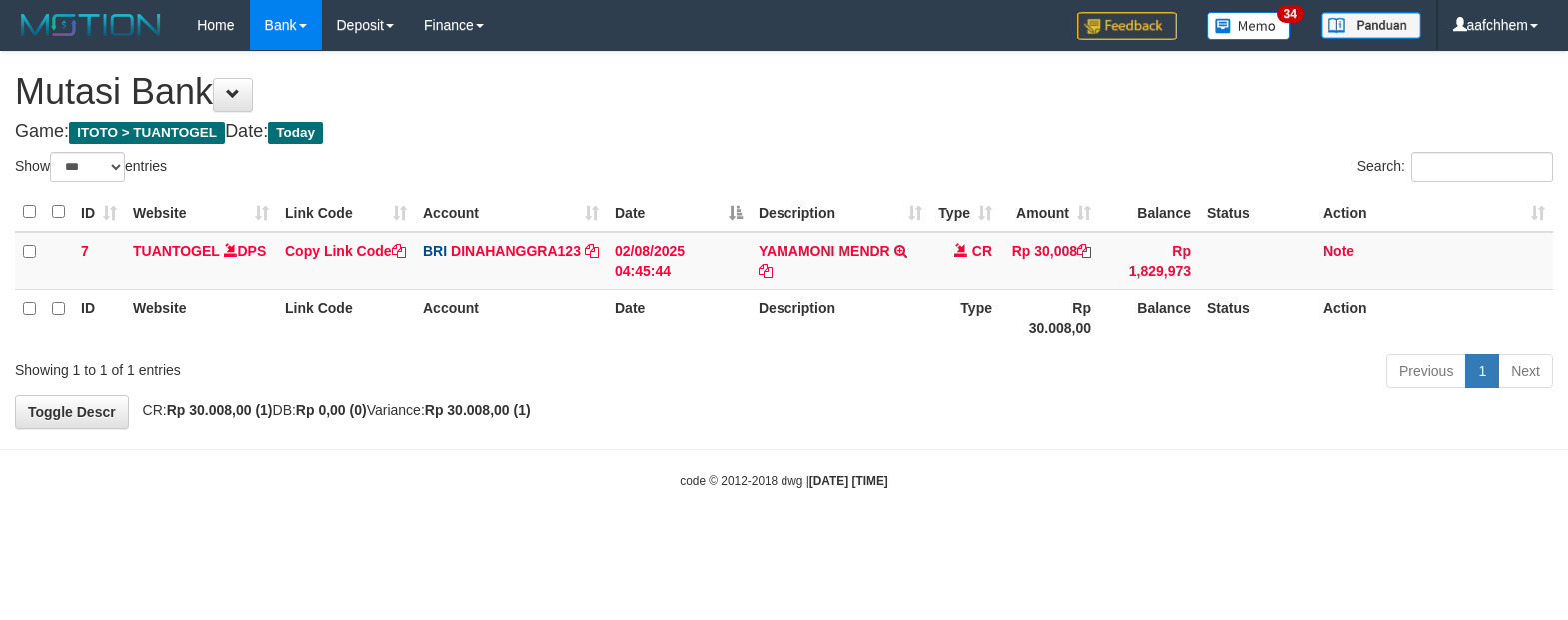 select on "***" 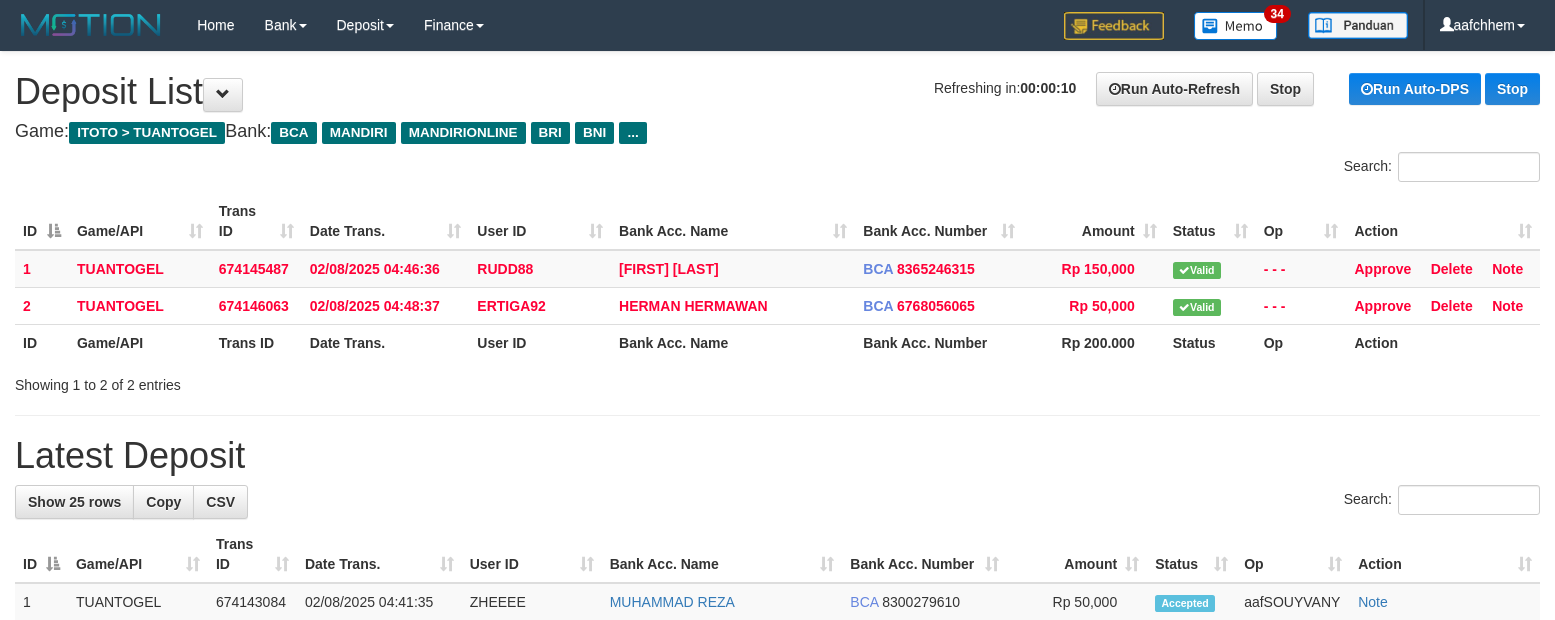 scroll, scrollTop: 0, scrollLeft: 0, axis: both 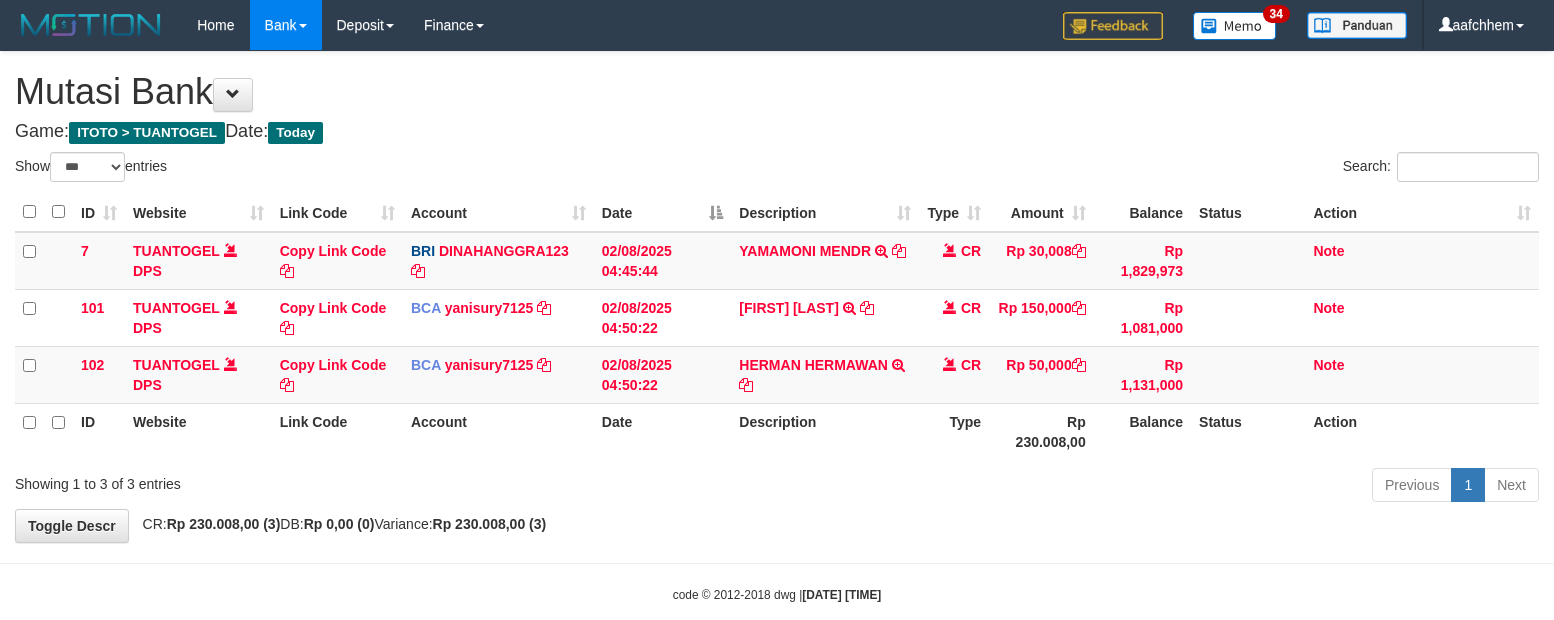 select on "***" 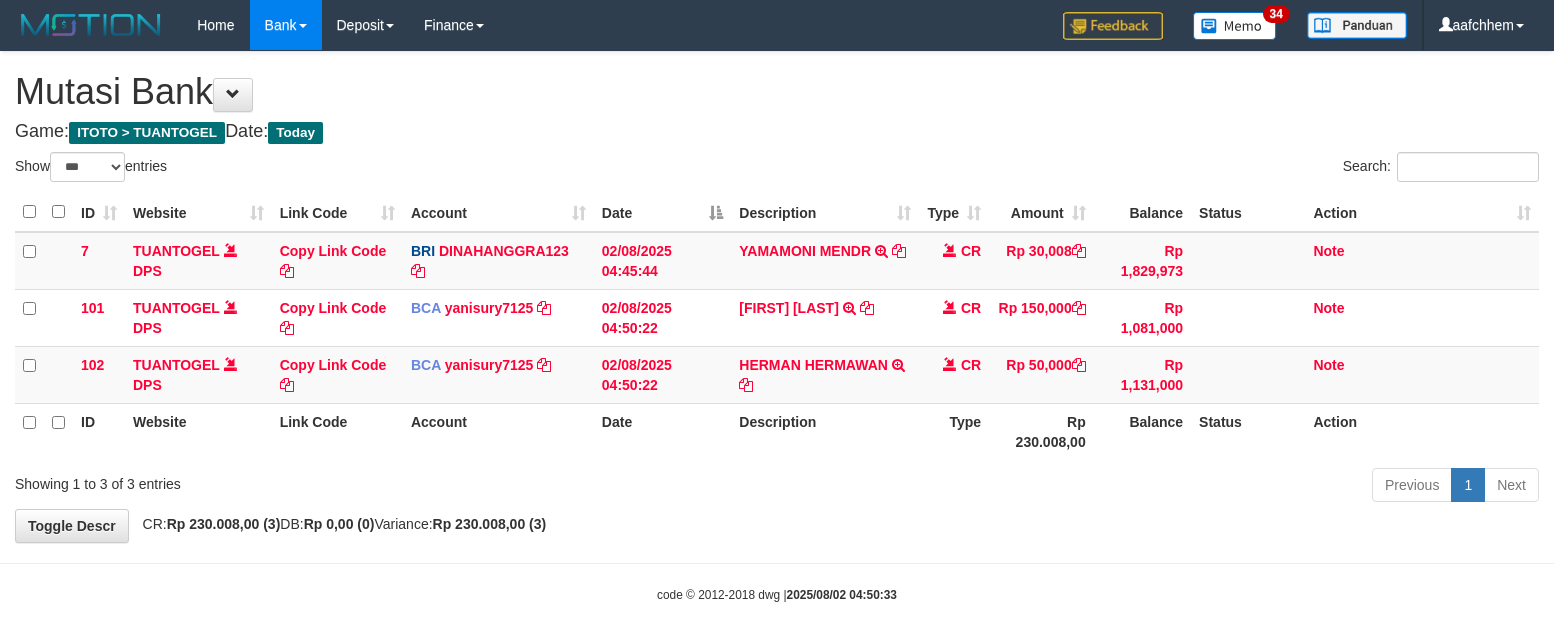 select on "***" 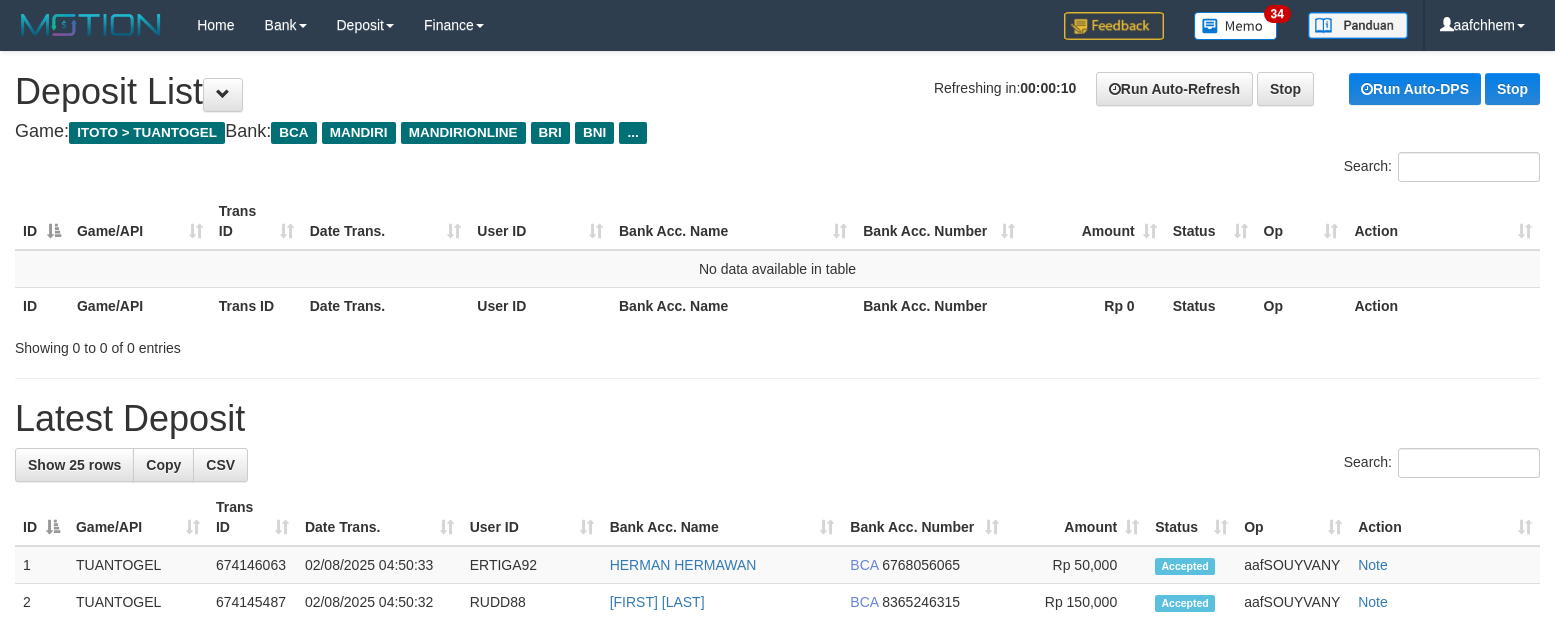 scroll, scrollTop: 0, scrollLeft: 0, axis: both 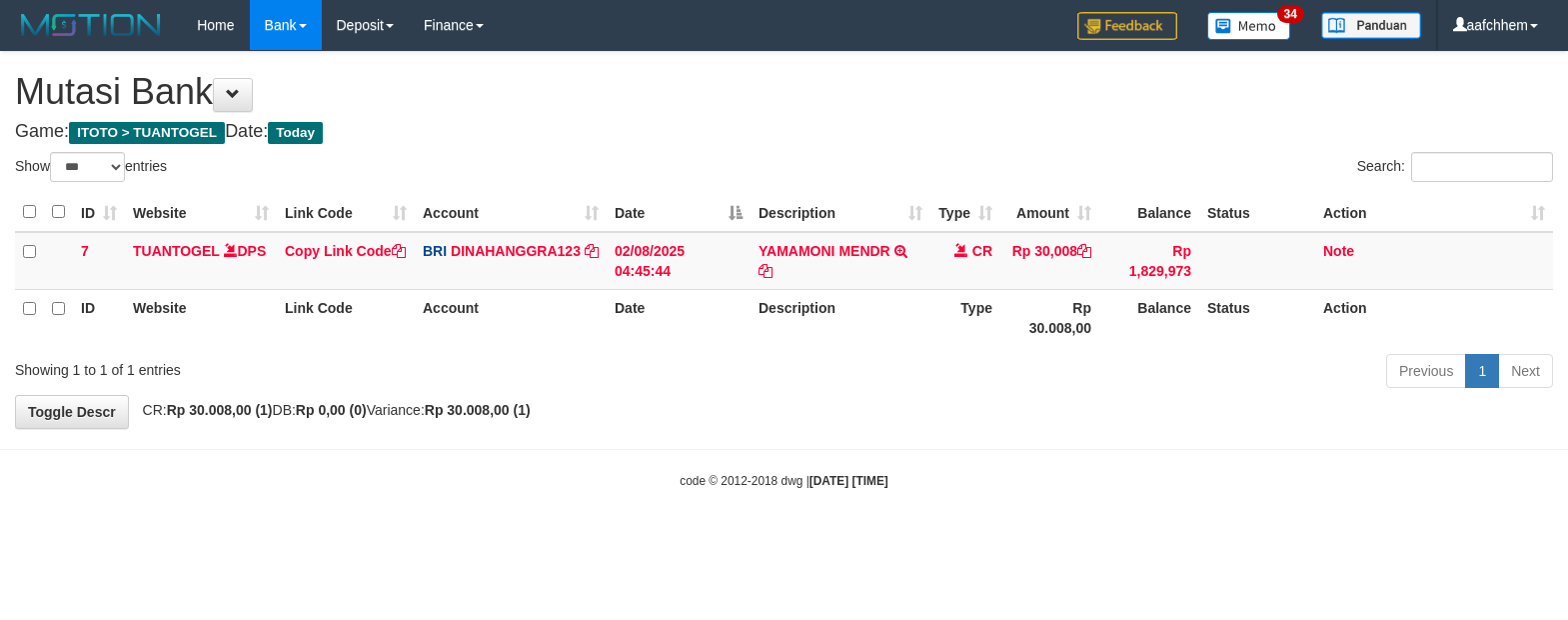 select on "***" 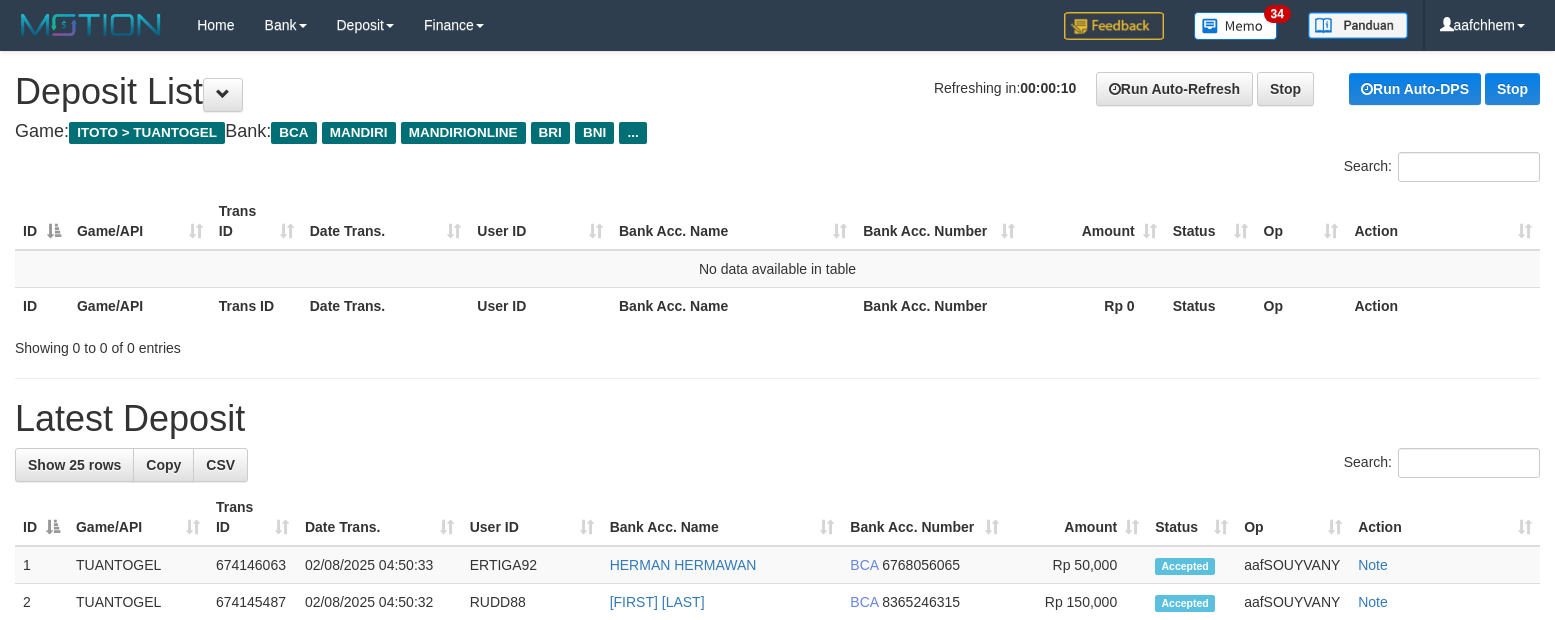 scroll, scrollTop: 0, scrollLeft: 0, axis: both 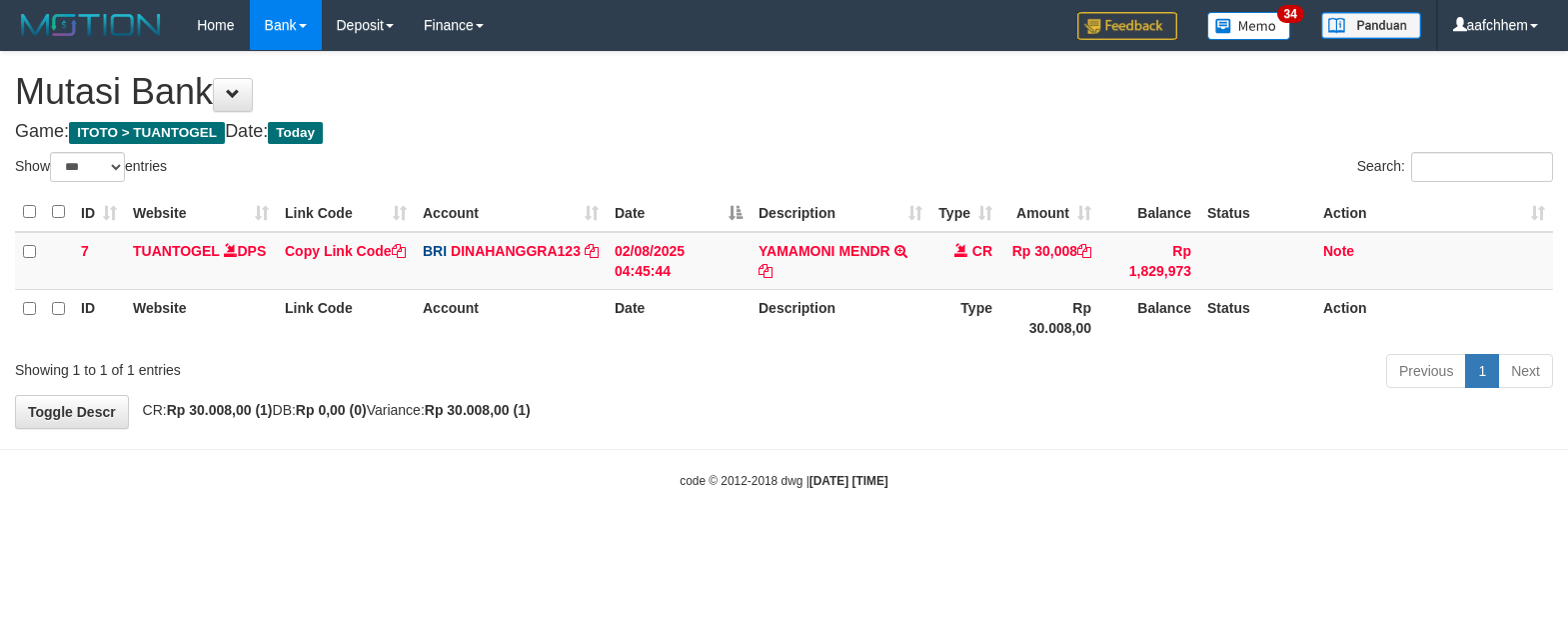 select on "***" 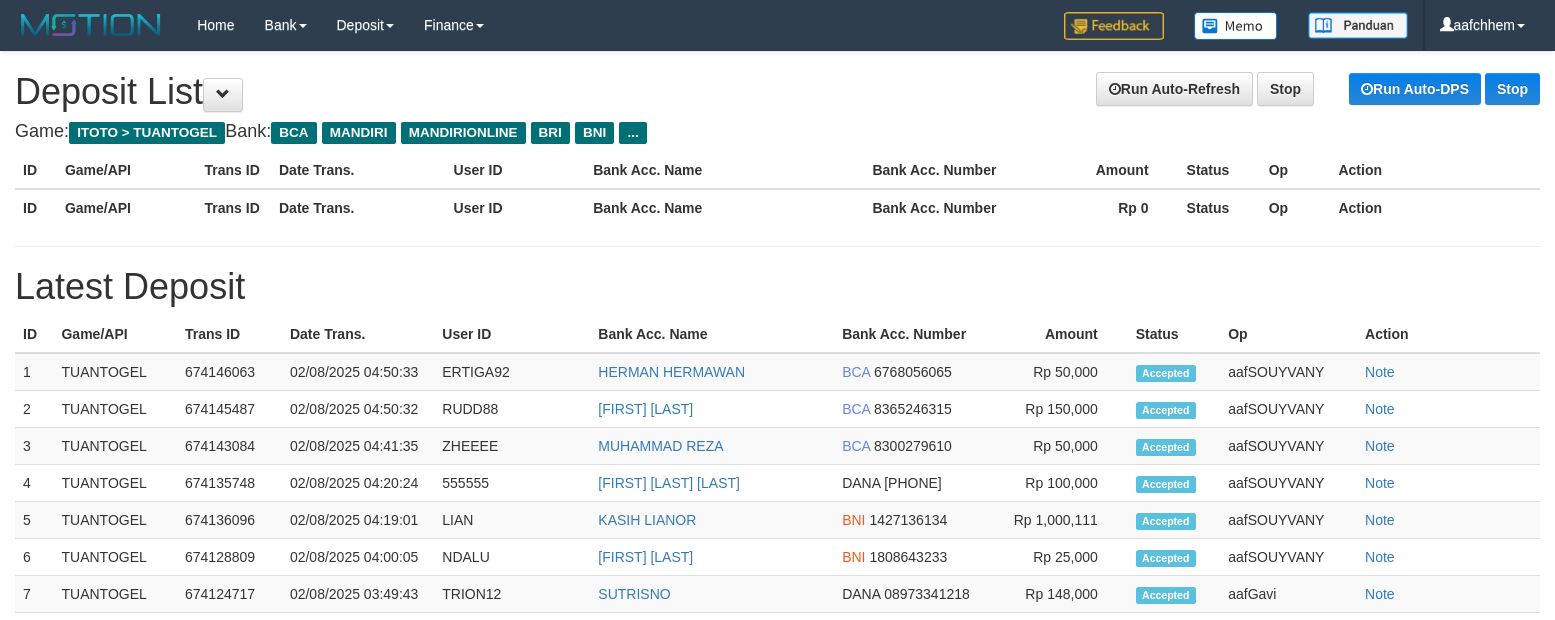 scroll, scrollTop: 0, scrollLeft: 0, axis: both 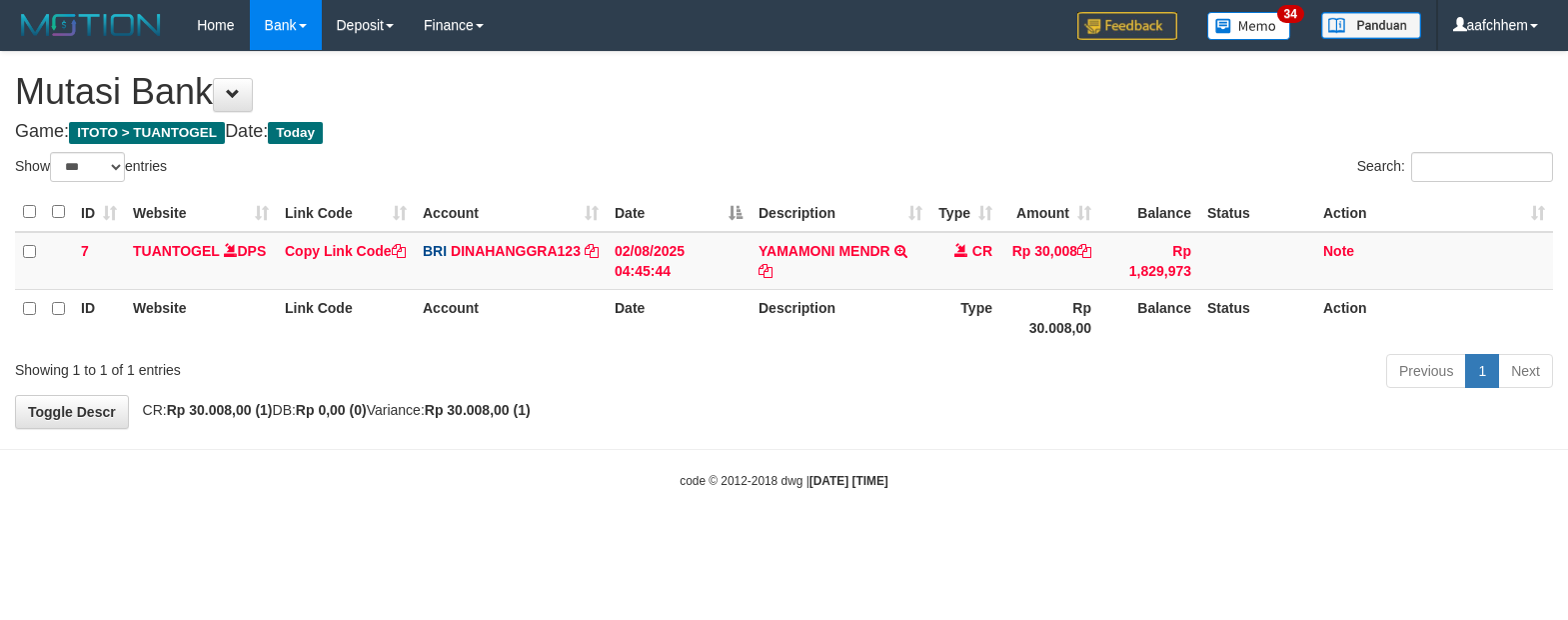 select on "***" 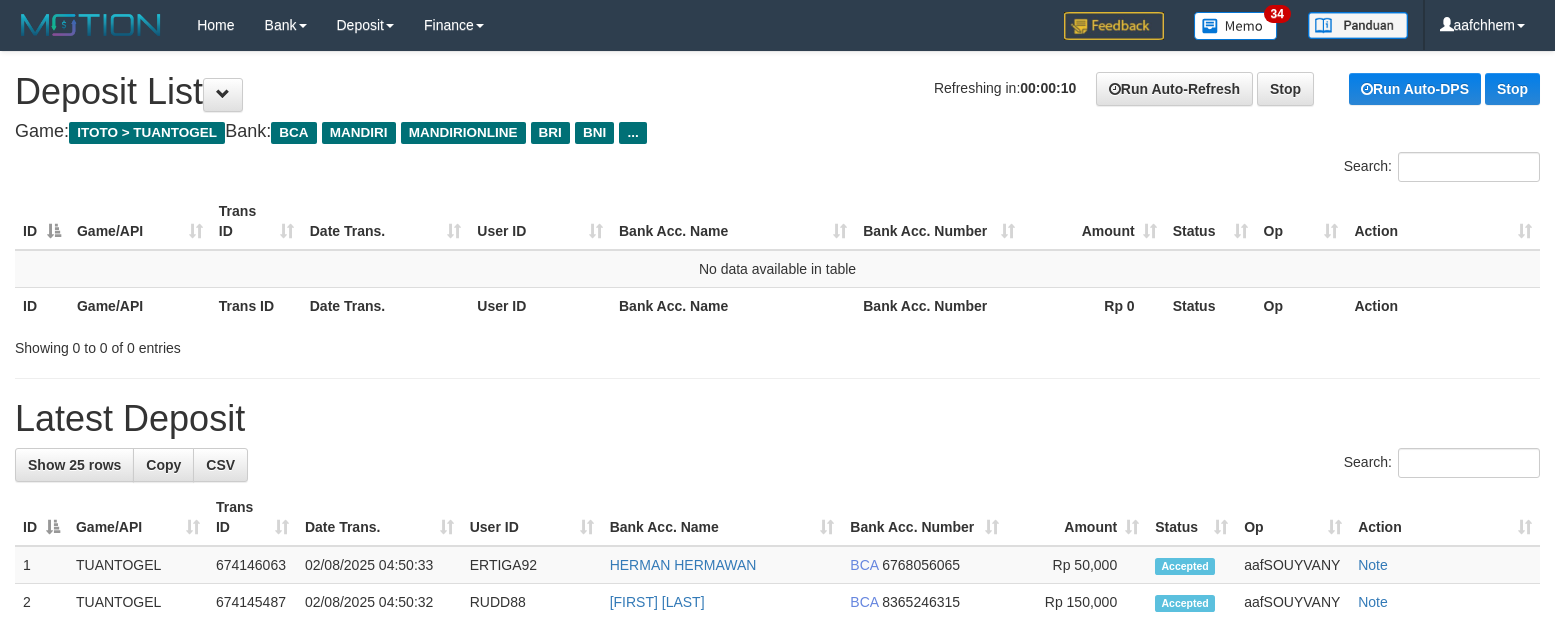 scroll, scrollTop: 0, scrollLeft: 0, axis: both 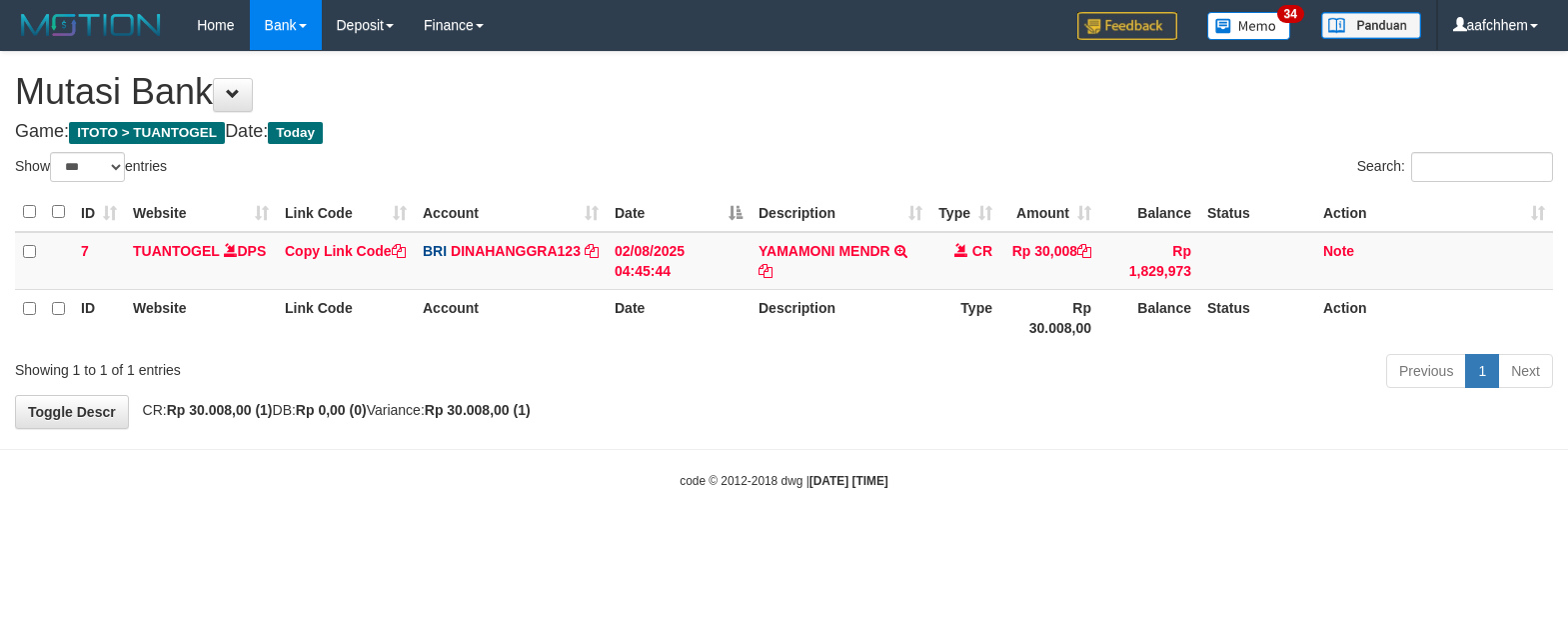 select on "***" 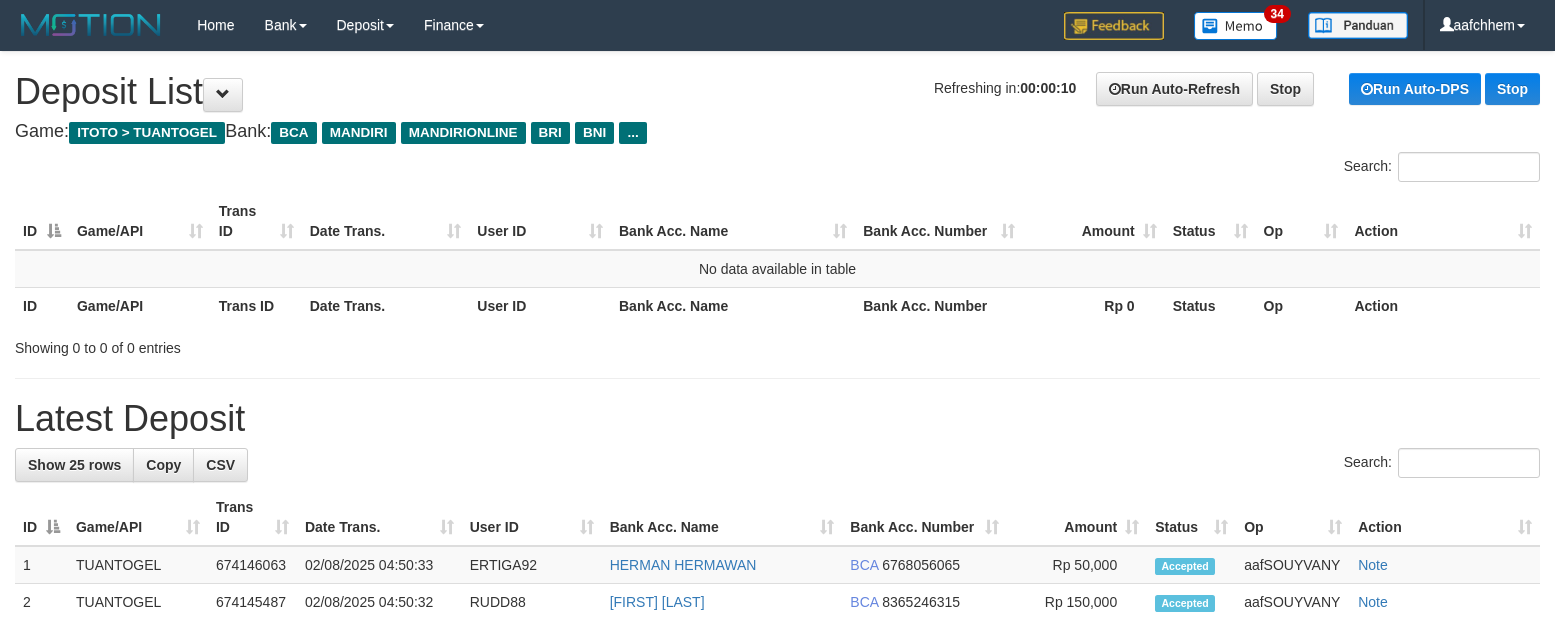 scroll, scrollTop: 0, scrollLeft: 0, axis: both 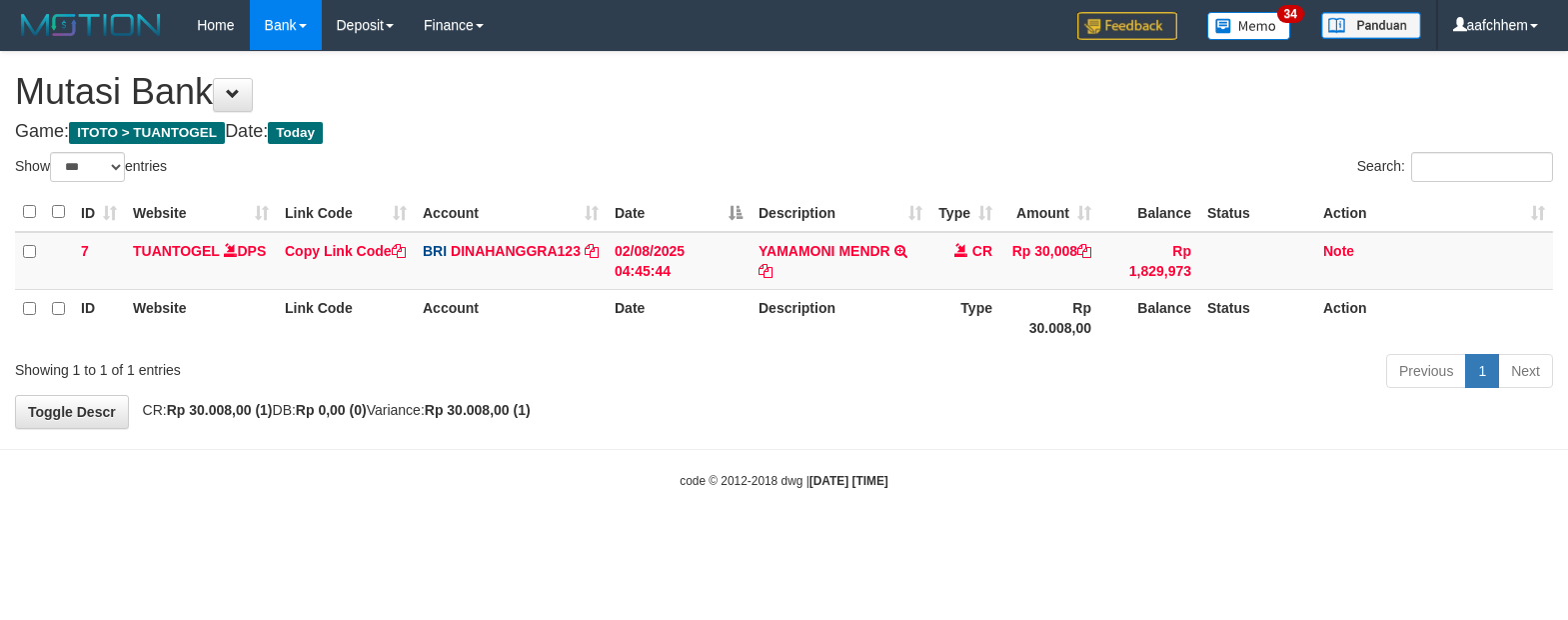 select on "***" 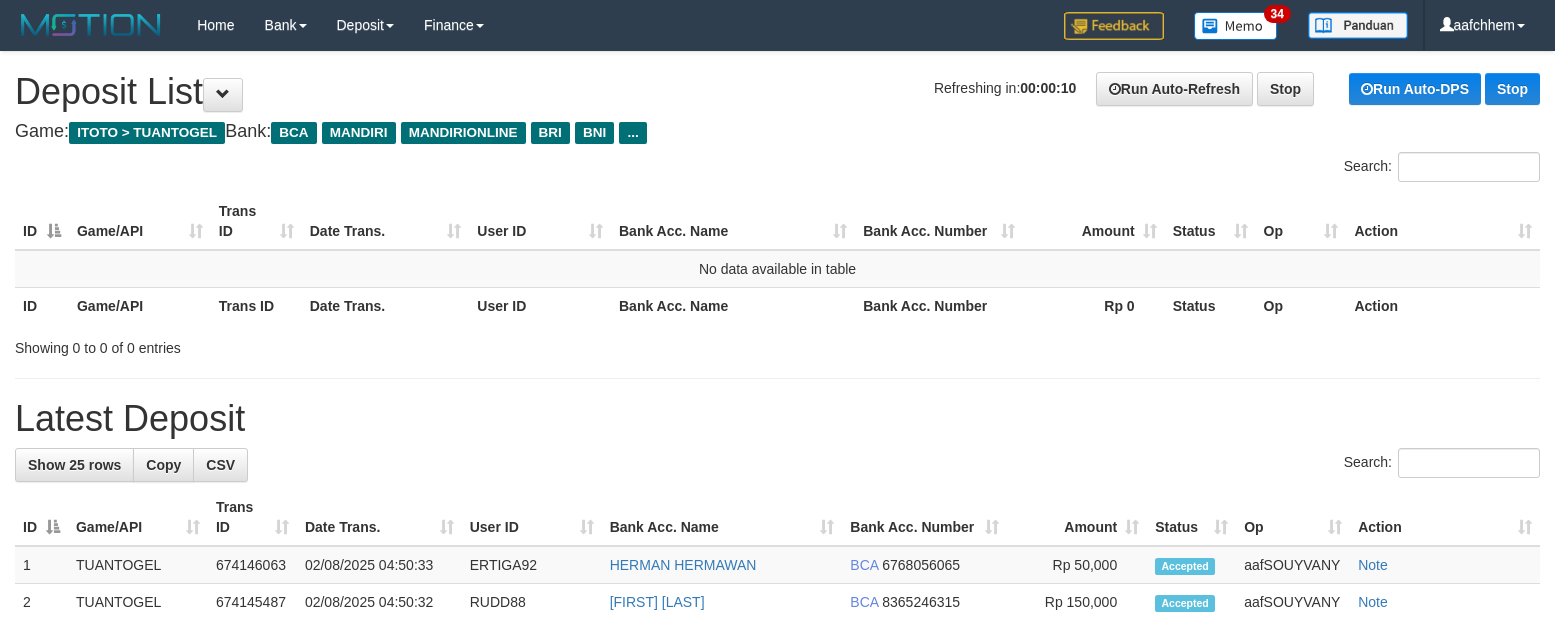 scroll, scrollTop: 0, scrollLeft: 0, axis: both 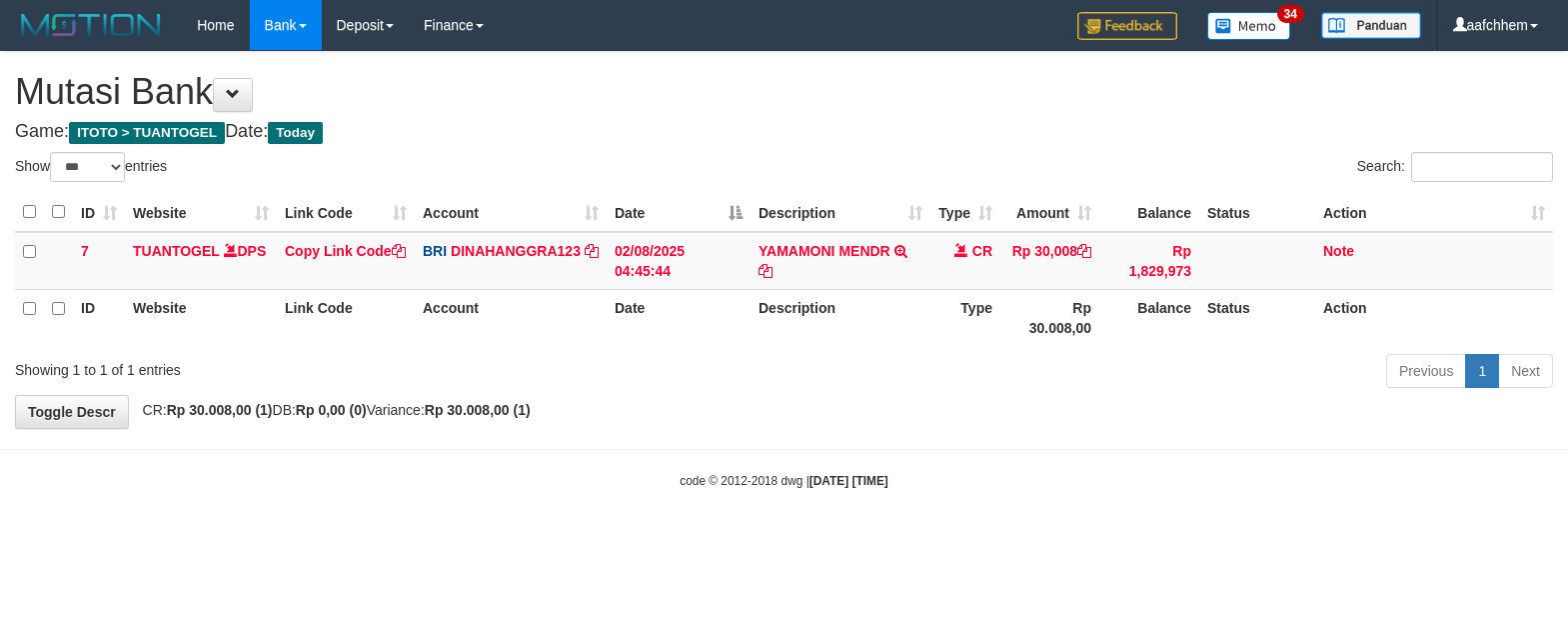 select on "***" 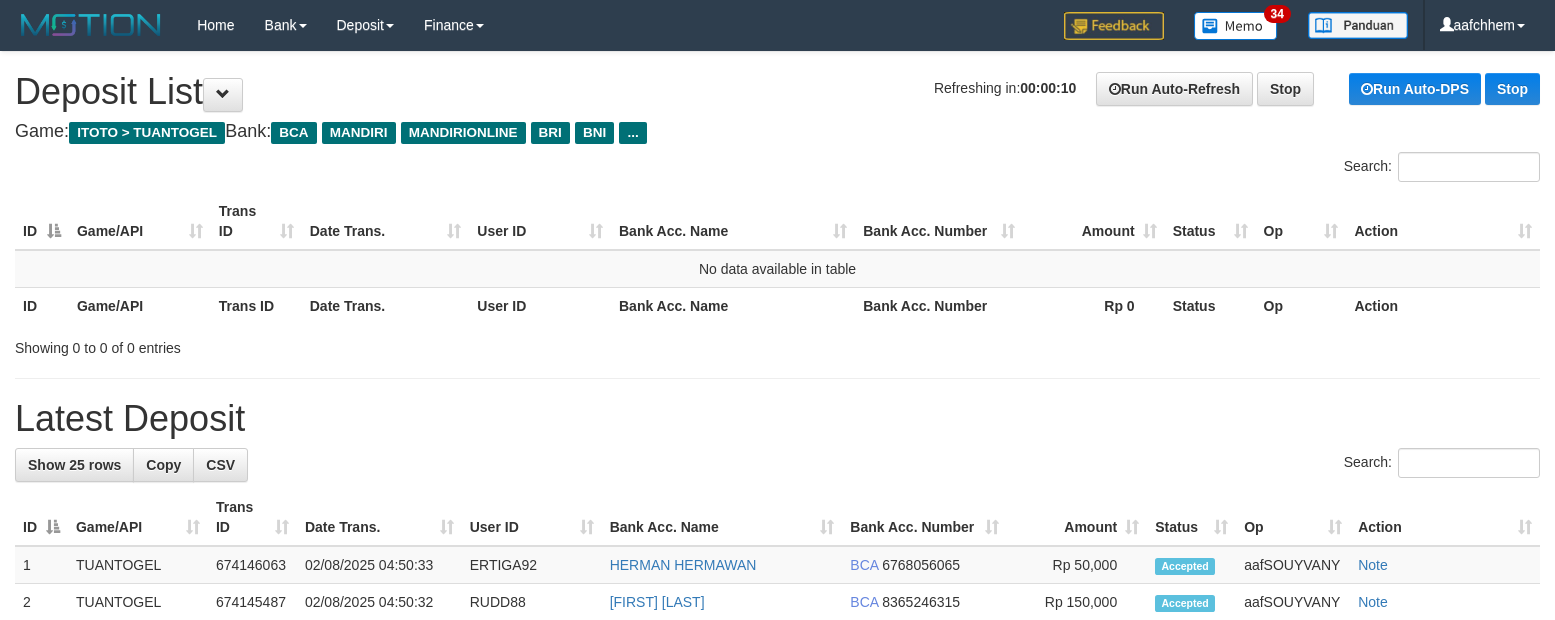 scroll, scrollTop: 0, scrollLeft: 0, axis: both 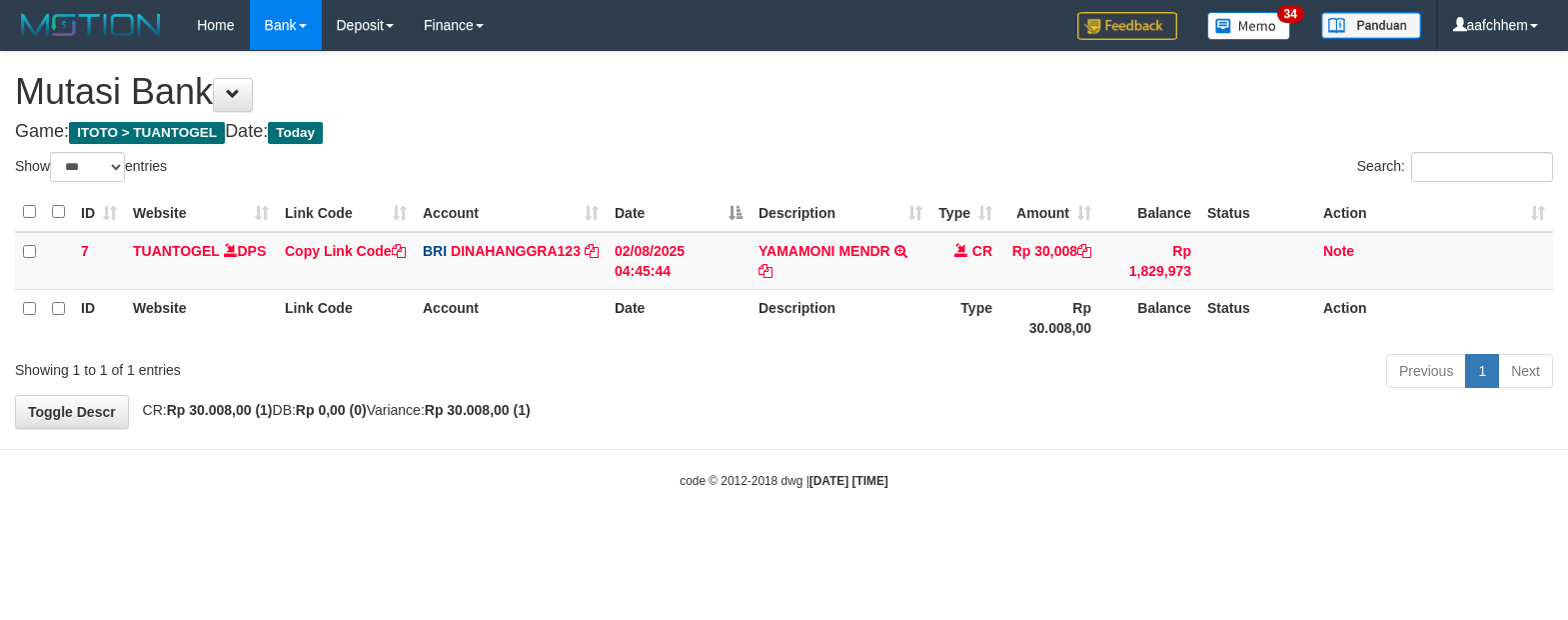 select on "***" 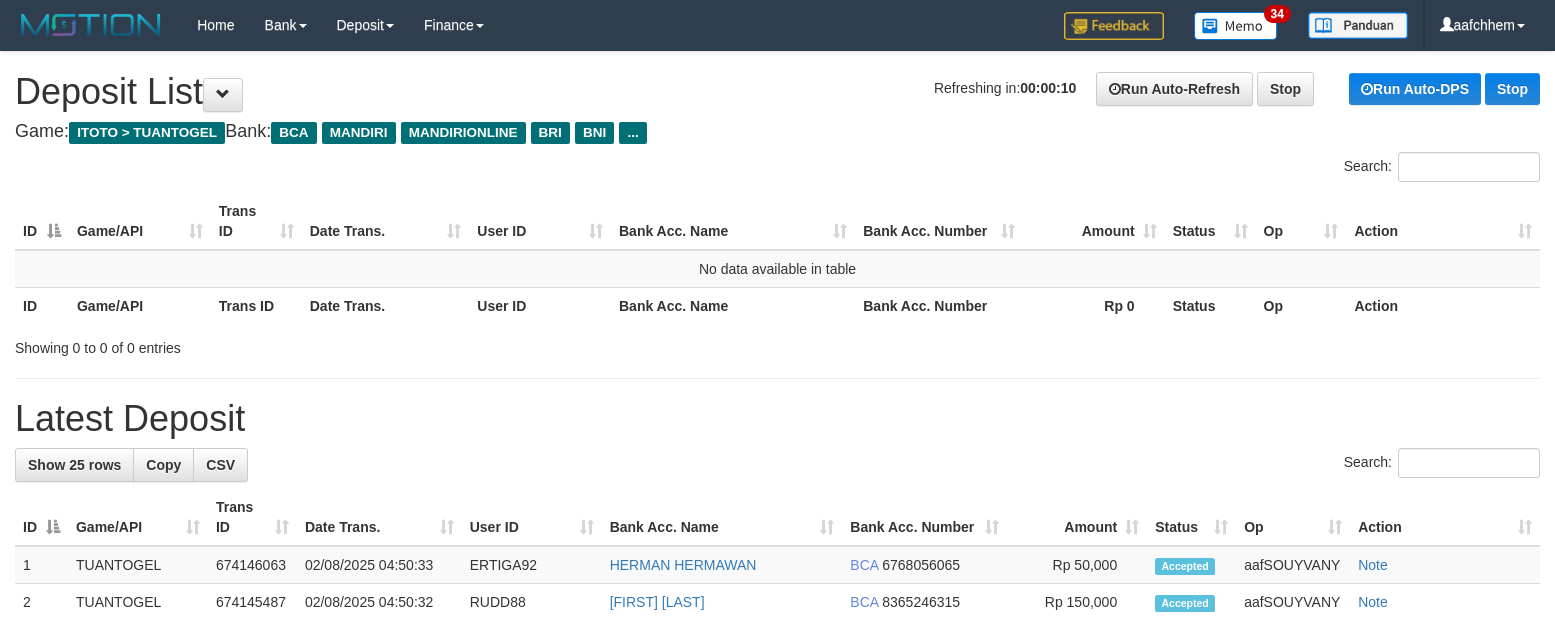 scroll, scrollTop: 0, scrollLeft: 0, axis: both 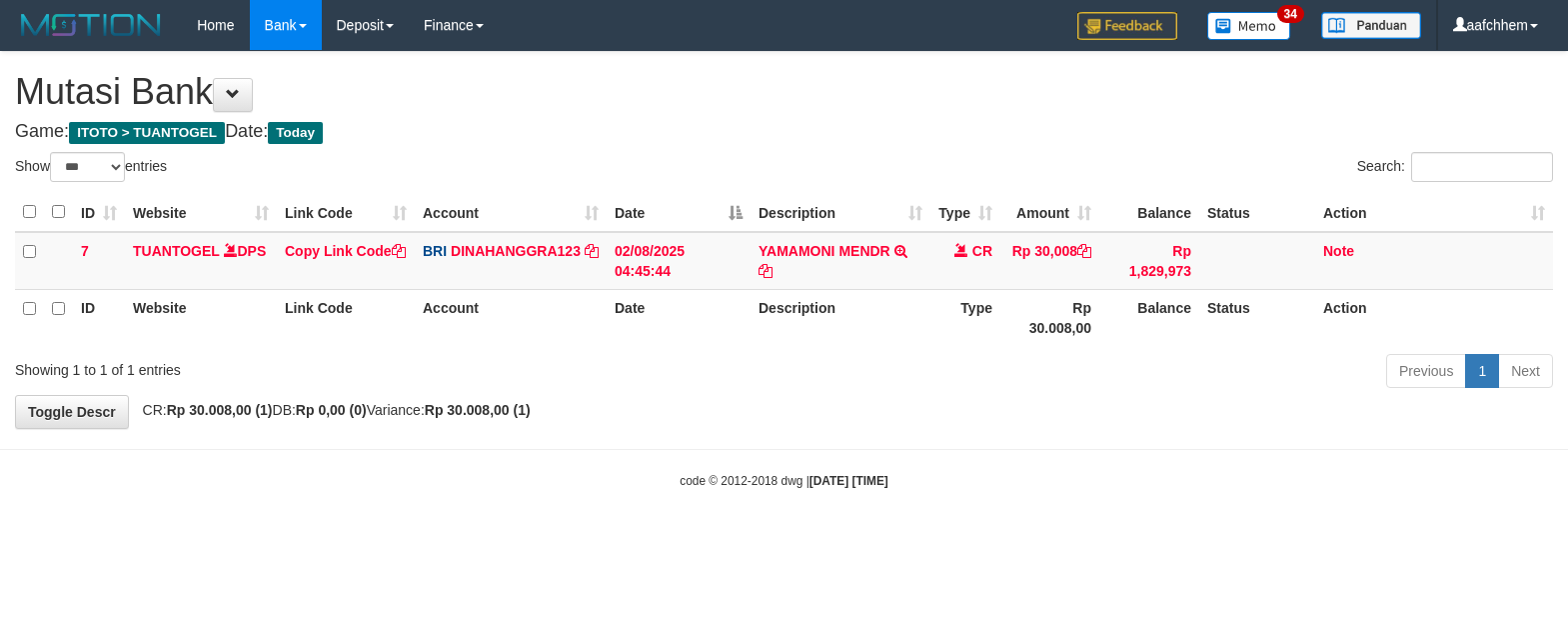 select on "***" 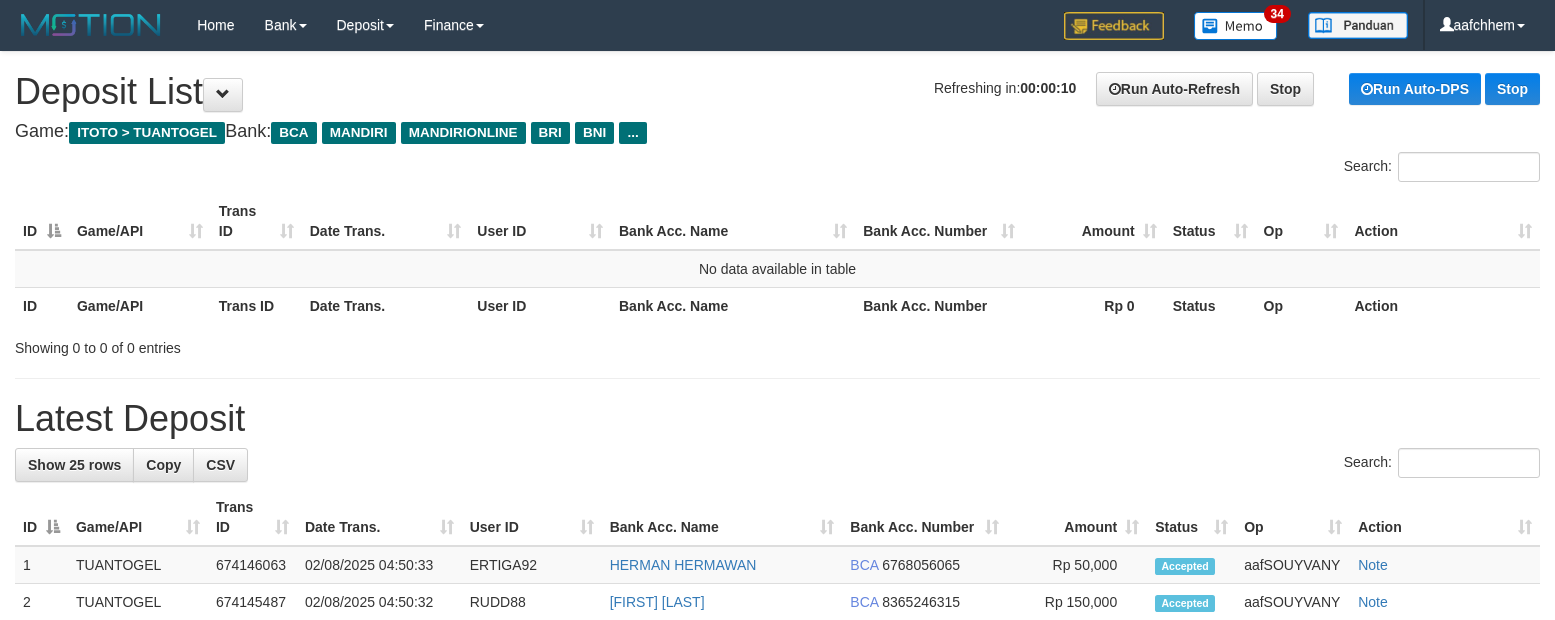 scroll, scrollTop: 0, scrollLeft: 0, axis: both 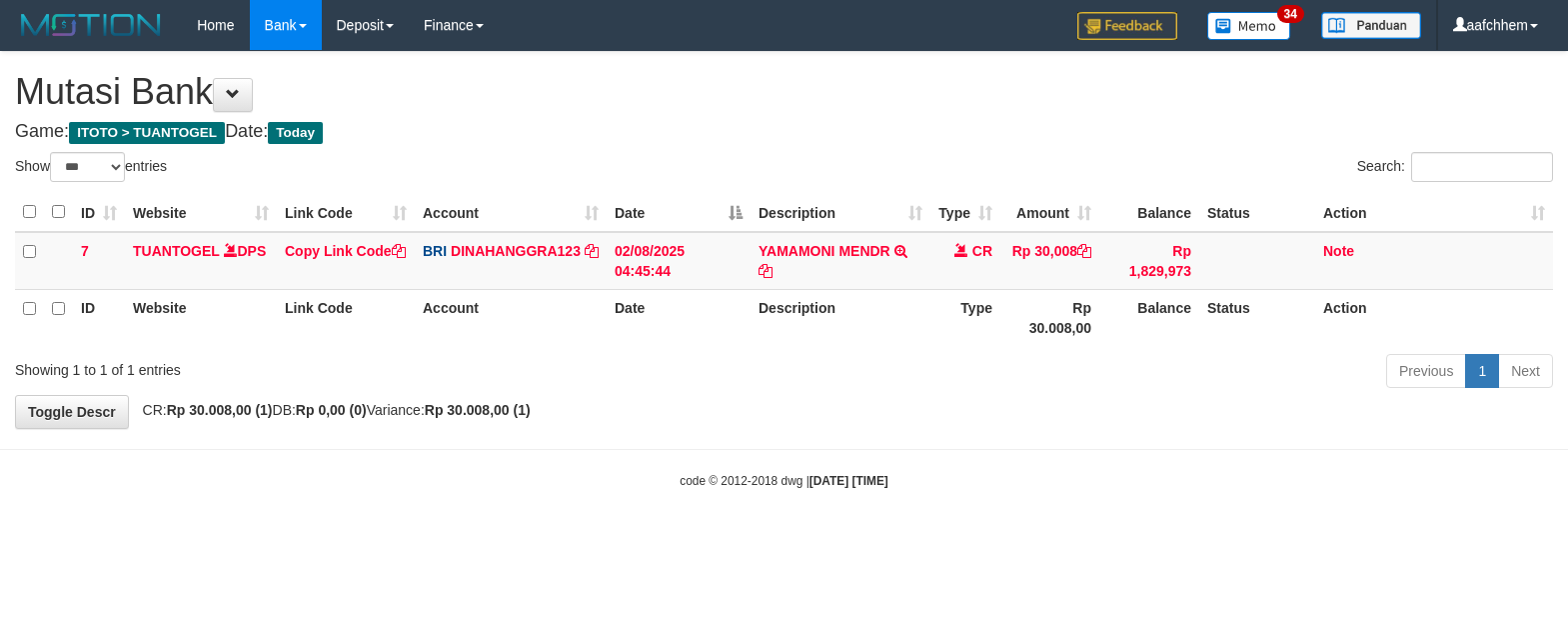 select on "***" 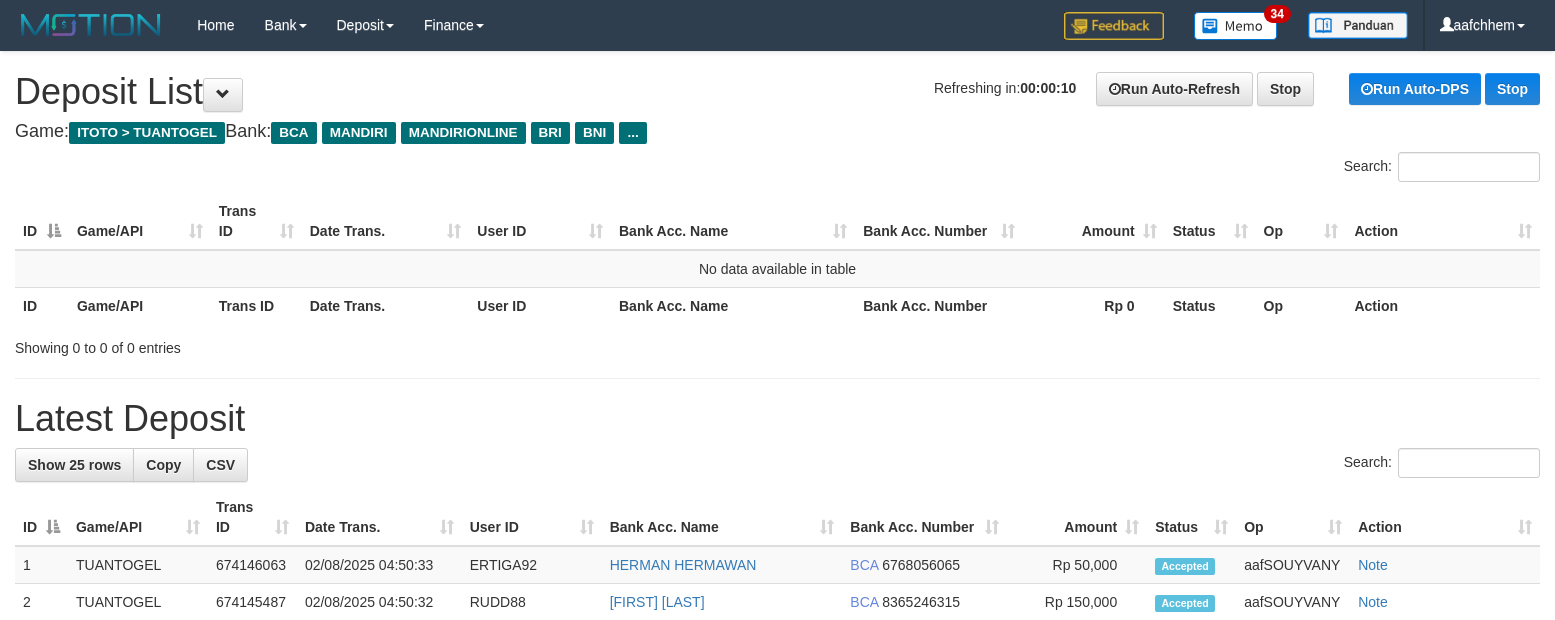 scroll, scrollTop: 0, scrollLeft: 0, axis: both 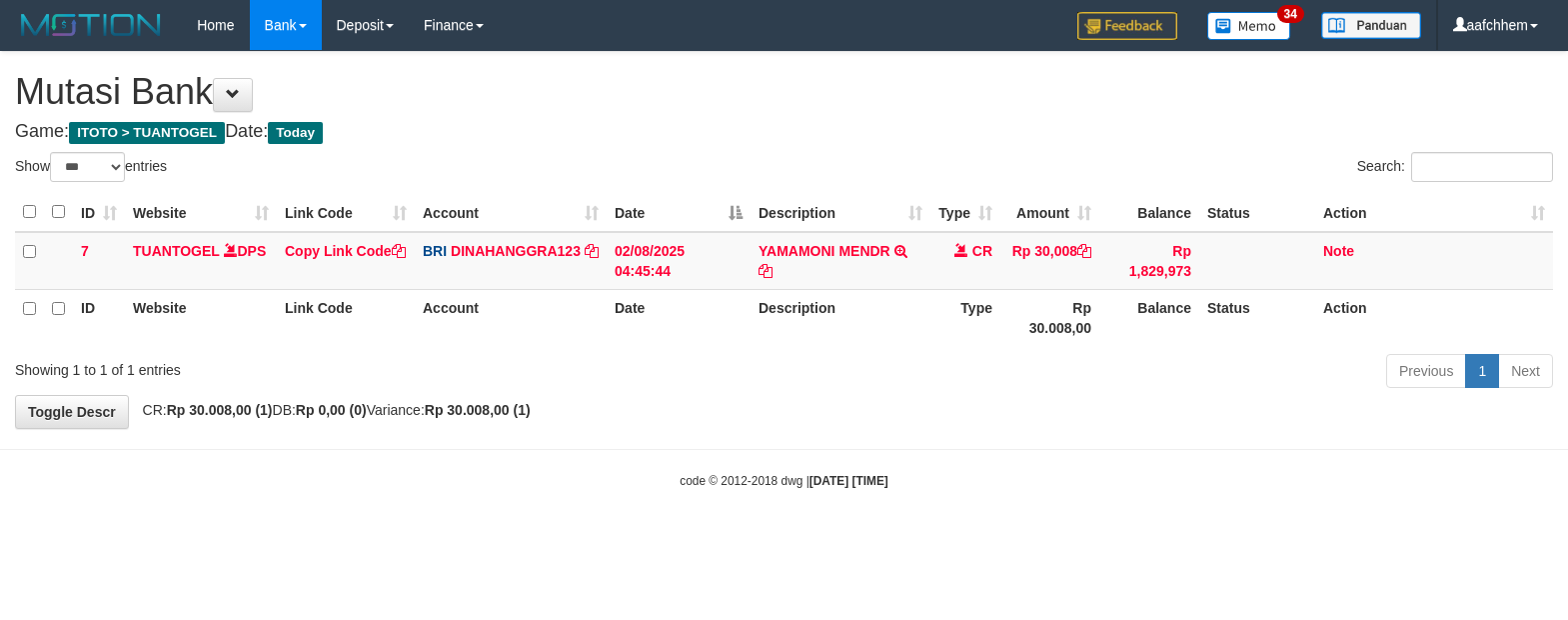 select on "***" 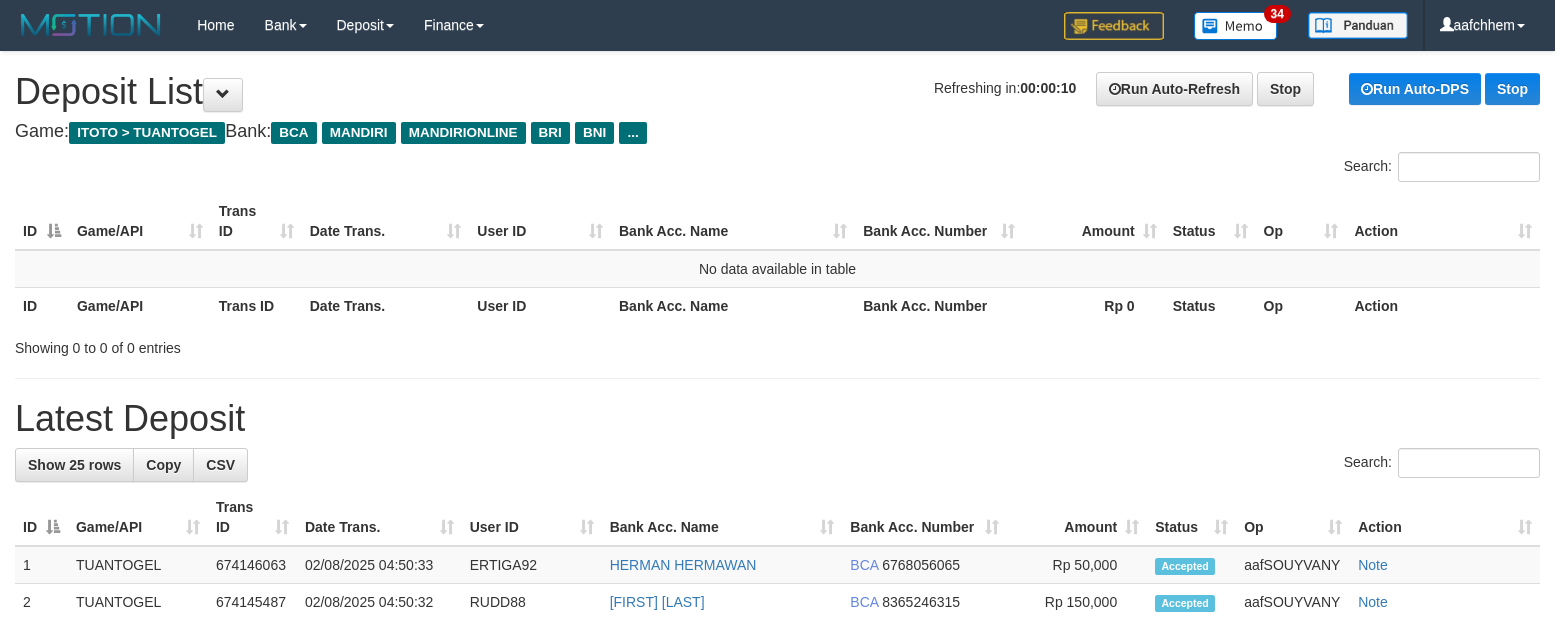 scroll, scrollTop: 0, scrollLeft: 0, axis: both 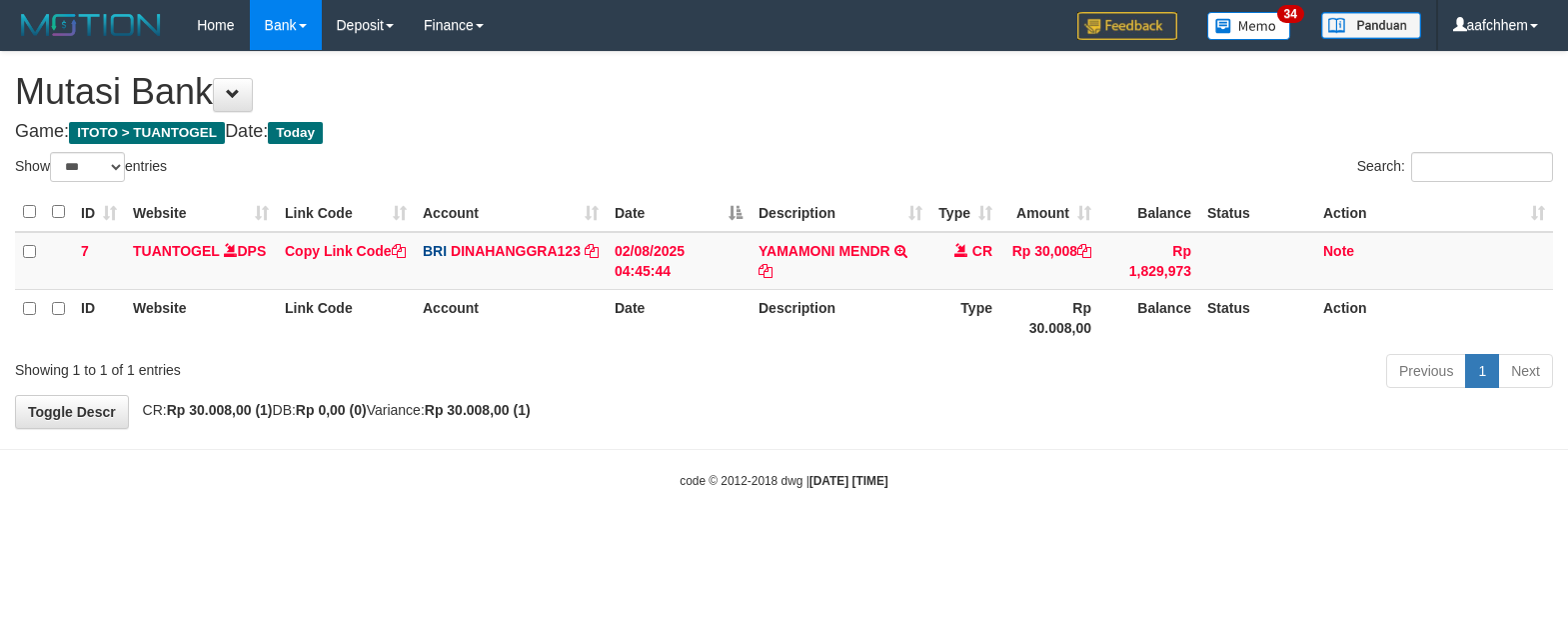 select on "***" 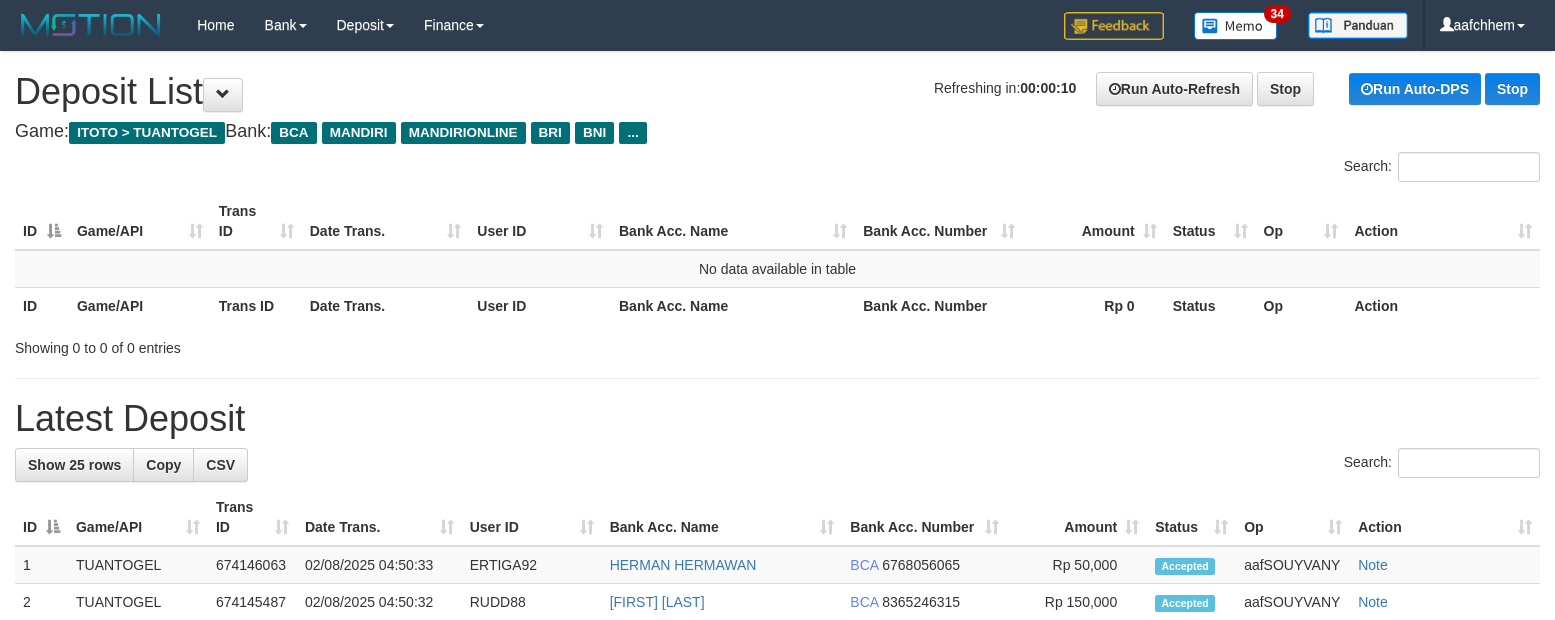 scroll, scrollTop: 0, scrollLeft: 0, axis: both 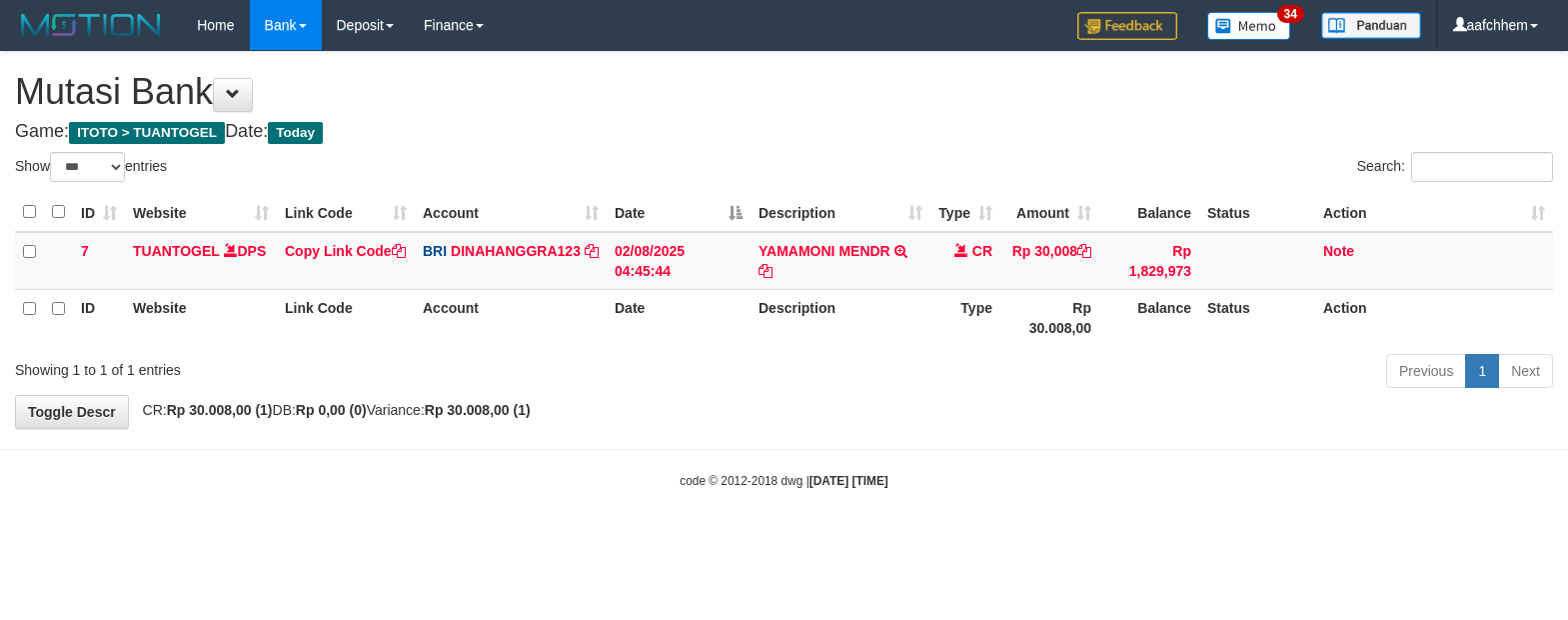 select on "***" 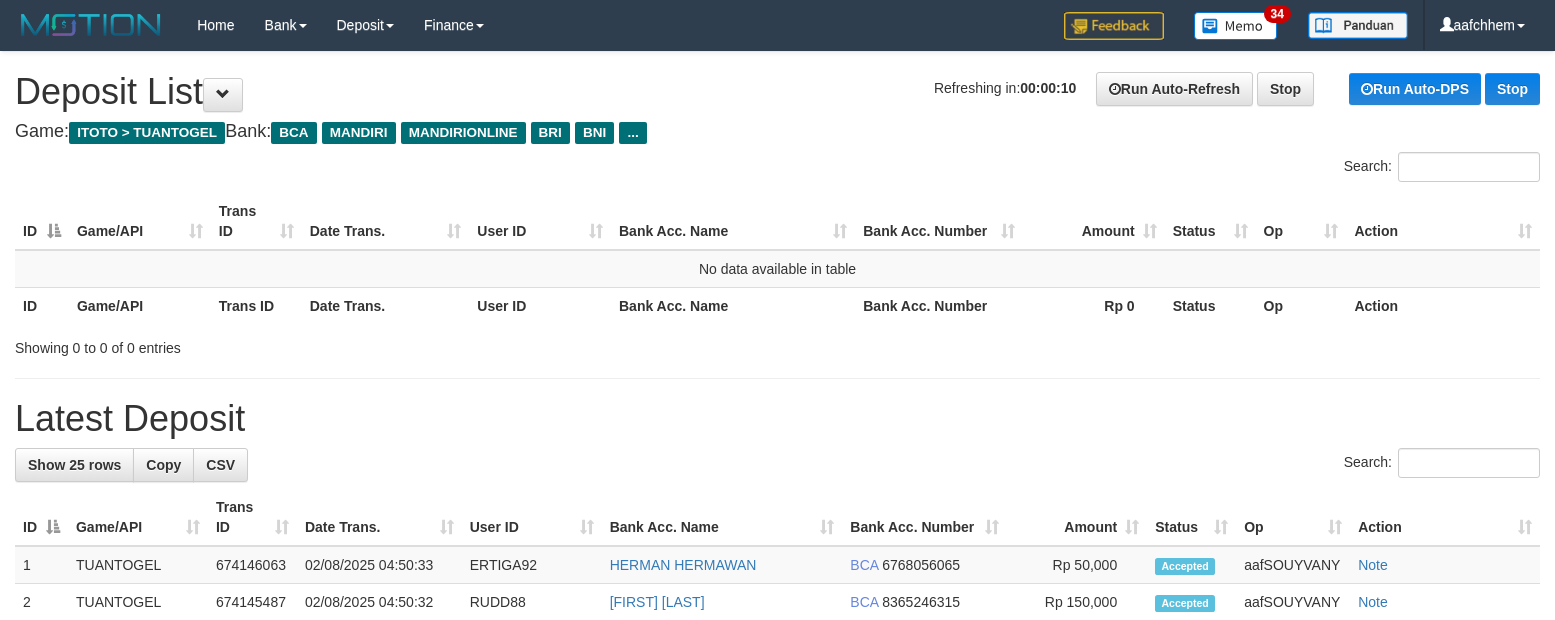 scroll, scrollTop: 0, scrollLeft: 0, axis: both 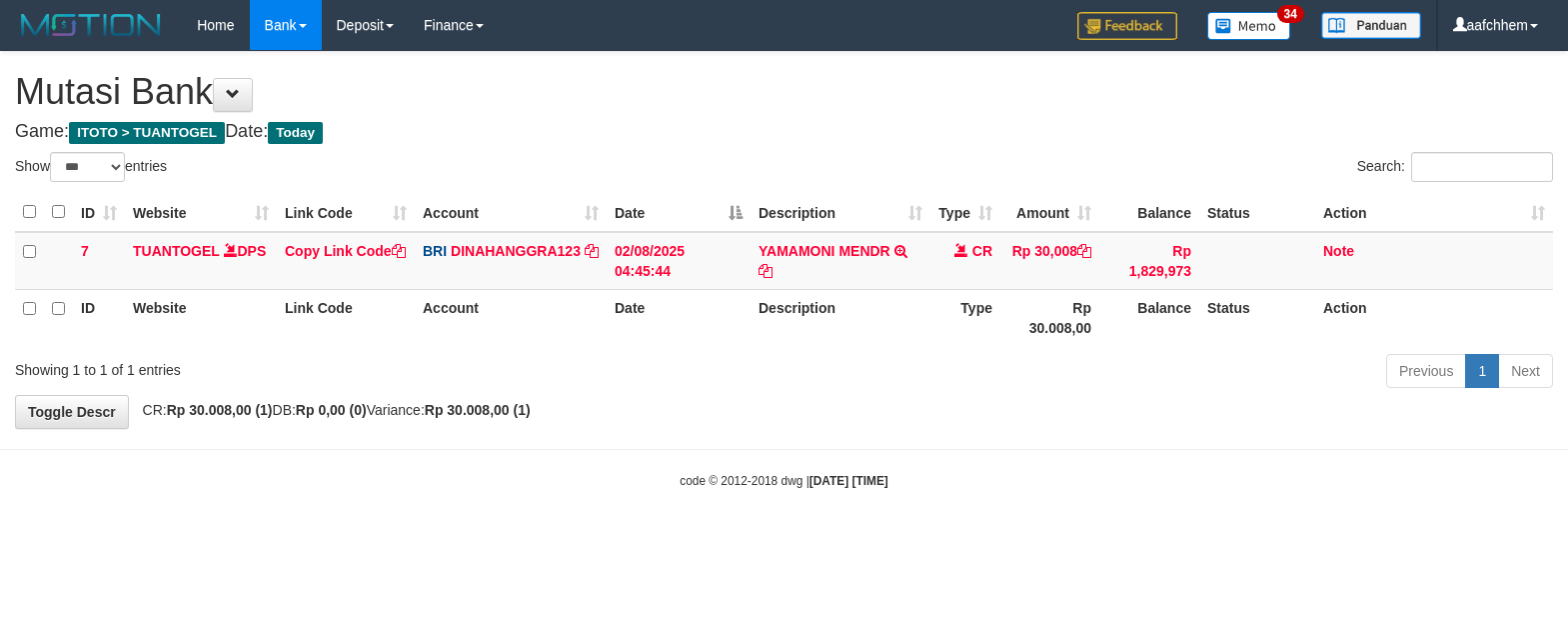 select on "***" 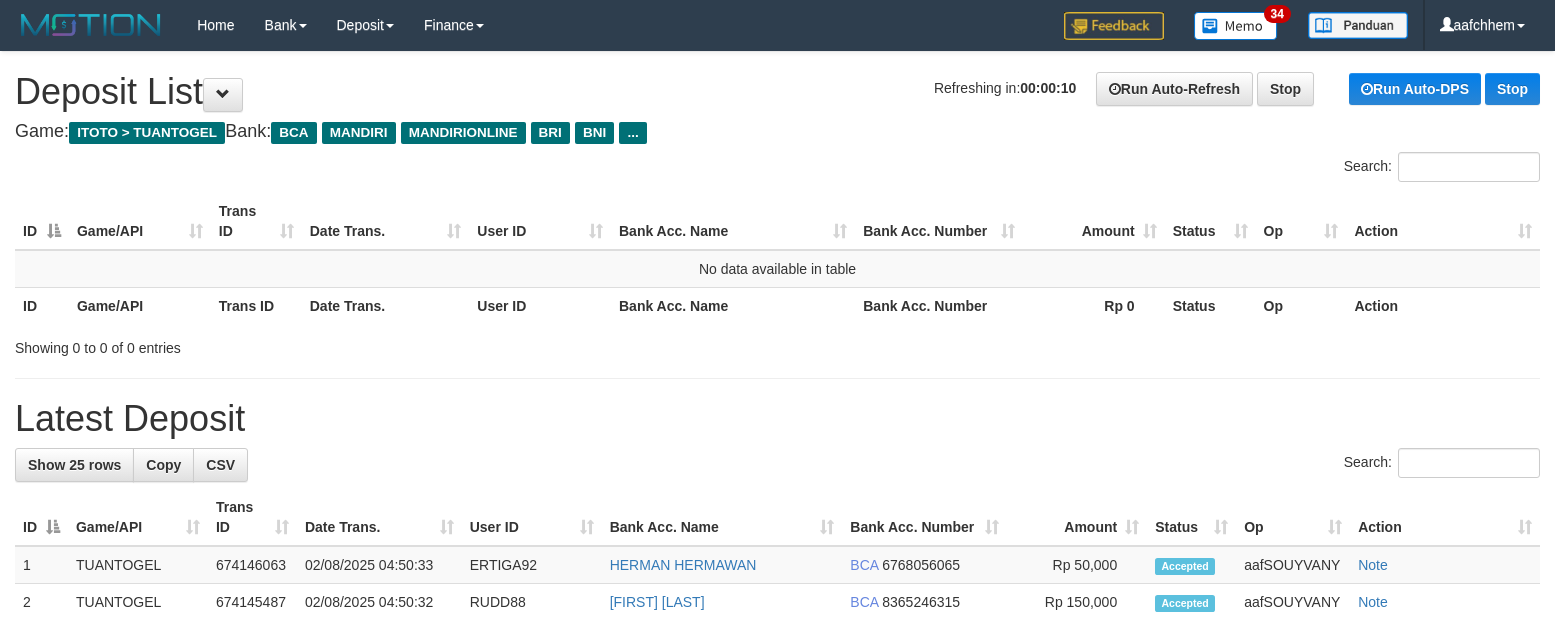 scroll, scrollTop: 0, scrollLeft: 0, axis: both 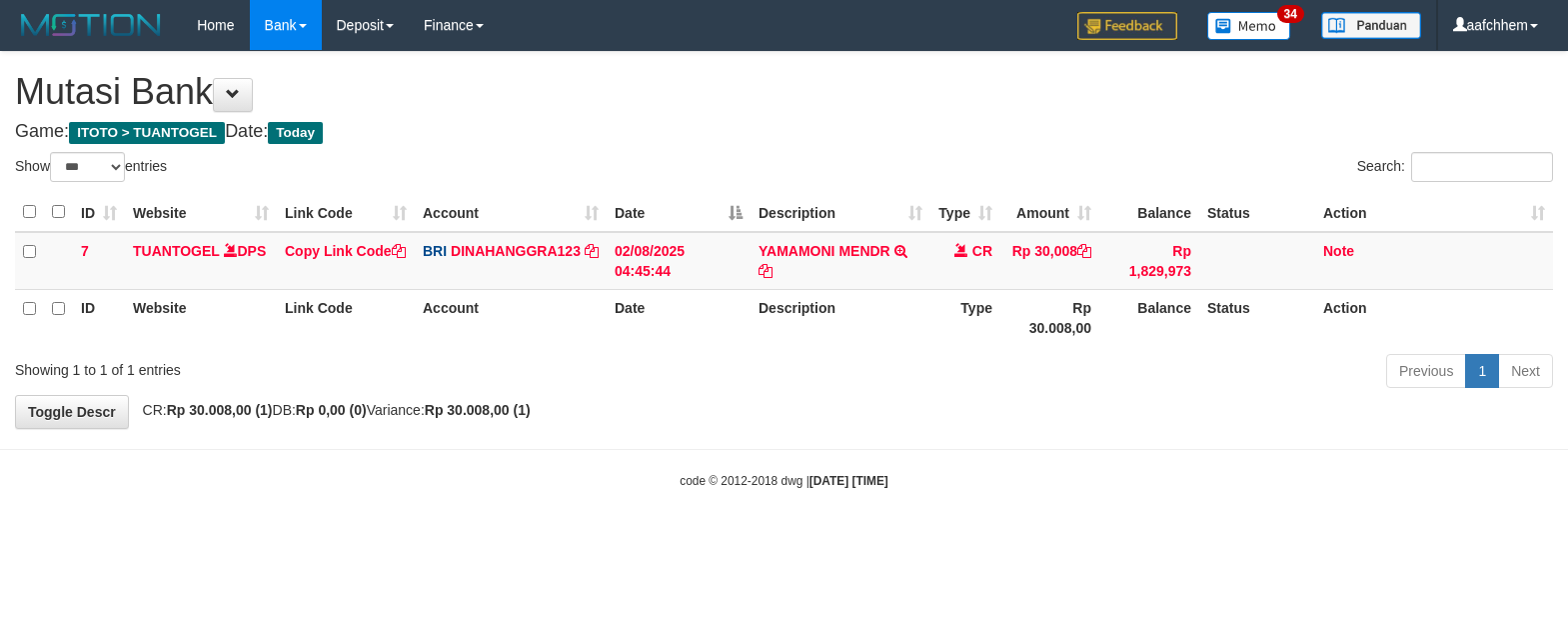 select on "***" 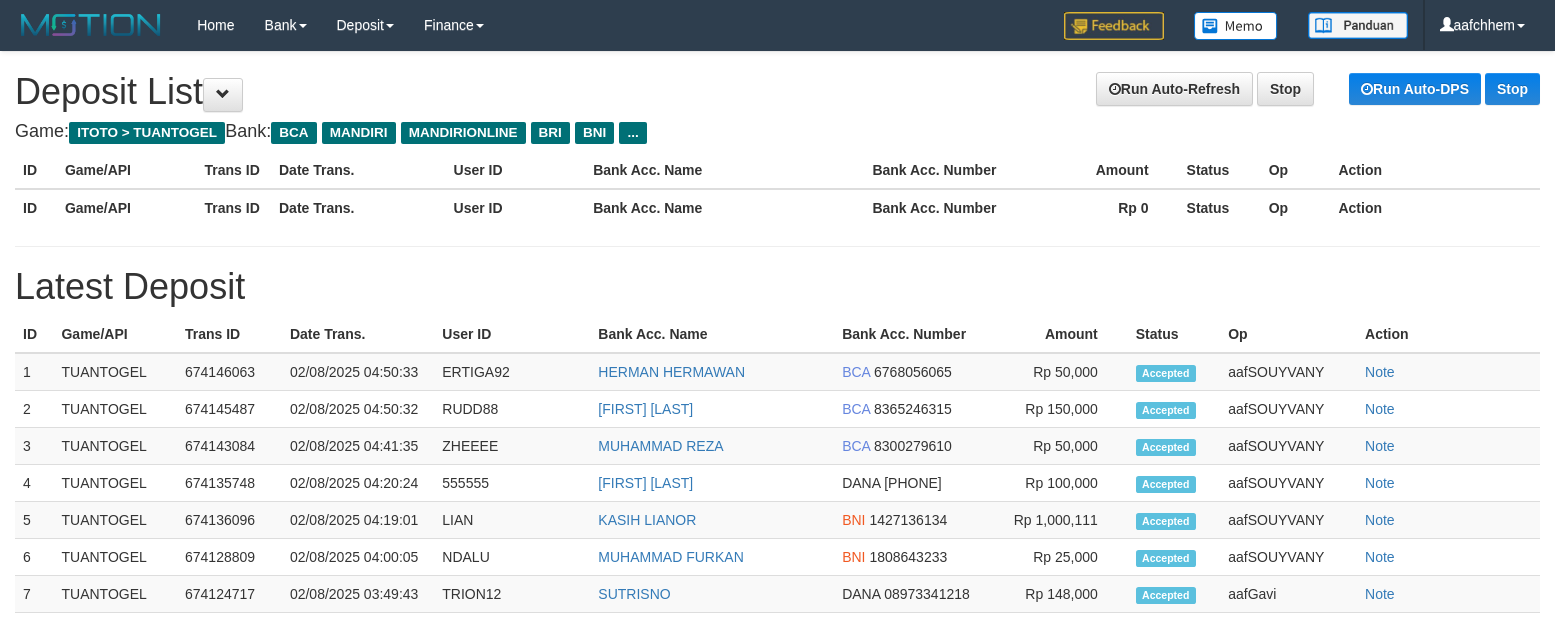 scroll, scrollTop: 0, scrollLeft: 0, axis: both 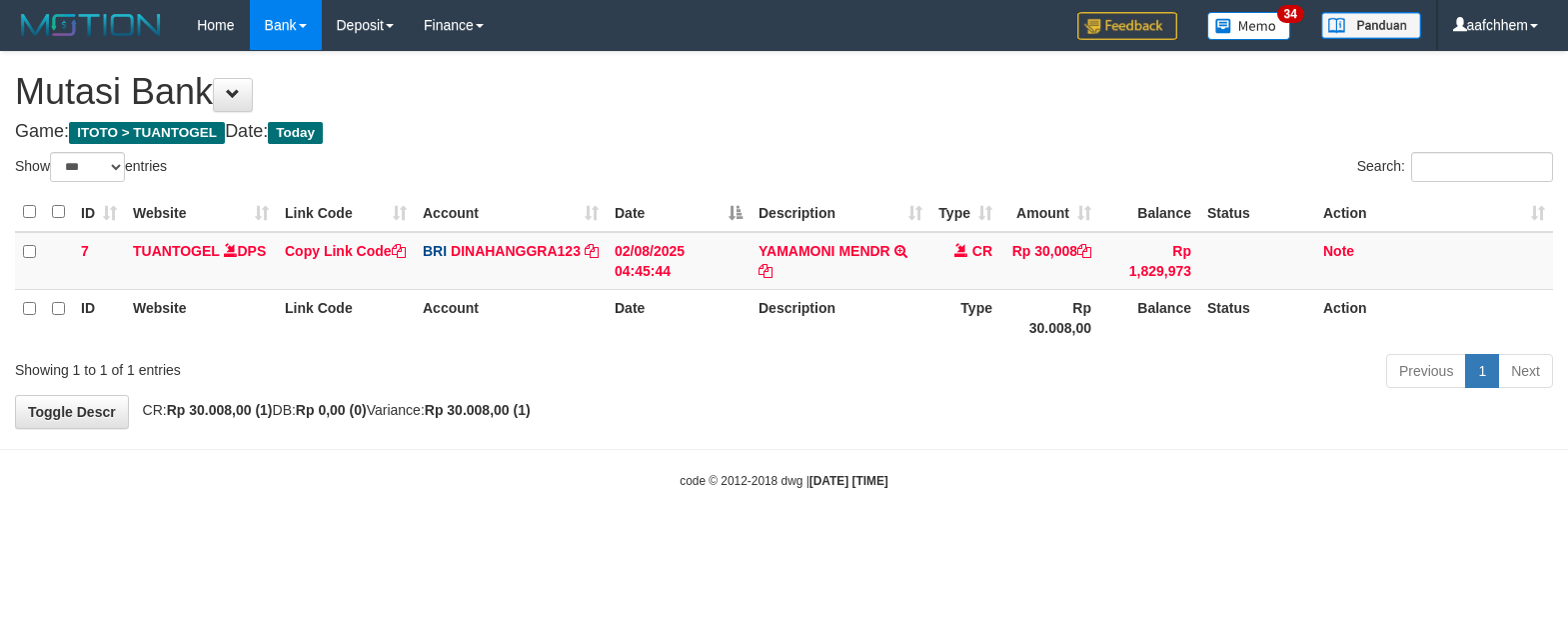 select on "***" 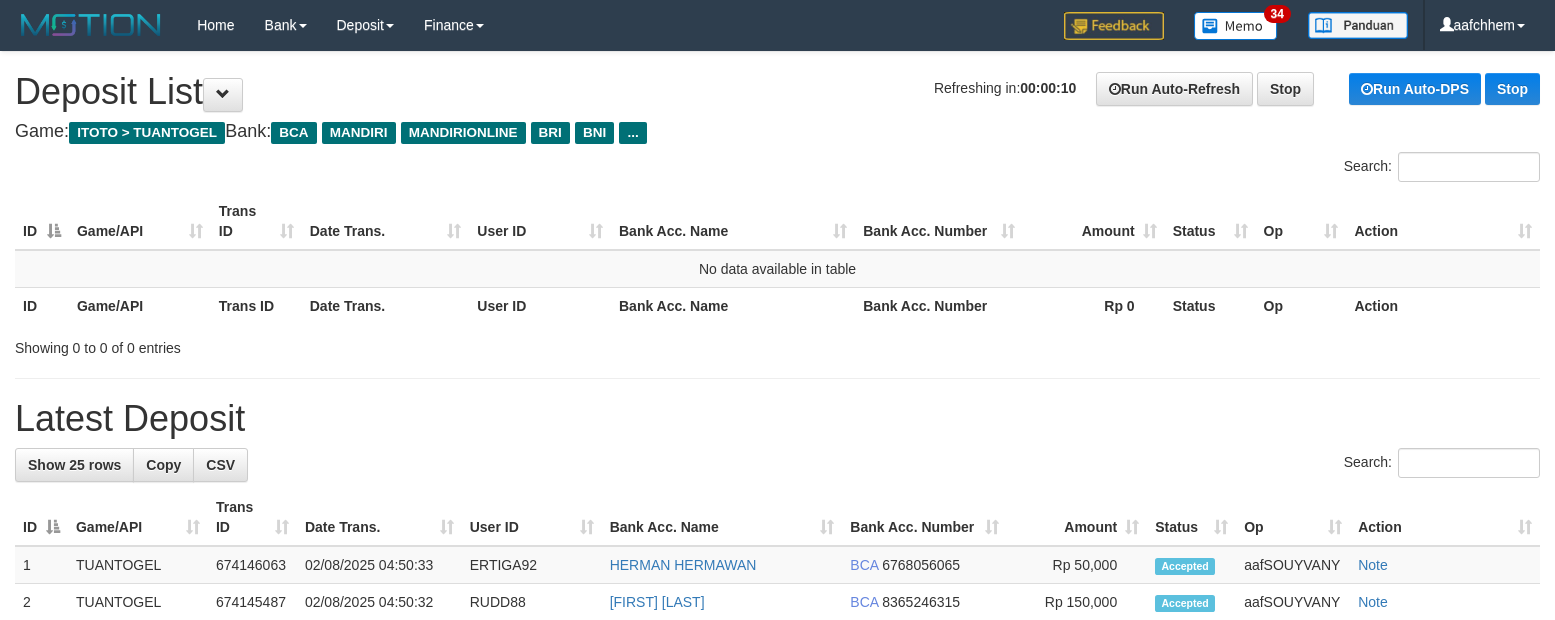 scroll, scrollTop: 0, scrollLeft: 0, axis: both 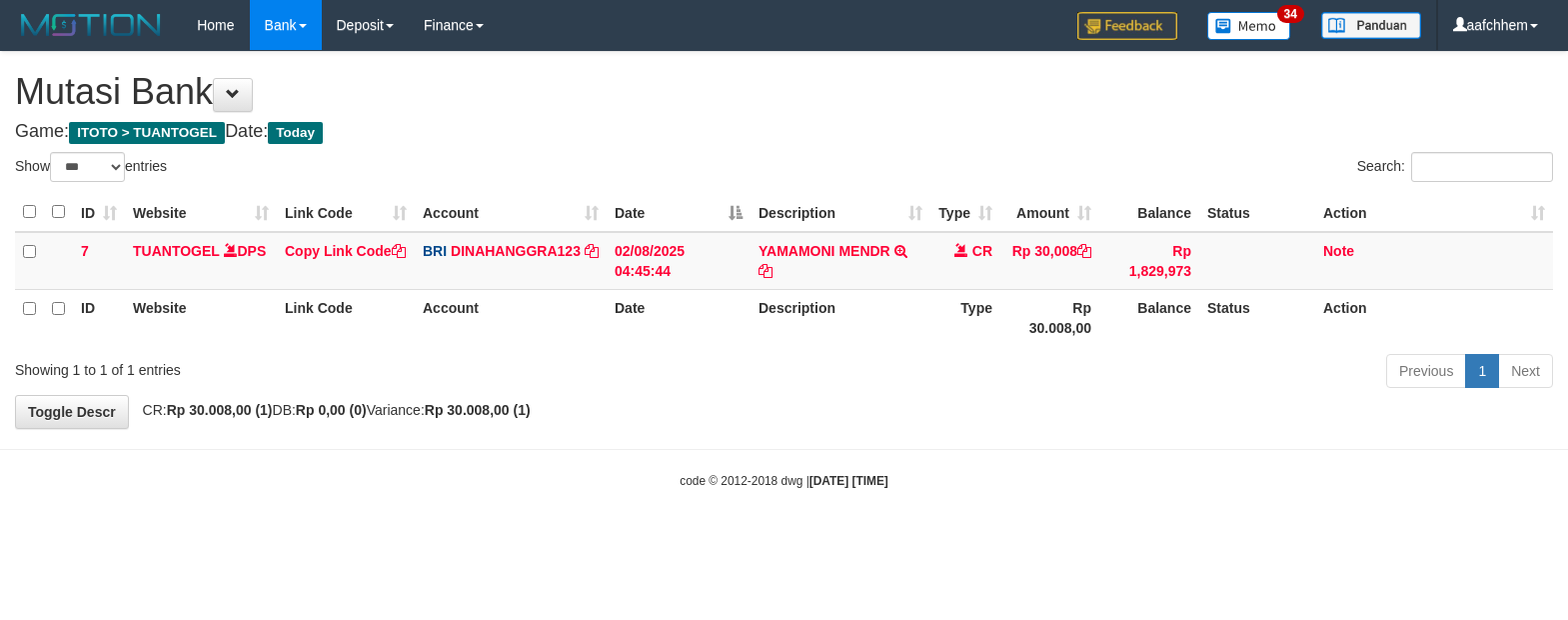 select on "***" 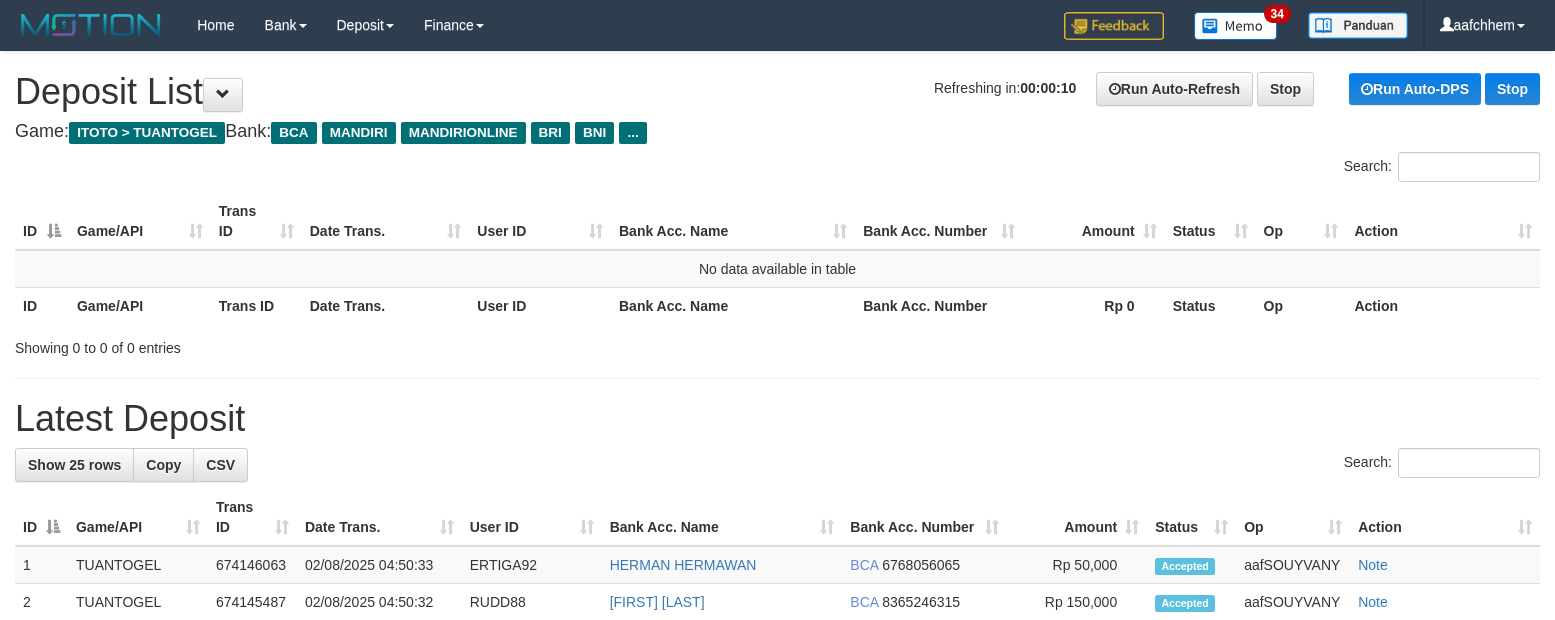 scroll, scrollTop: 0, scrollLeft: 0, axis: both 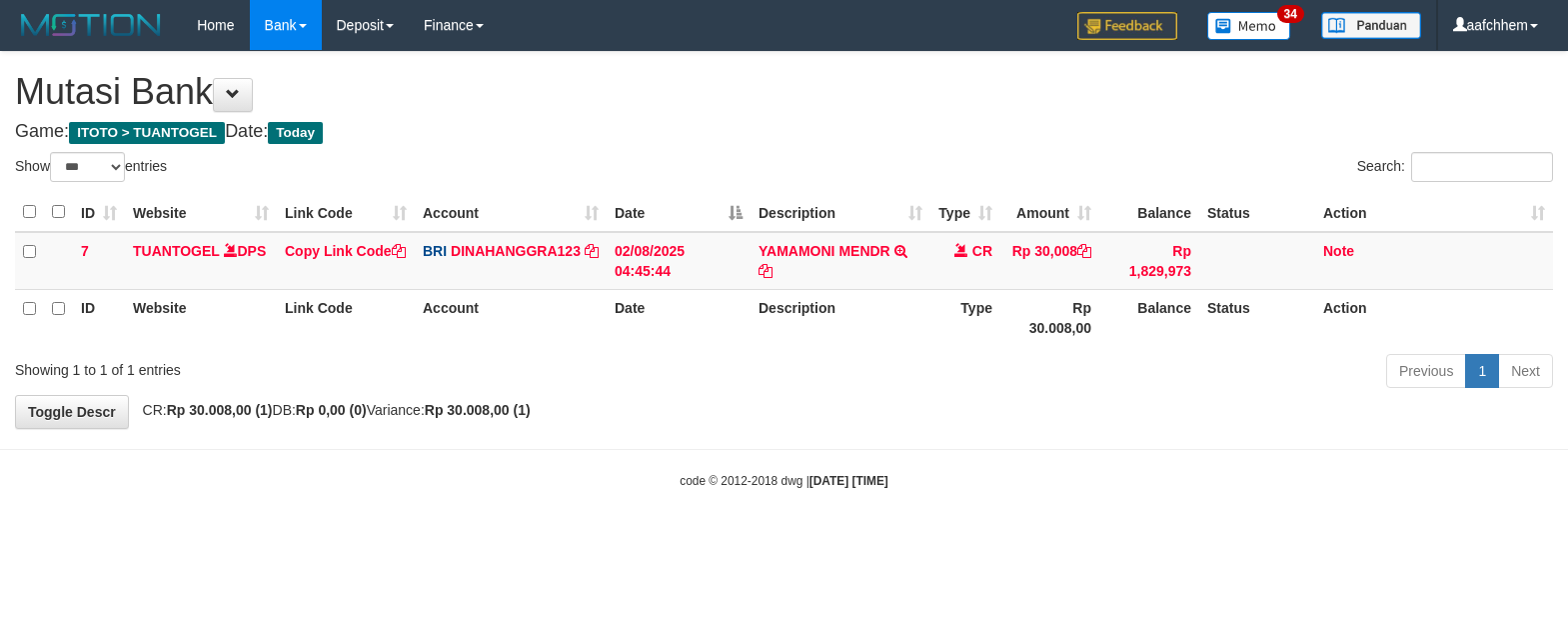 select on "***" 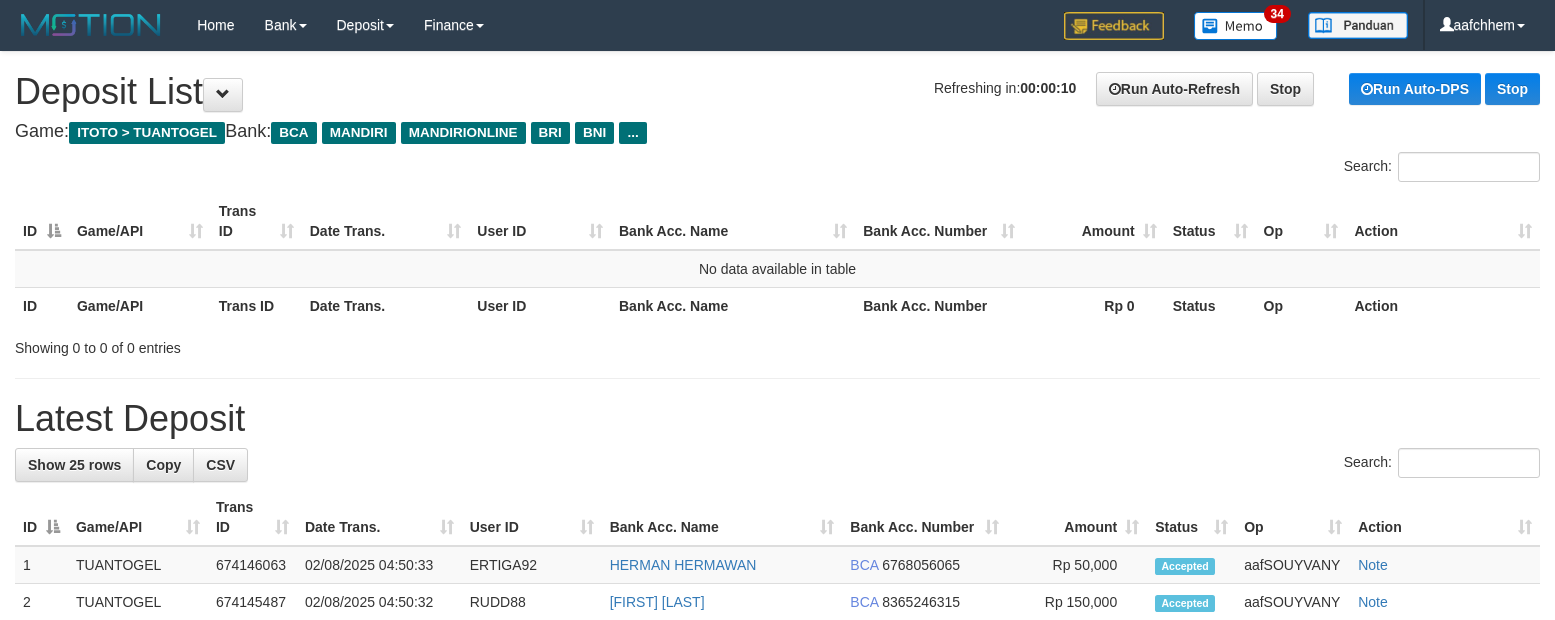 scroll, scrollTop: 0, scrollLeft: 0, axis: both 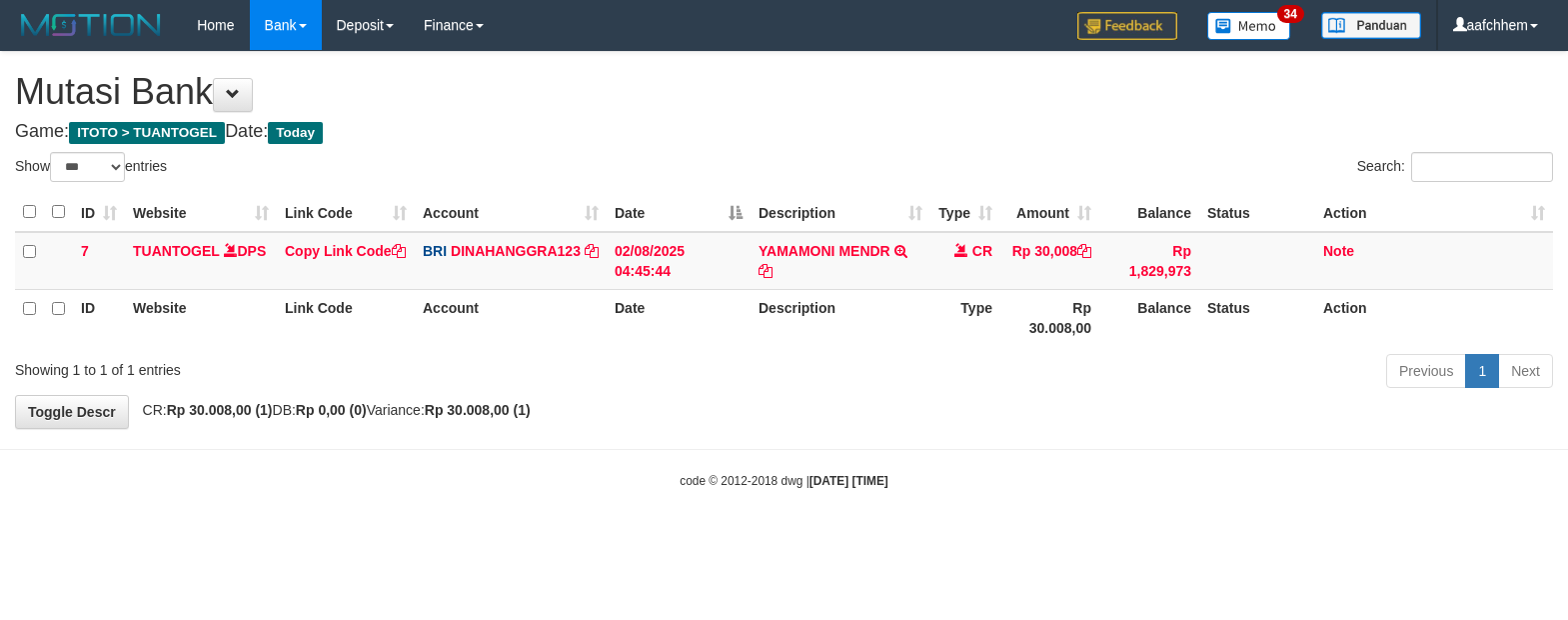 select on "***" 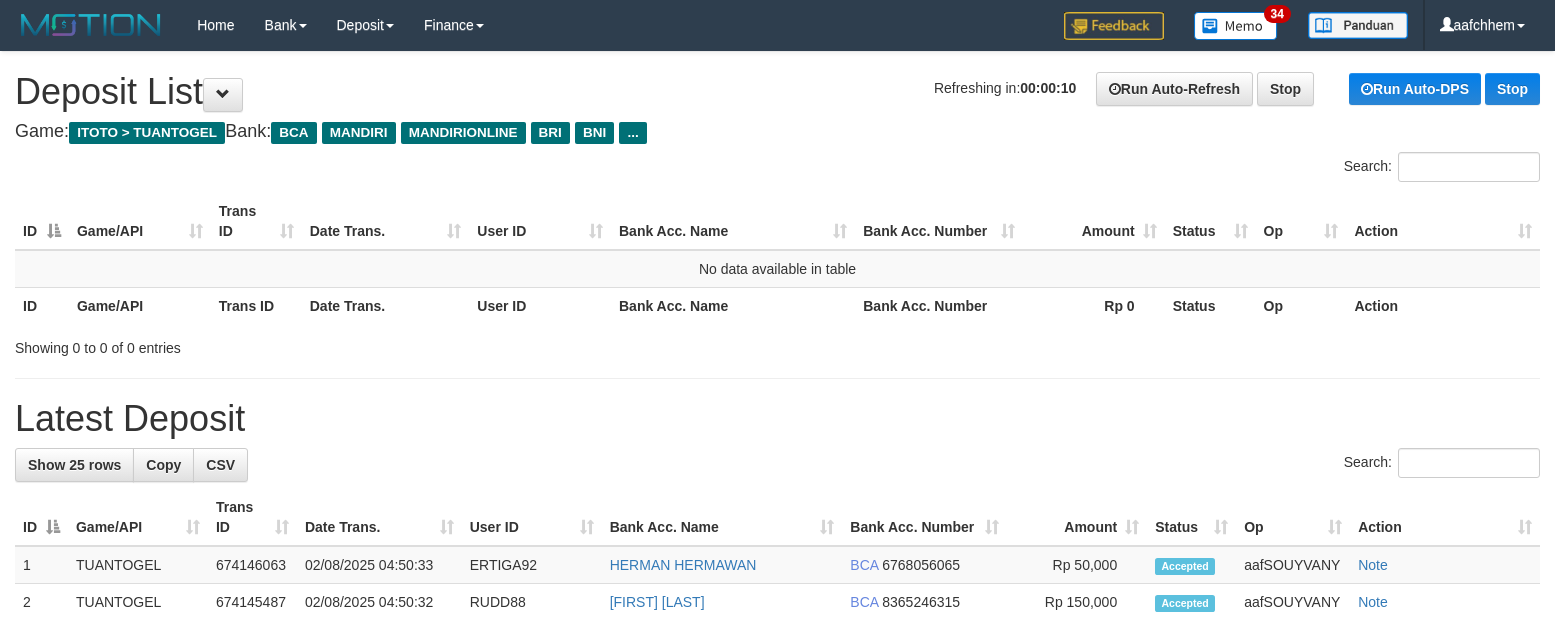 scroll, scrollTop: 0, scrollLeft: 0, axis: both 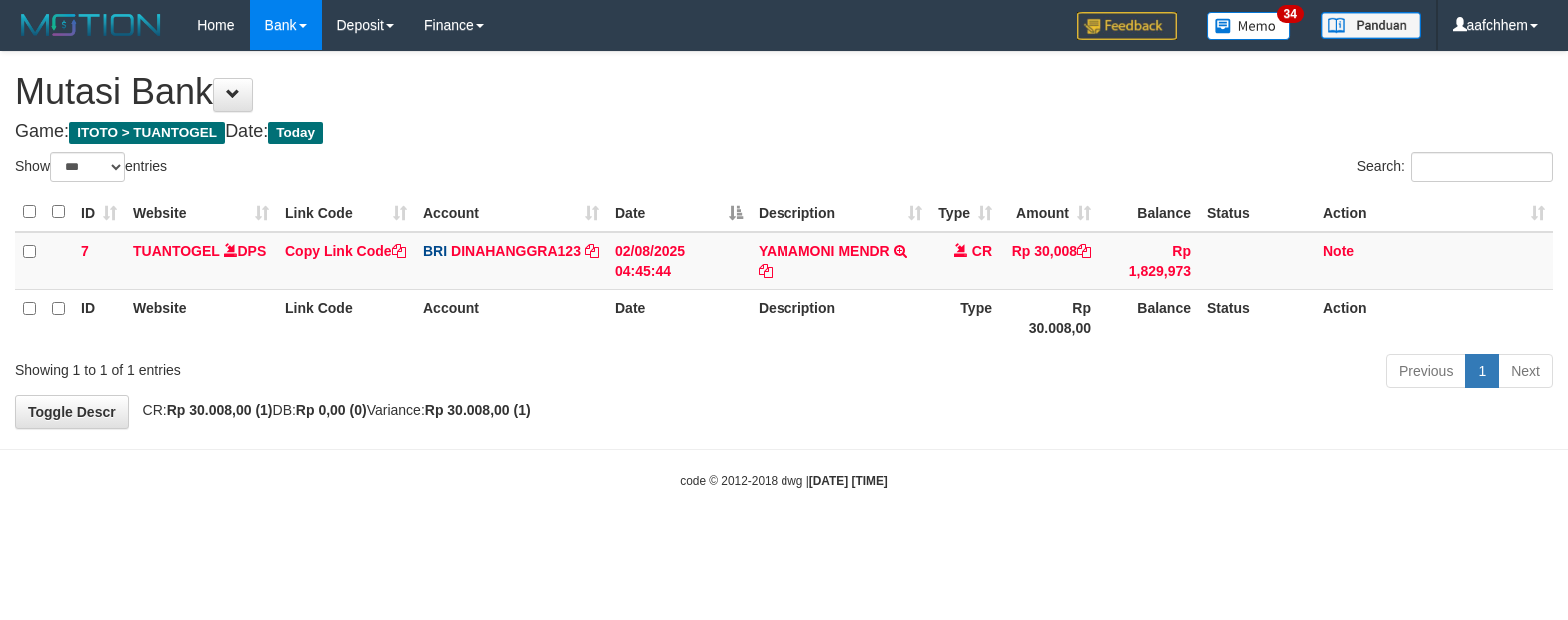 select on "***" 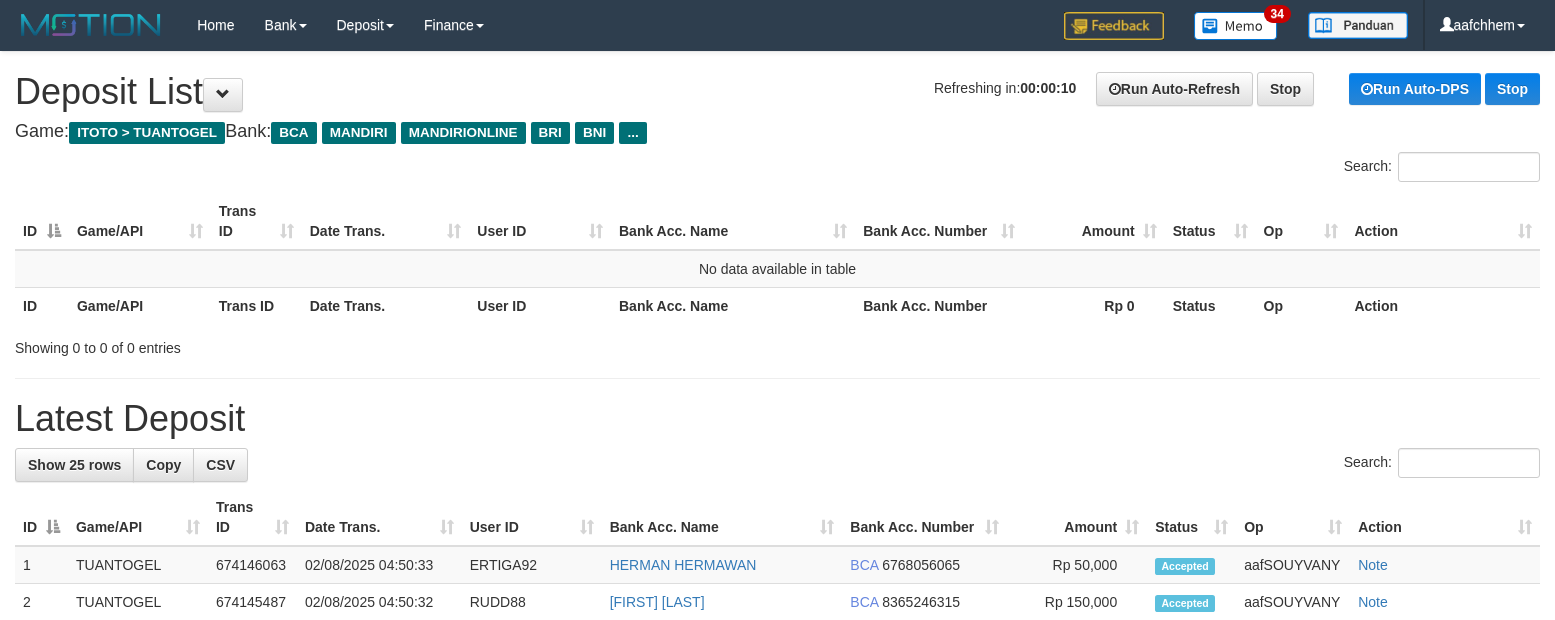 scroll, scrollTop: 0, scrollLeft: 0, axis: both 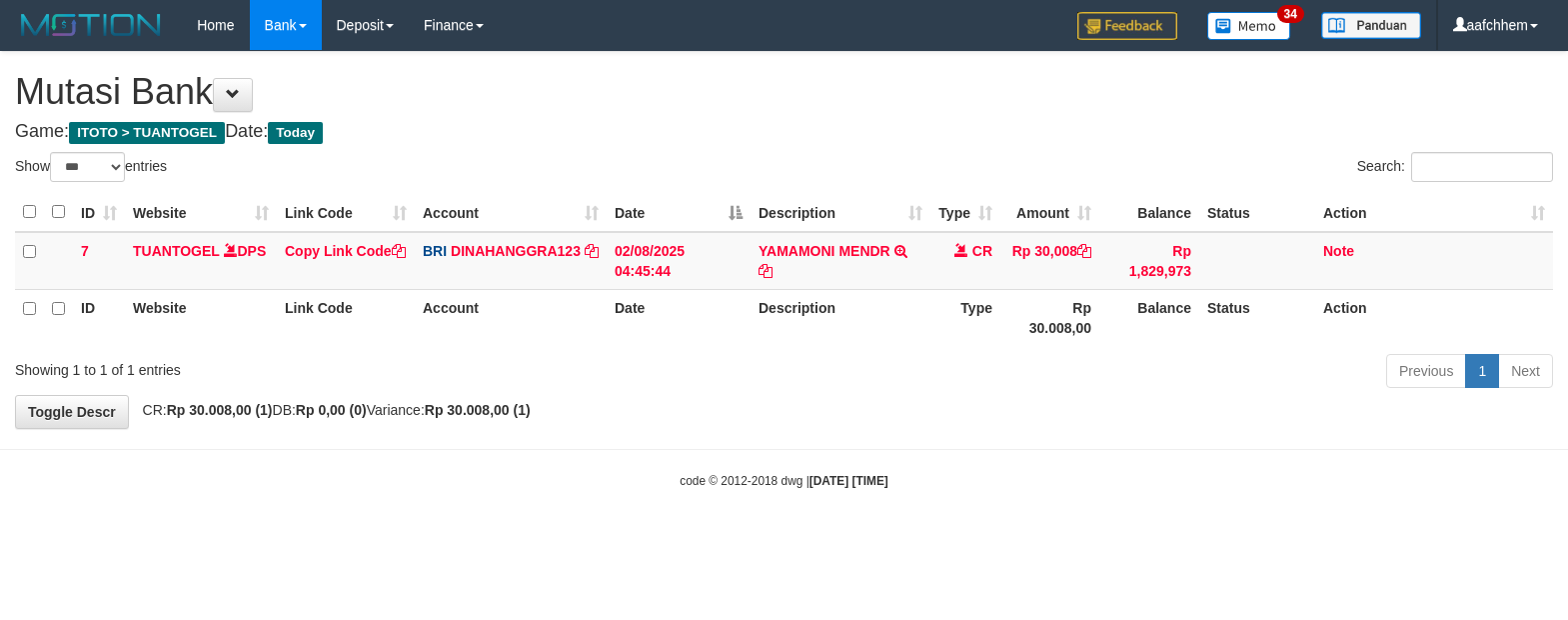 select on "***" 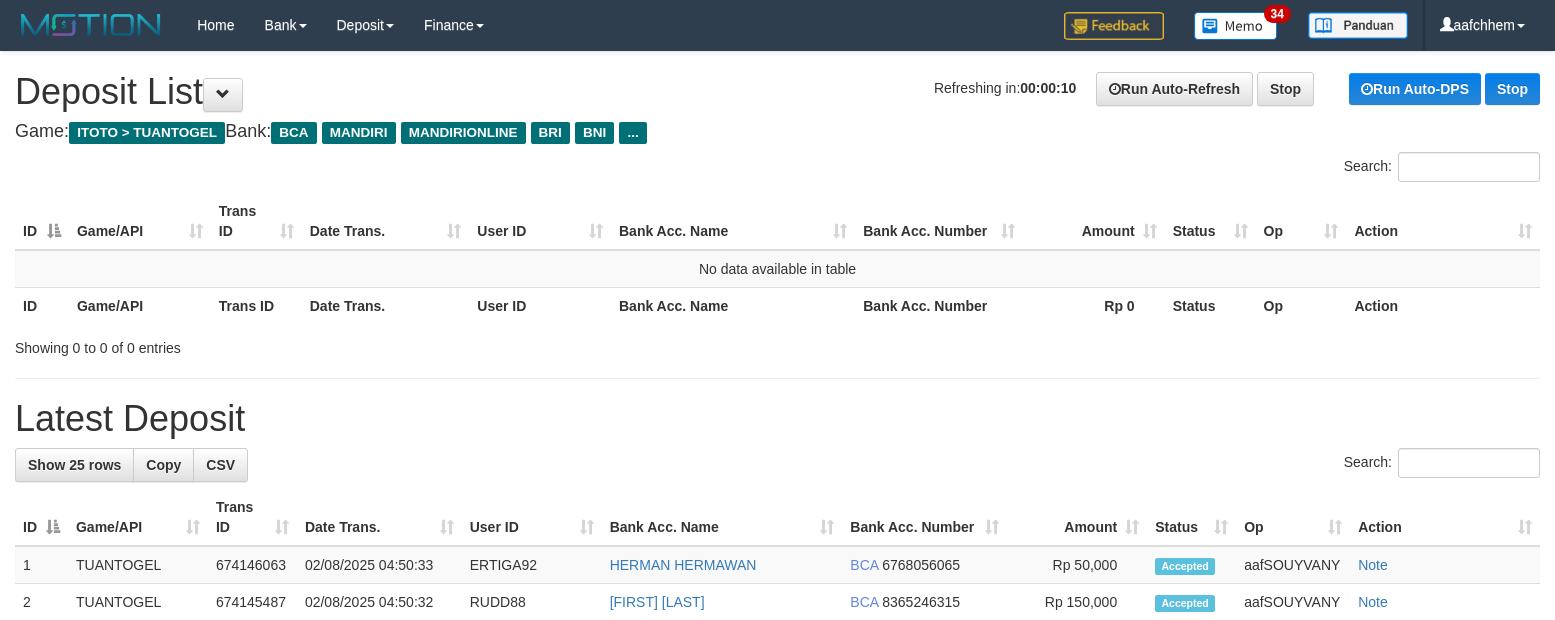 scroll, scrollTop: 0, scrollLeft: 0, axis: both 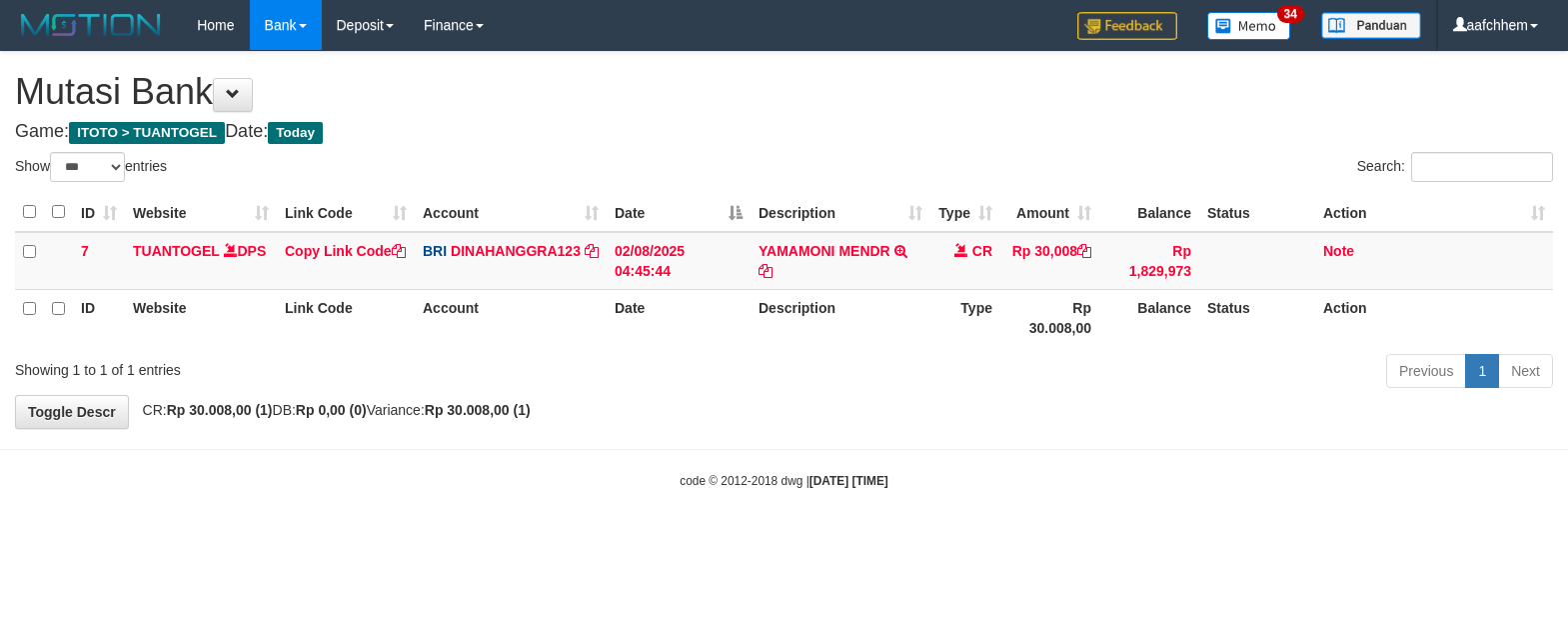 select on "***" 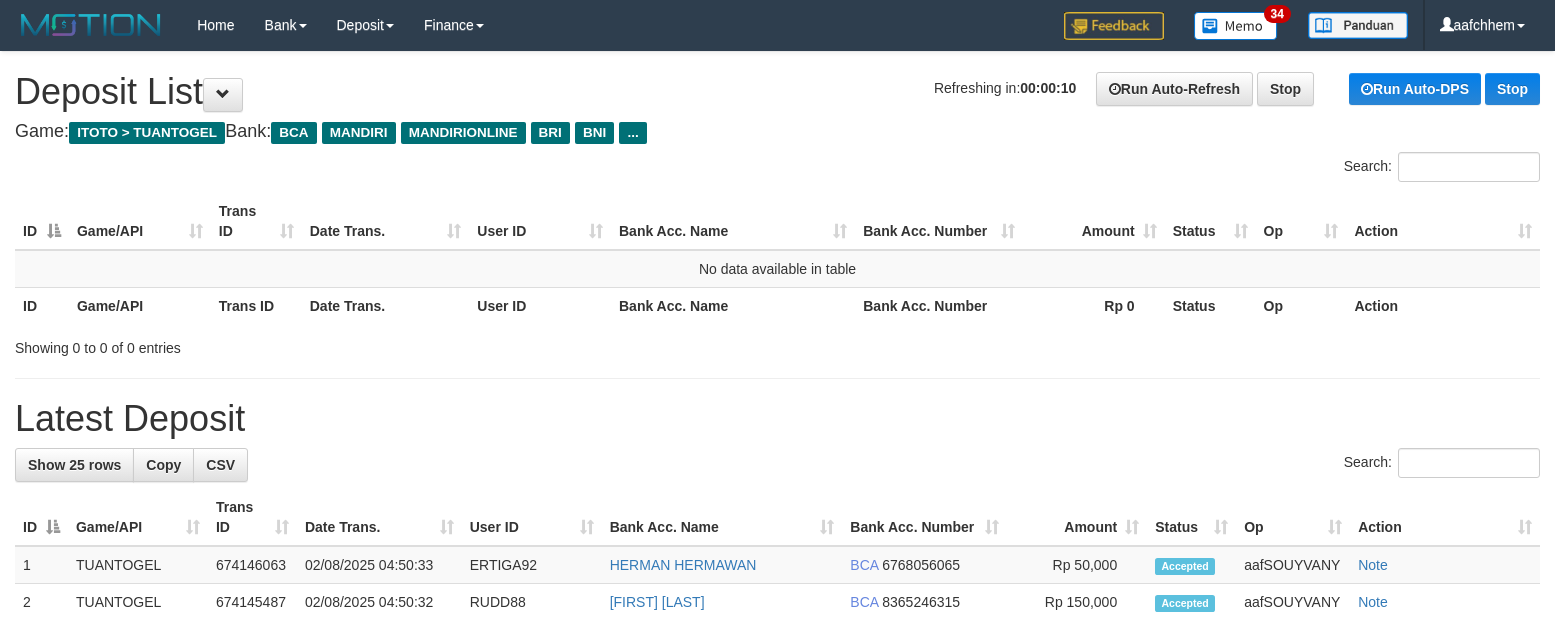 scroll, scrollTop: 0, scrollLeft: 0, axis: both 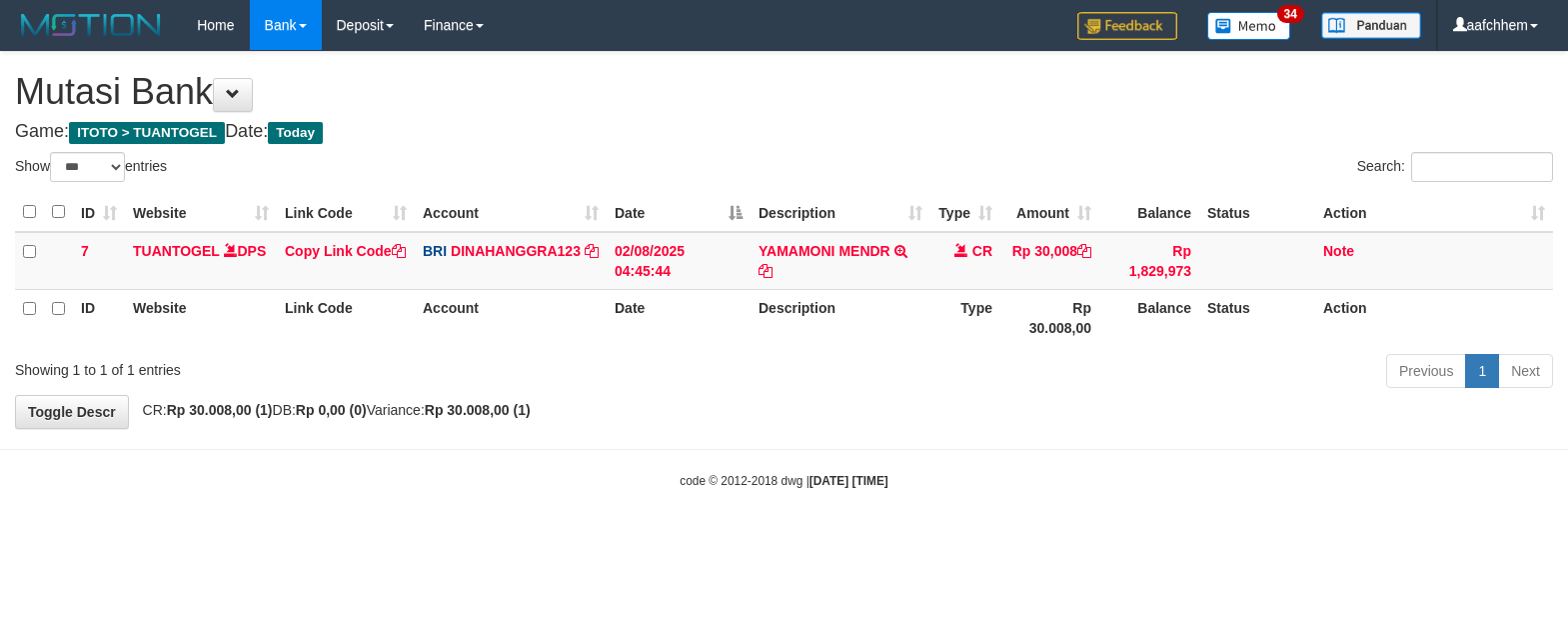 select on "***" 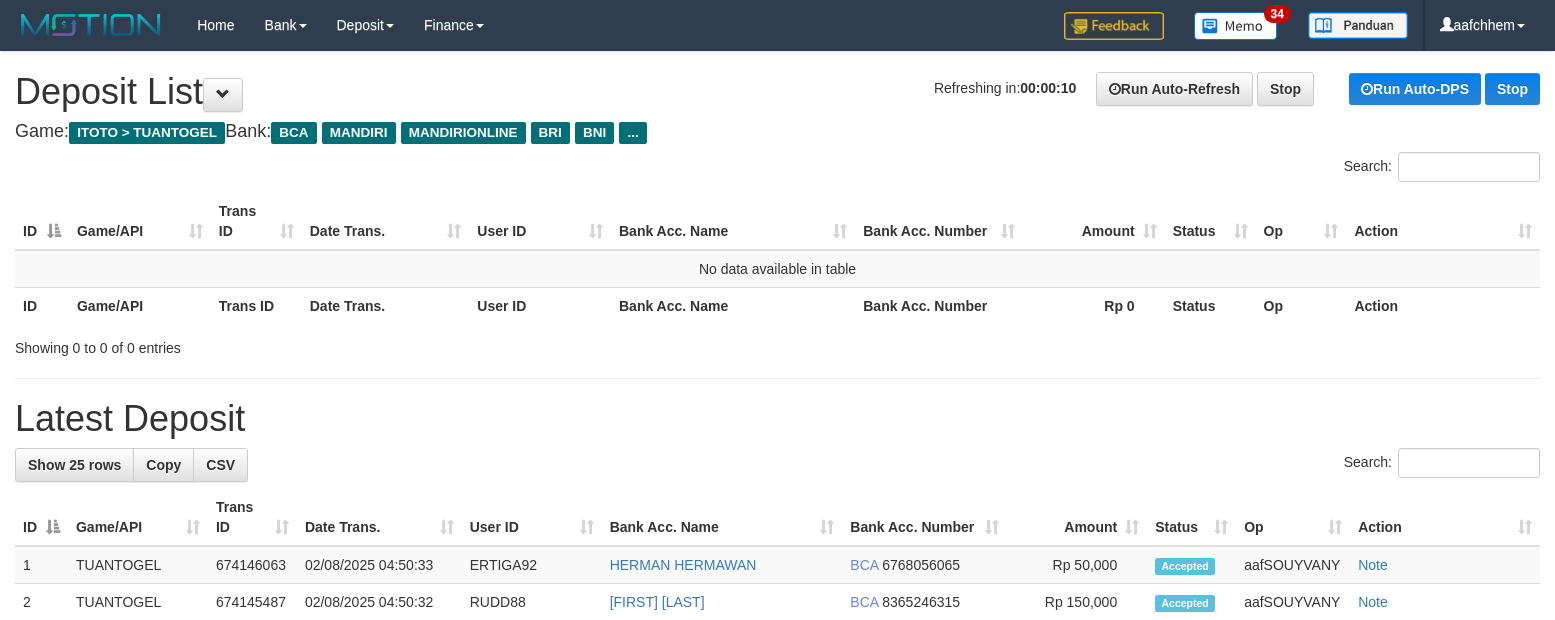 scroll, scrollTop: 0, scrollLeft: 0, axis: both 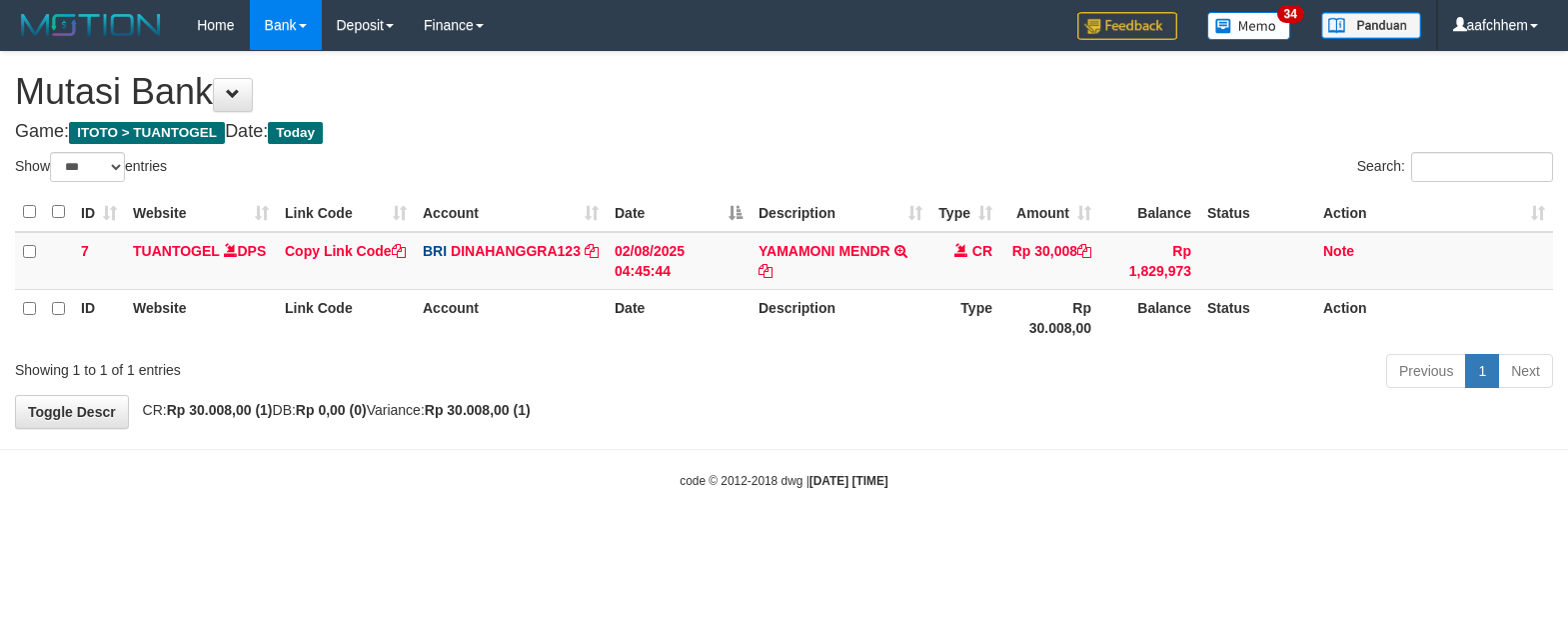 select on "***" 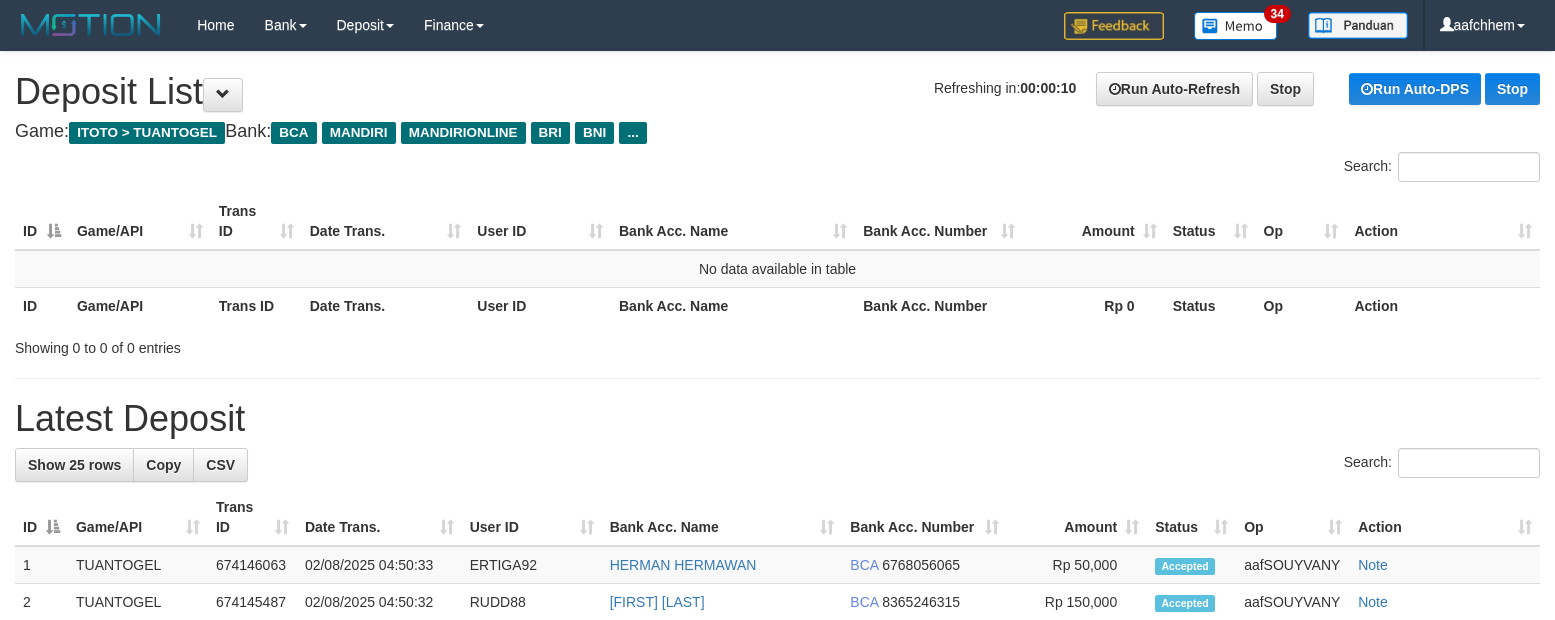 scroll, scrollTop: 0, scrollLeft: 0, axis: both 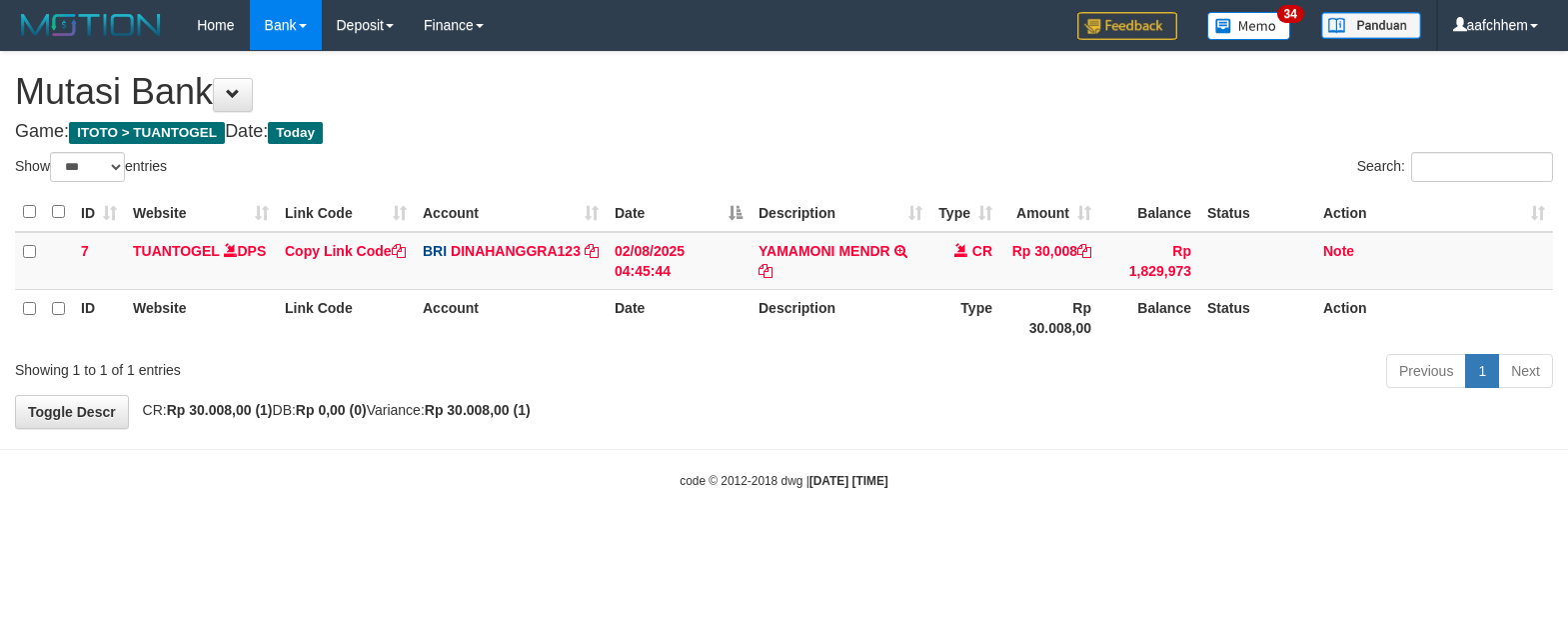 select on "***" 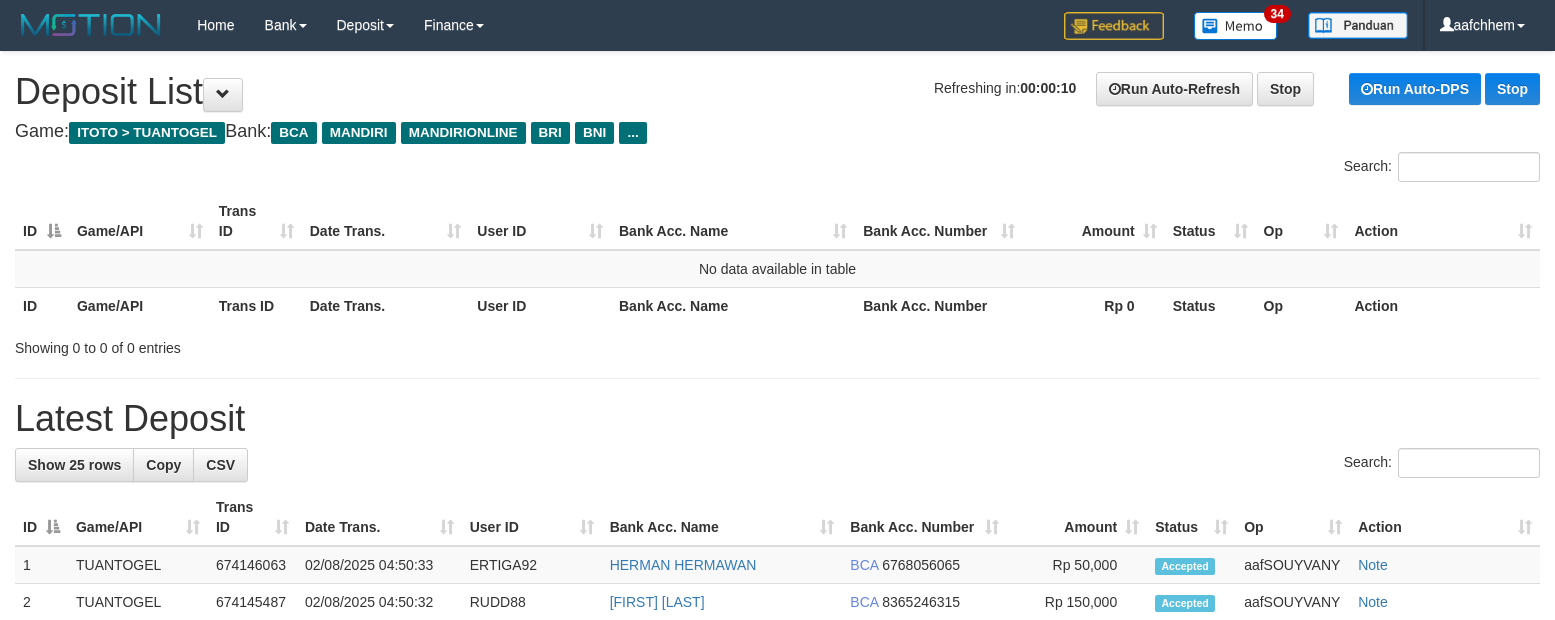 scroll, scrollTop: 0, scrollLeft: 0, axis: both 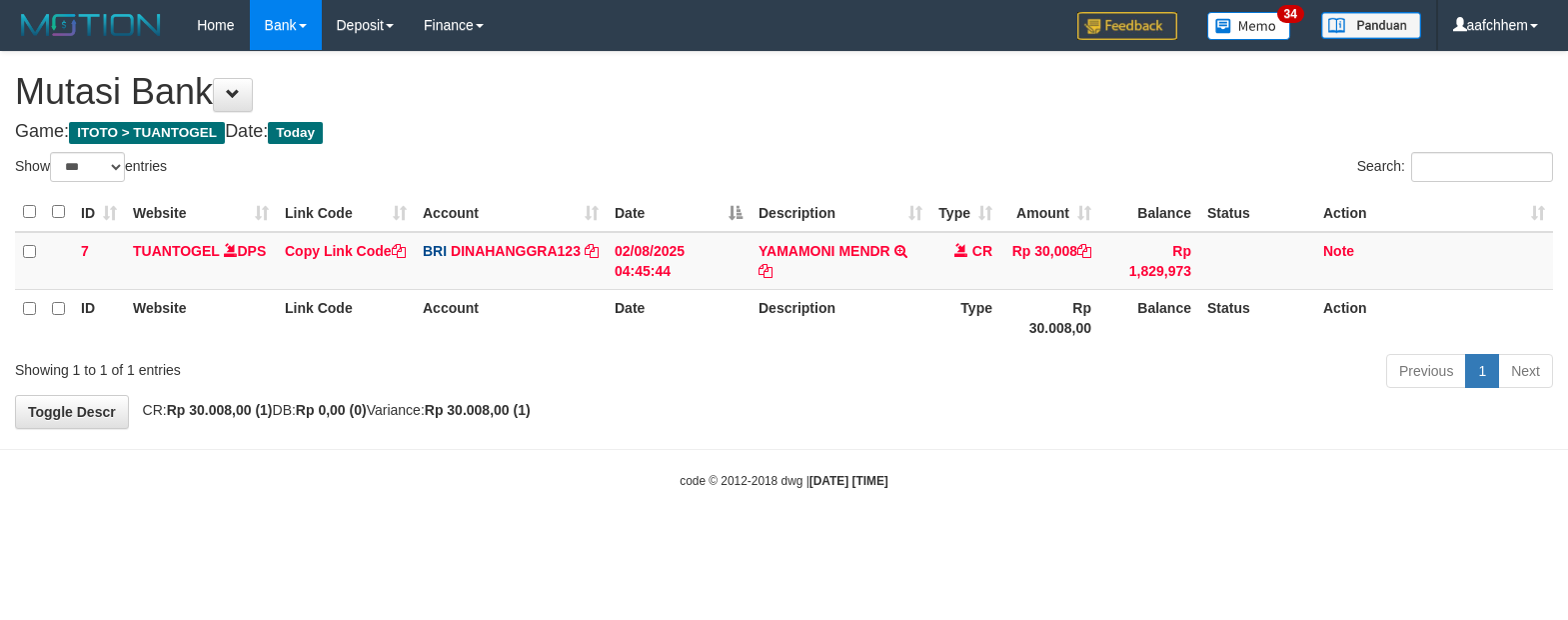 select on "***" 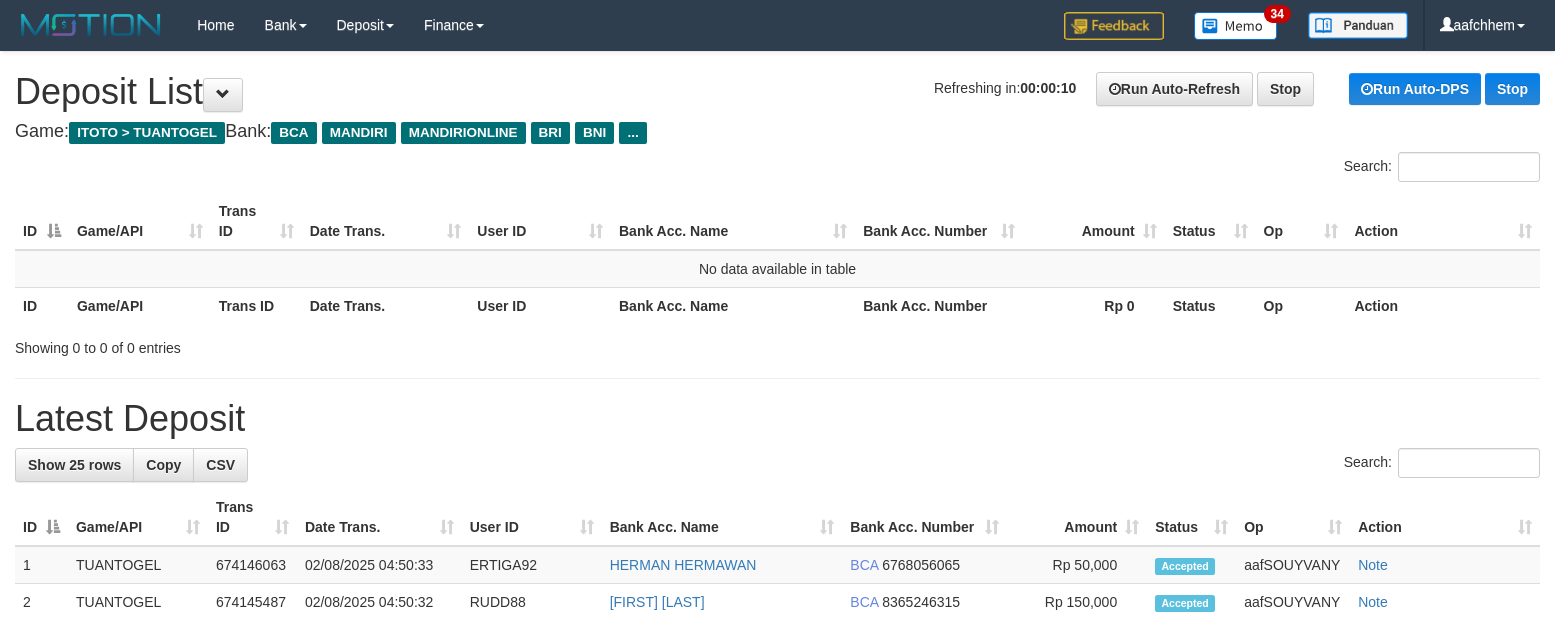 scroll, scrollTop: 0, scrollLeft: 0, axis: both 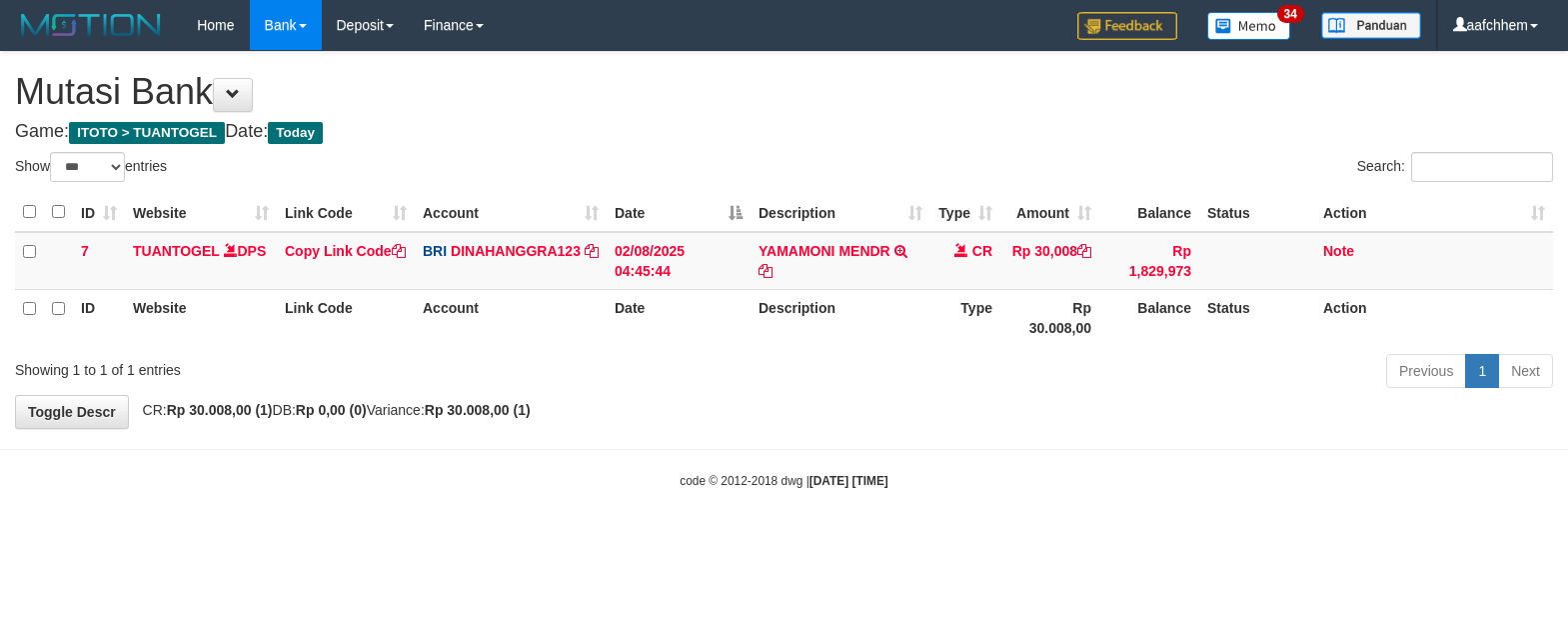 select on "***" 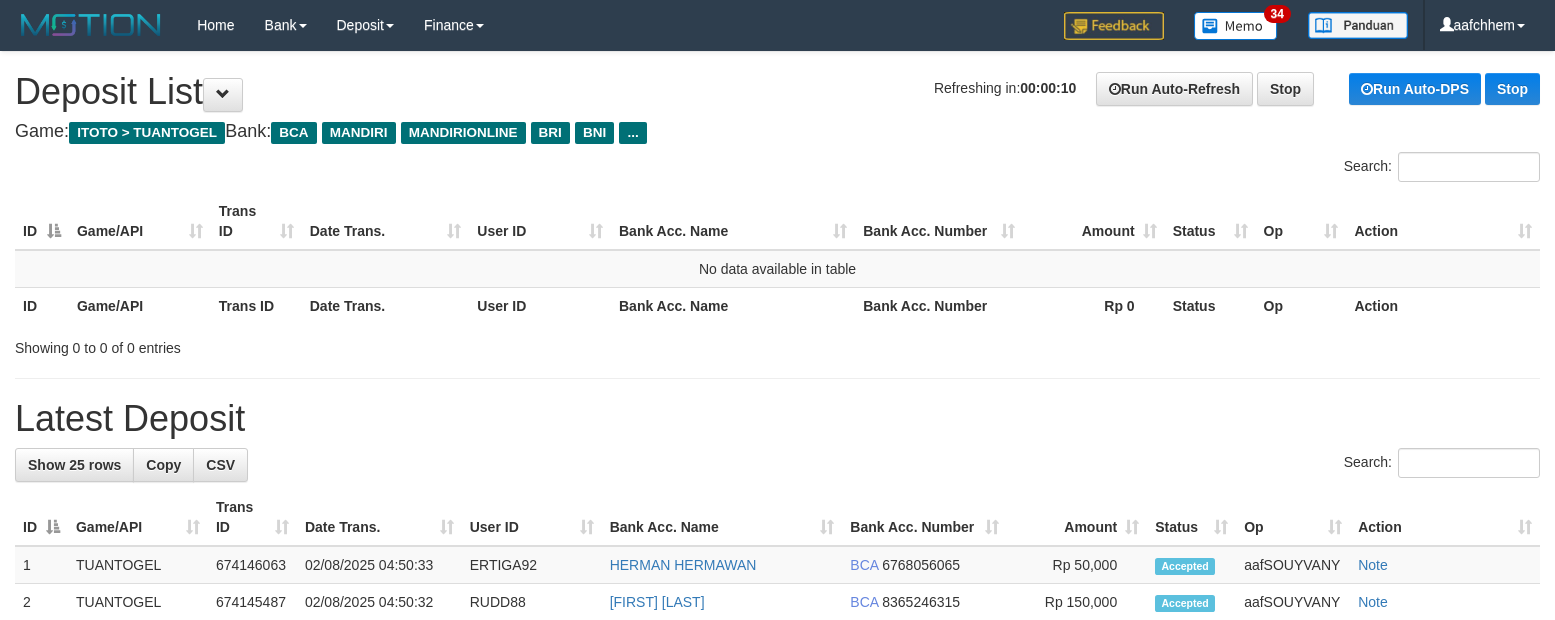 scroll, scrollTop: 0, scrollLeft: 0, axis: both 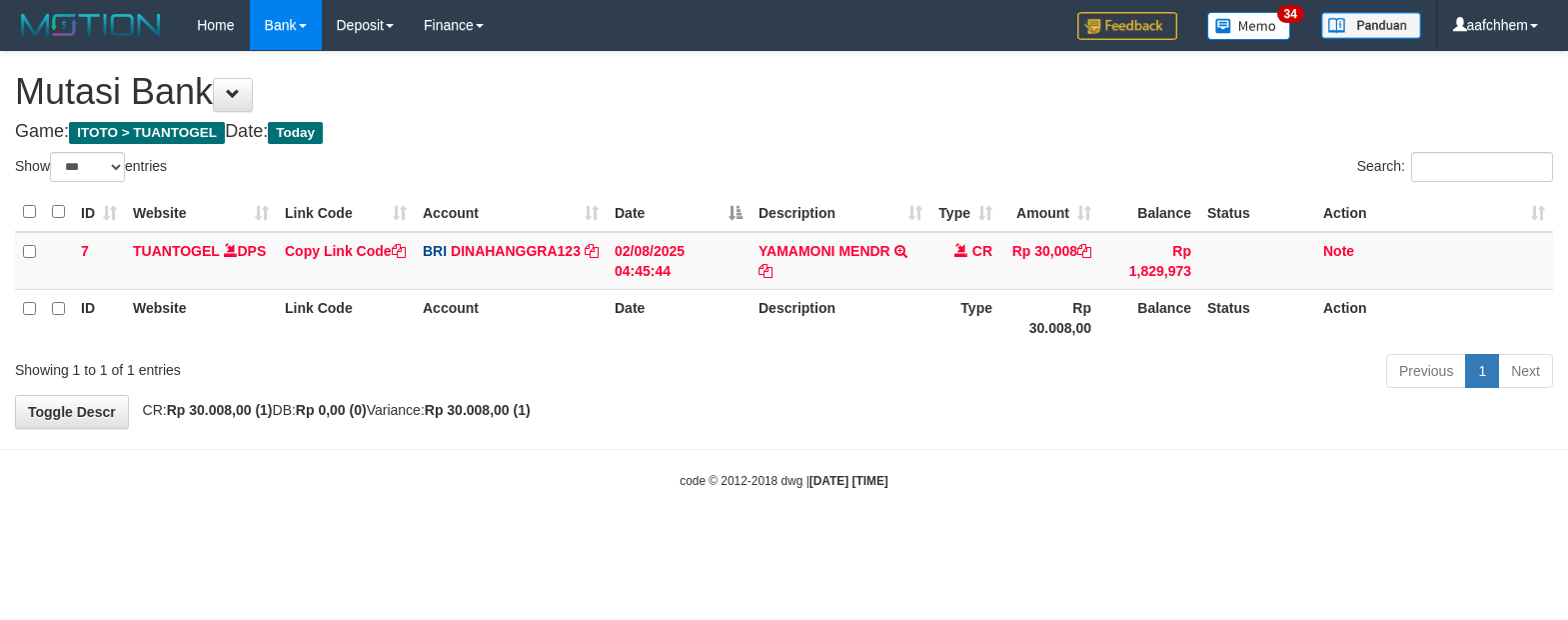 select on "***" 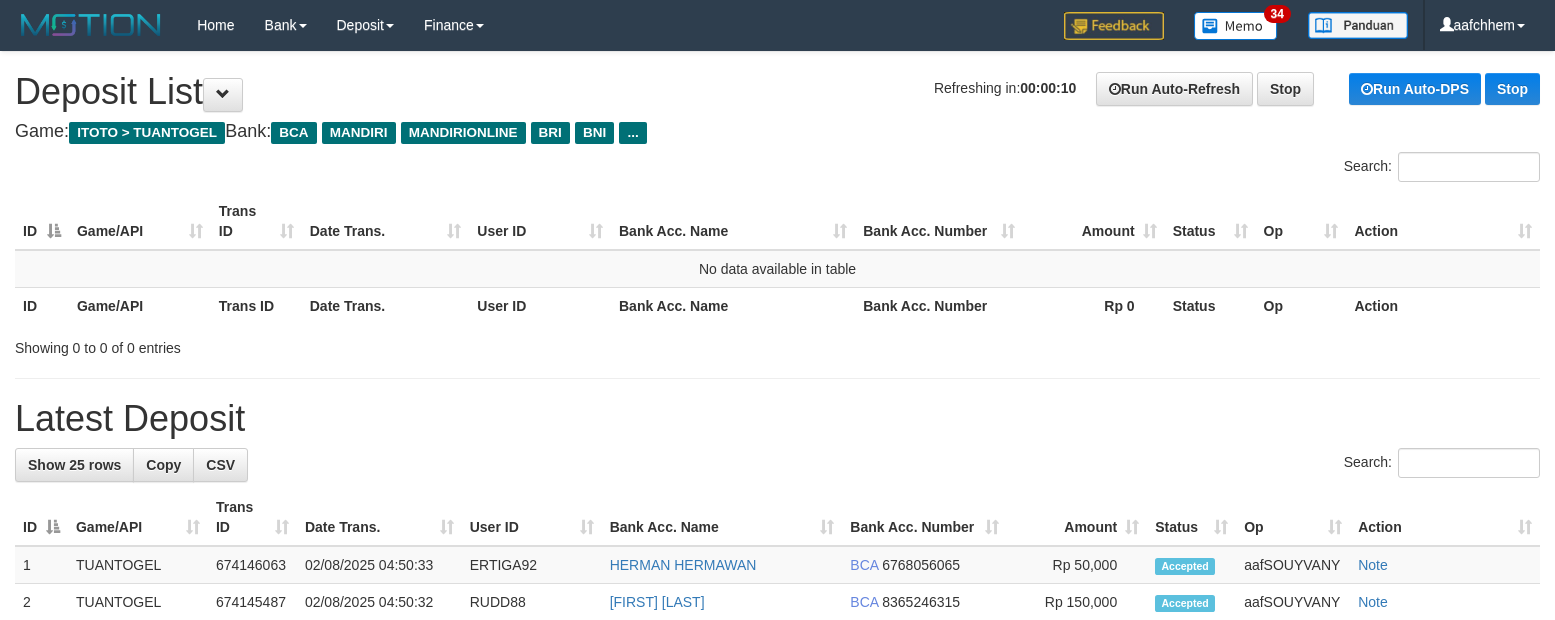 scroll, scrollTop: 0, scrollLeft: 0, axis: both 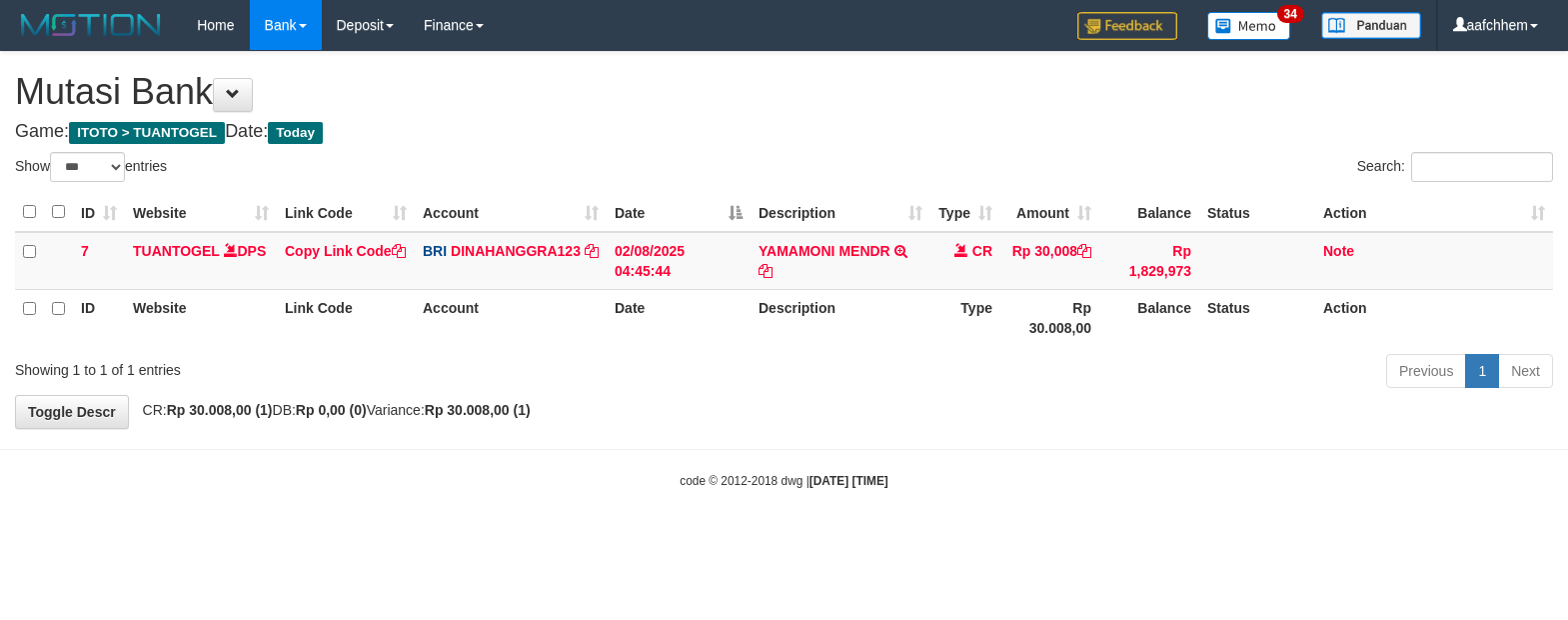 select on "***" 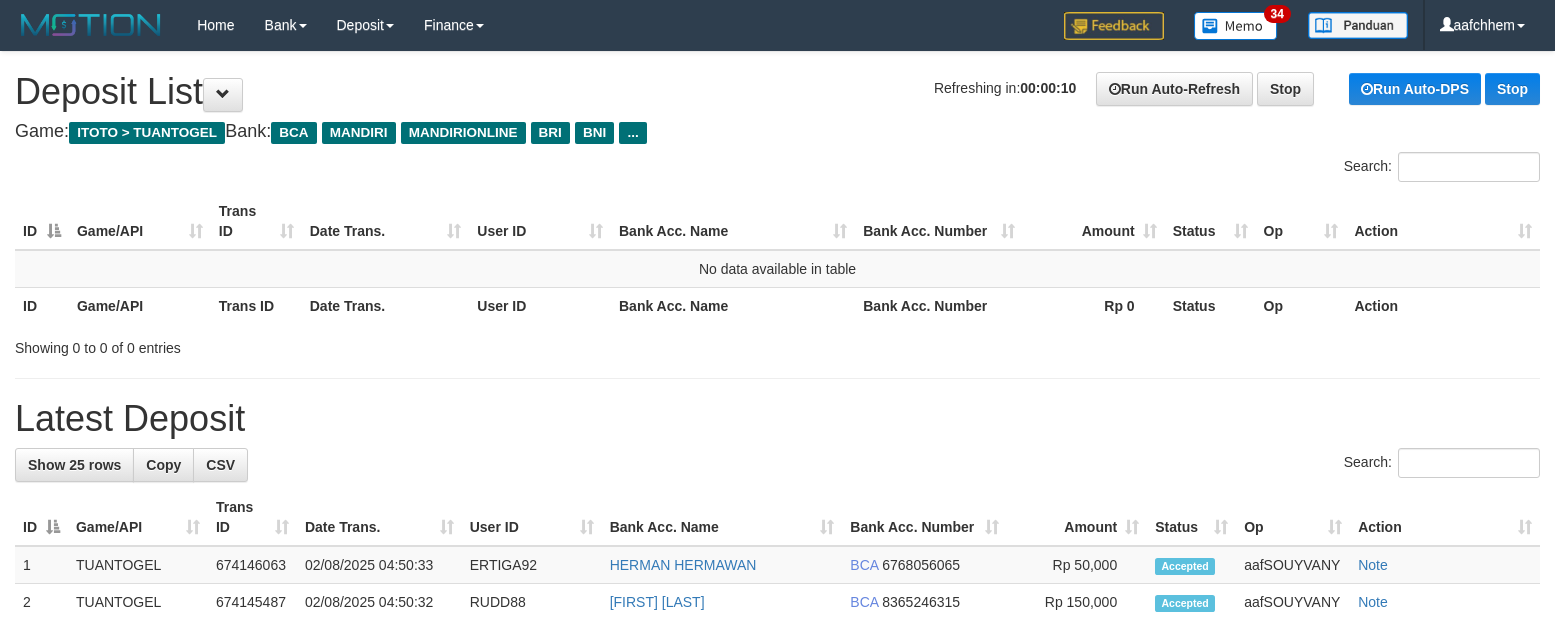 scroll, scrollTop: 0, scrollLeft: 0, axis: both 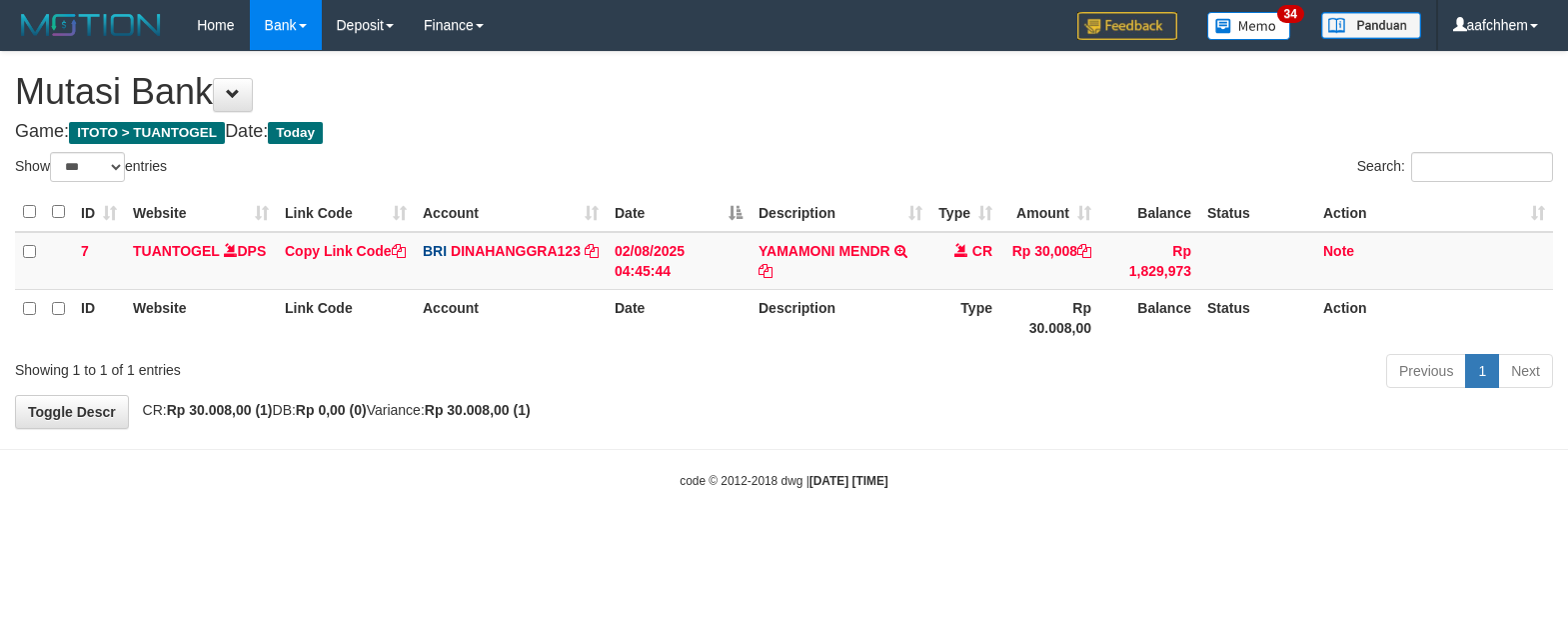 select on "***" 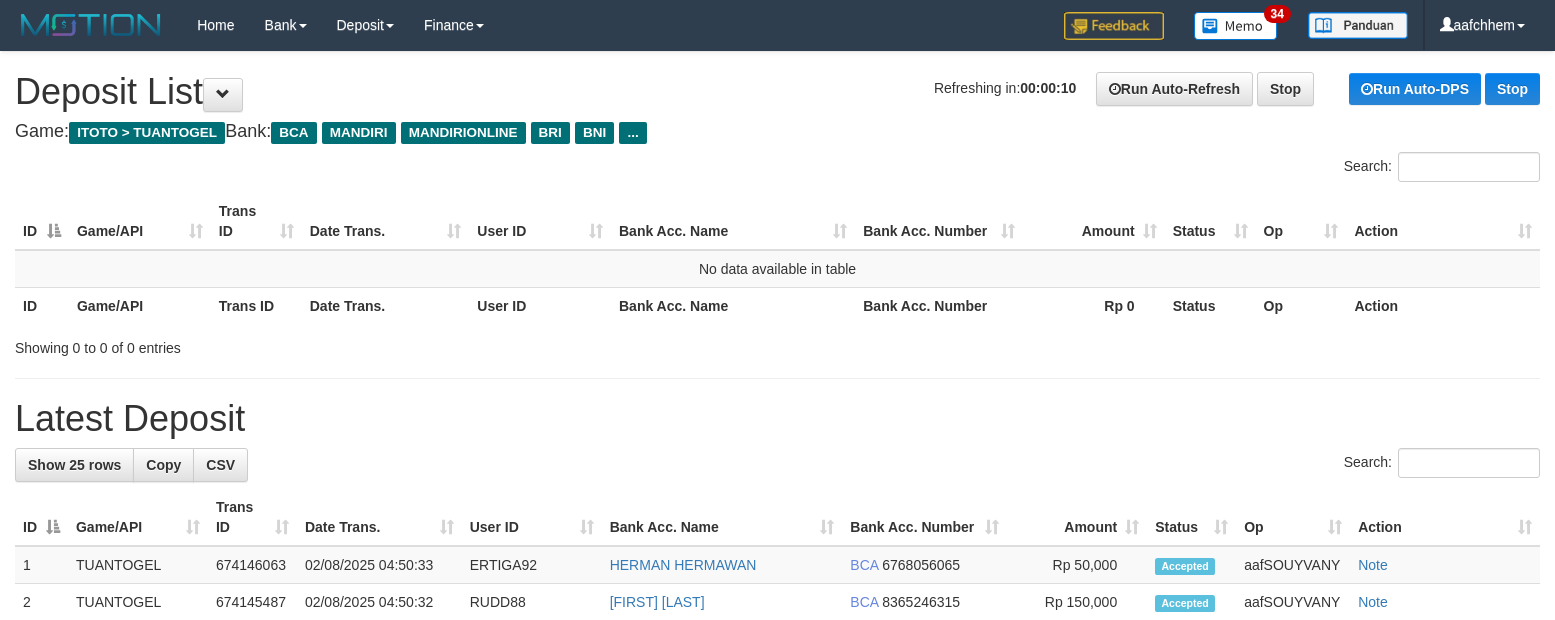scroll, scrollTop: 0, scrollLeft: 0, axis: both 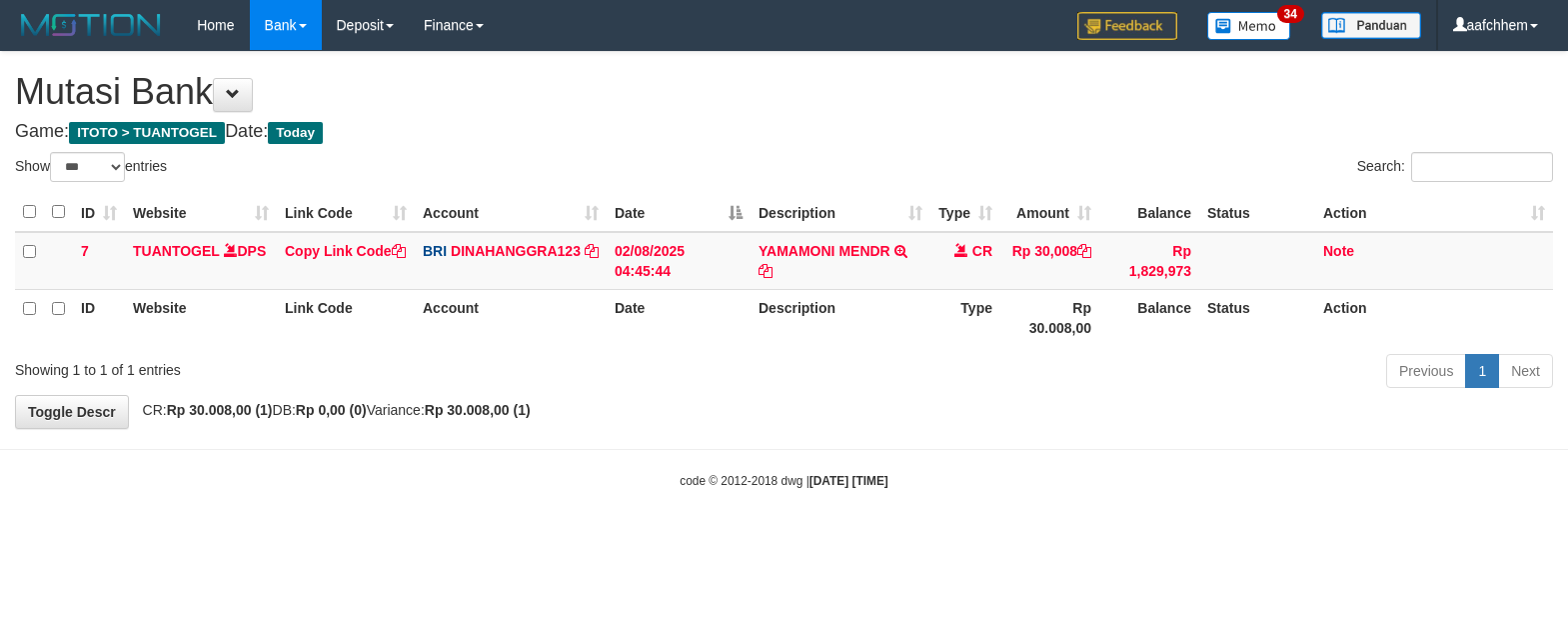 select on "***" 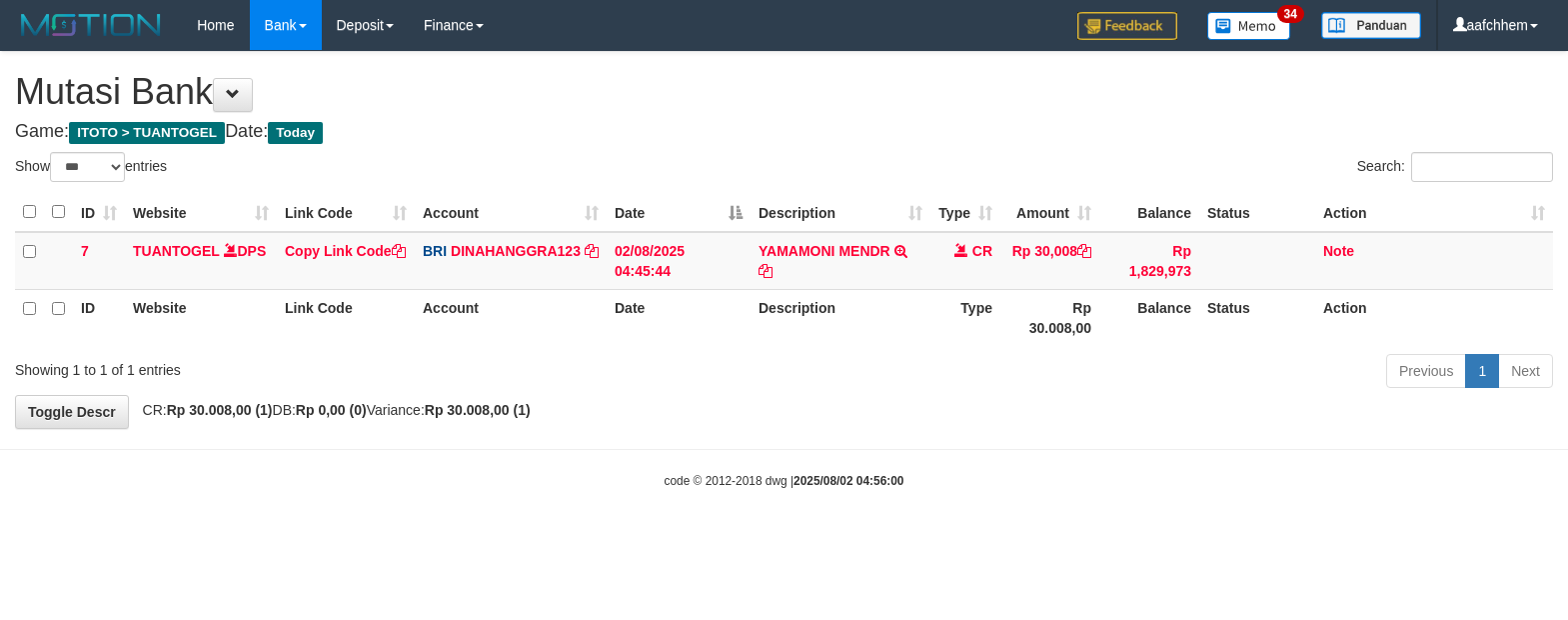 select on "***" 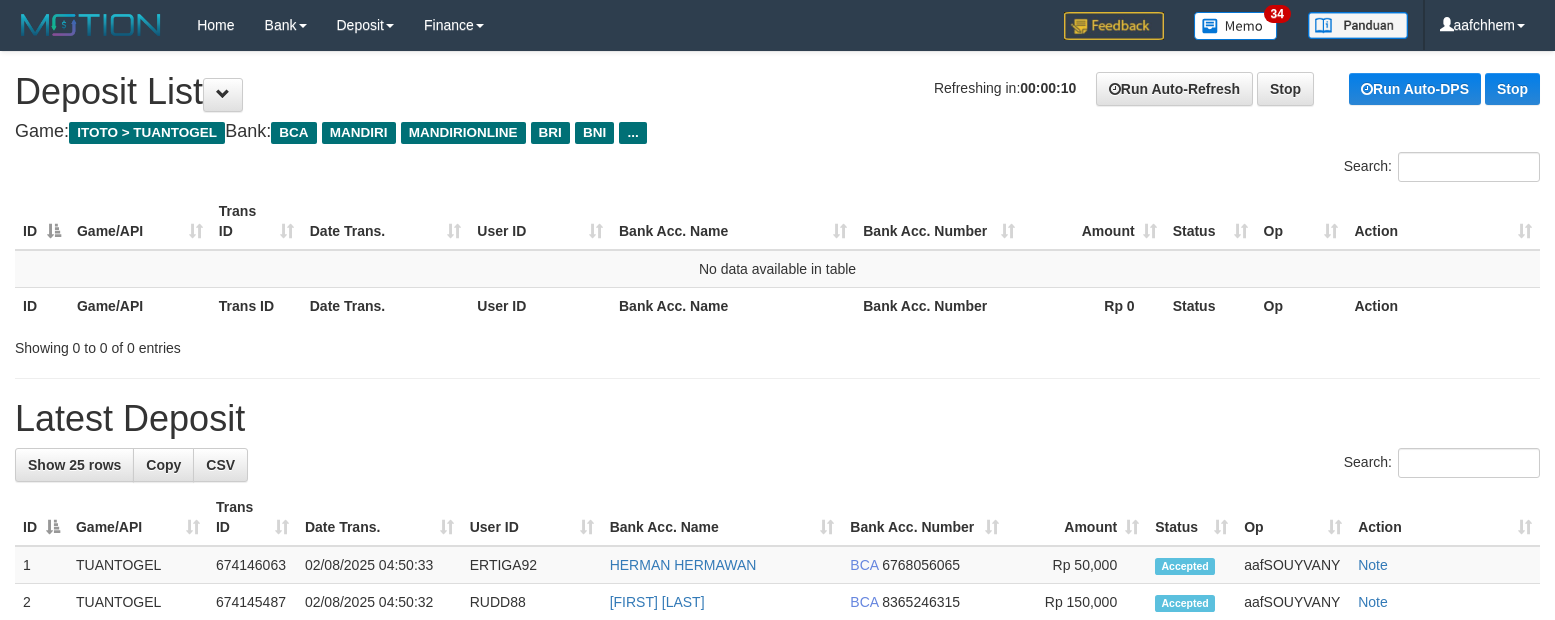 scroll, scrollTop: 0, scrollLeft: 0, axis: both 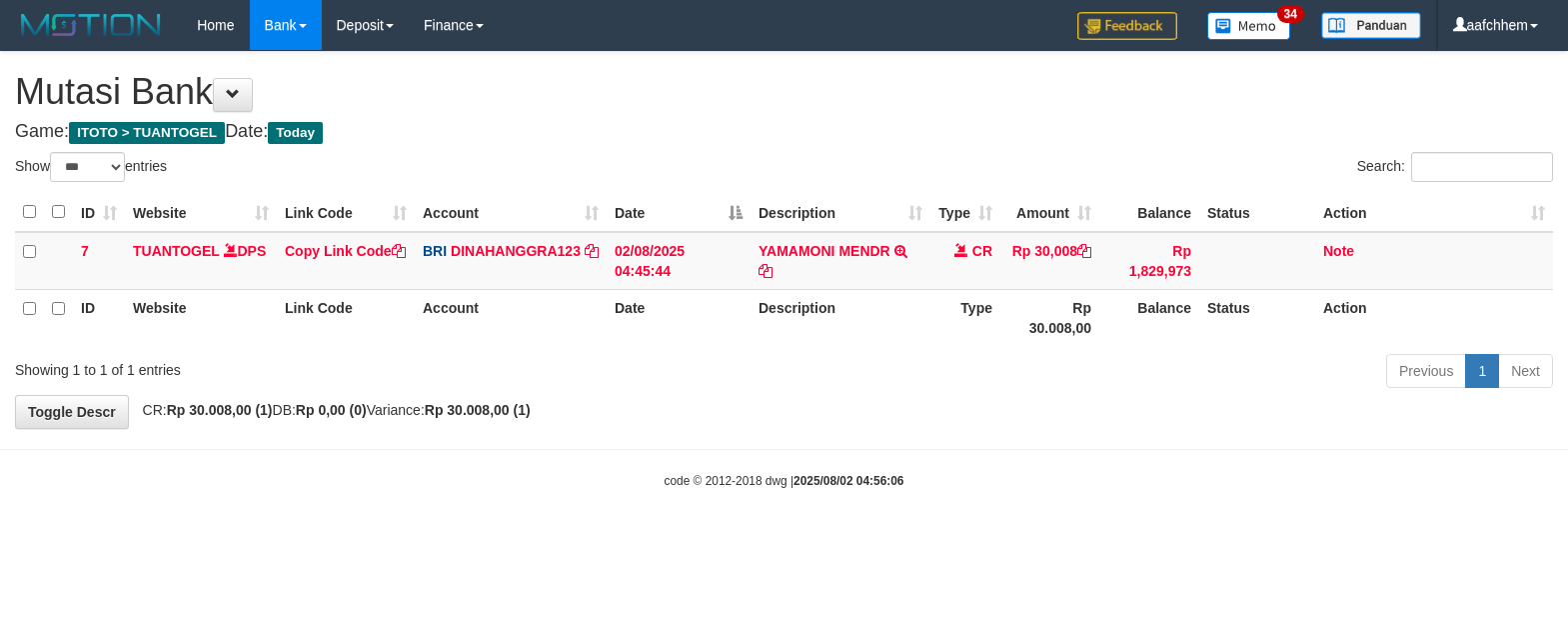 select on "***" 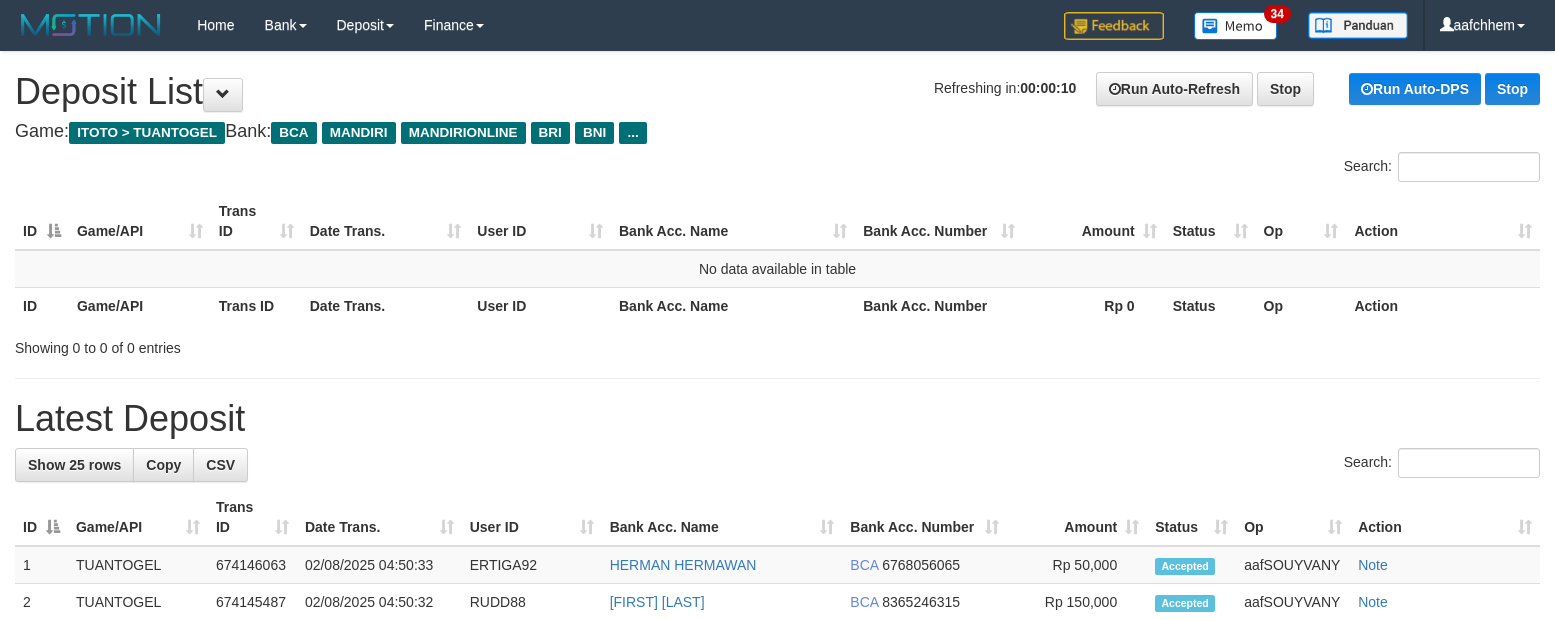 scroll, scrollTop: 0, scrollLeft: 0, axis: both 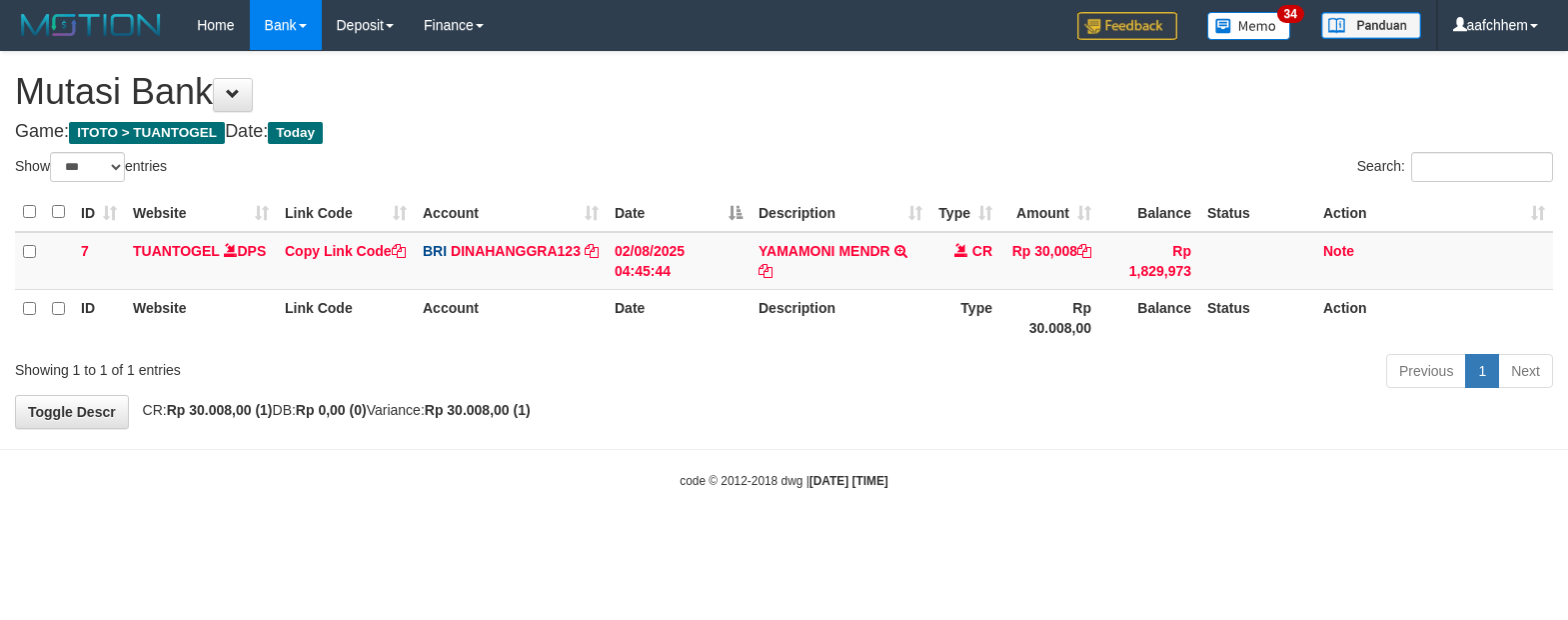 select on "***" 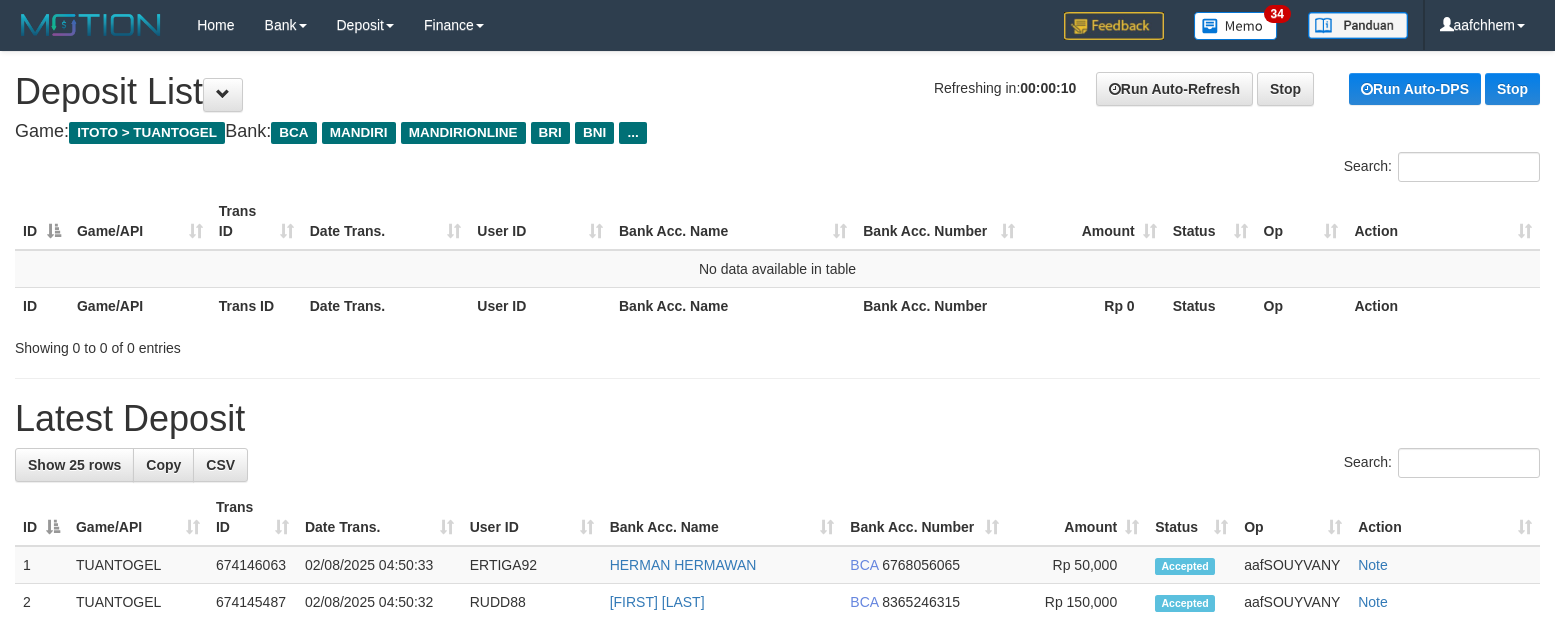 scroll, scrollTop: 0, scrollLeft: 0, axis: both 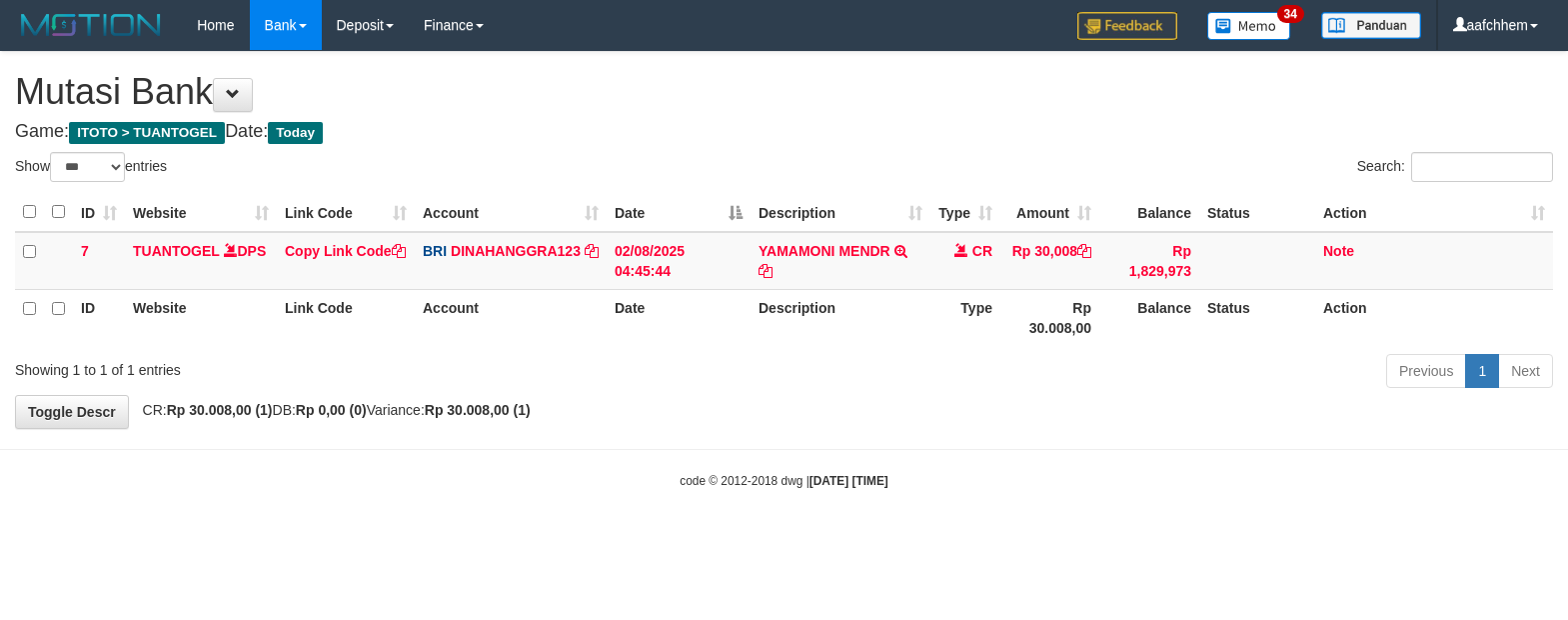 select on "***" 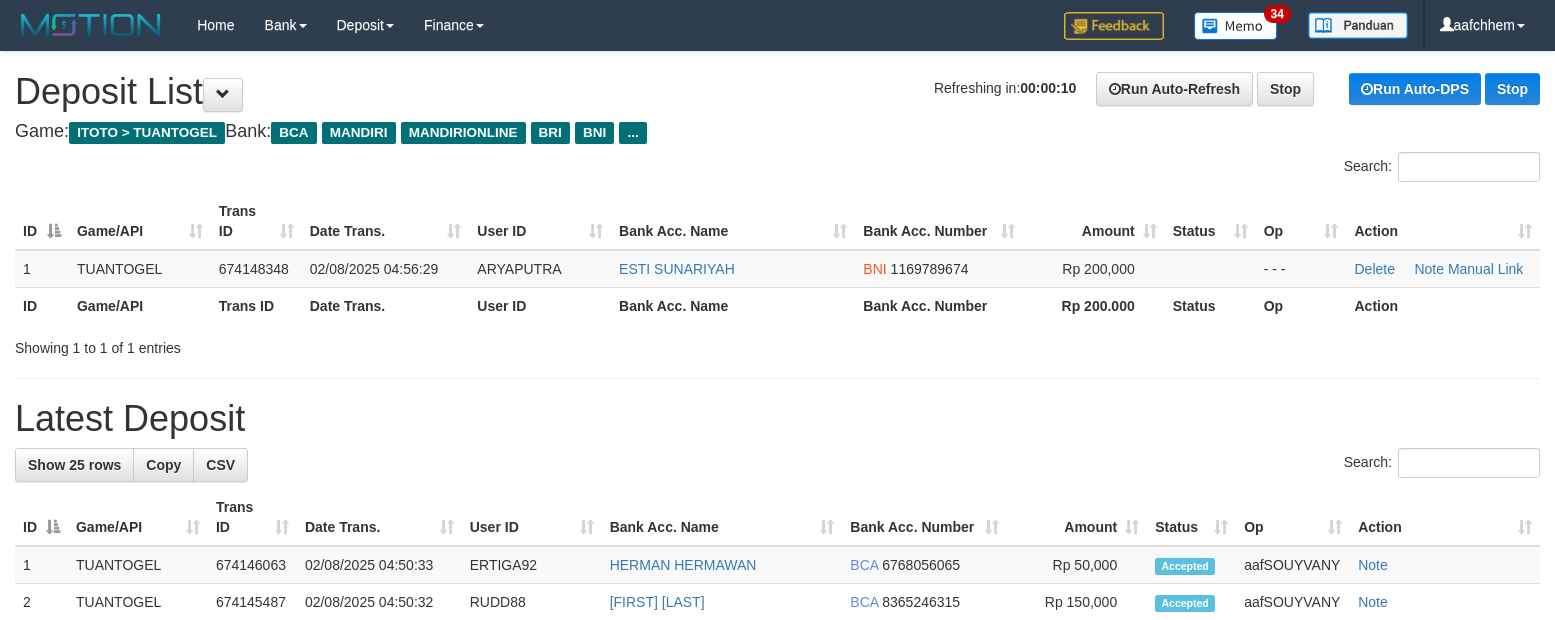 scroll, scrollTop: 0, scrollLeft: 0, axis: both 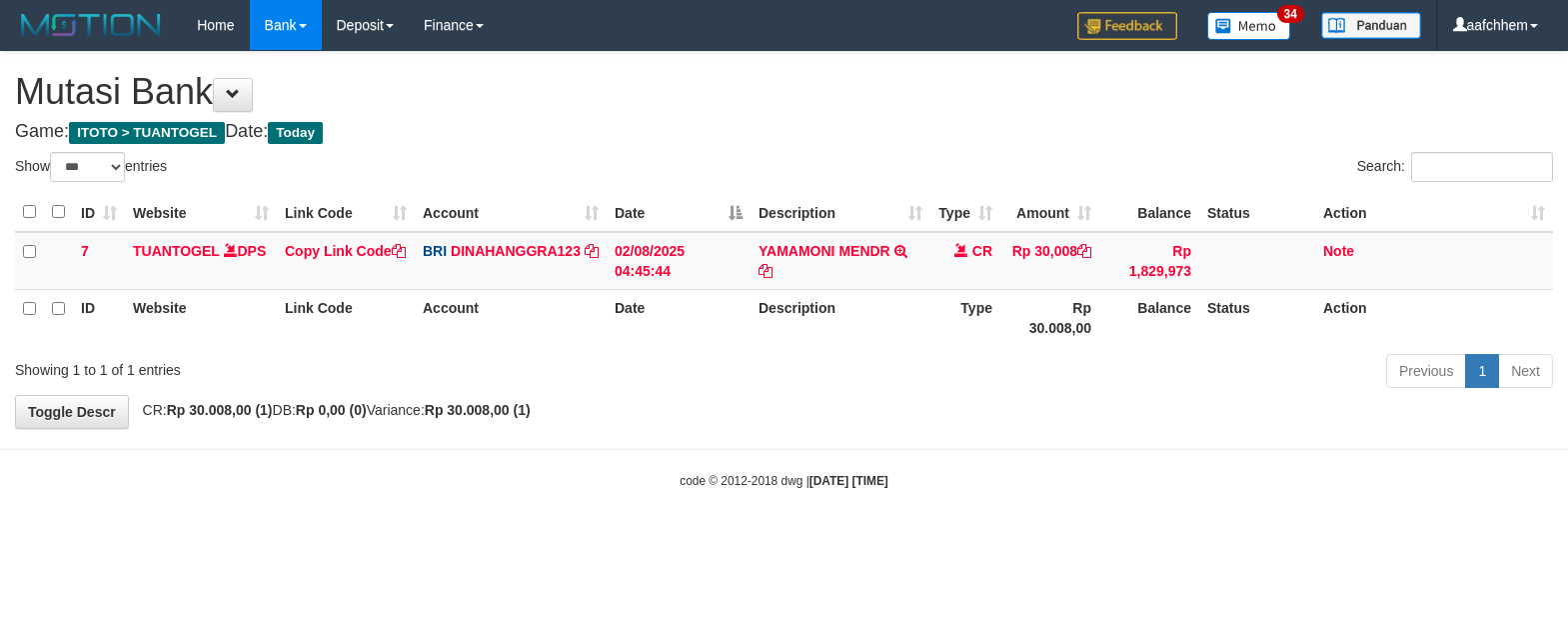 select on "***" 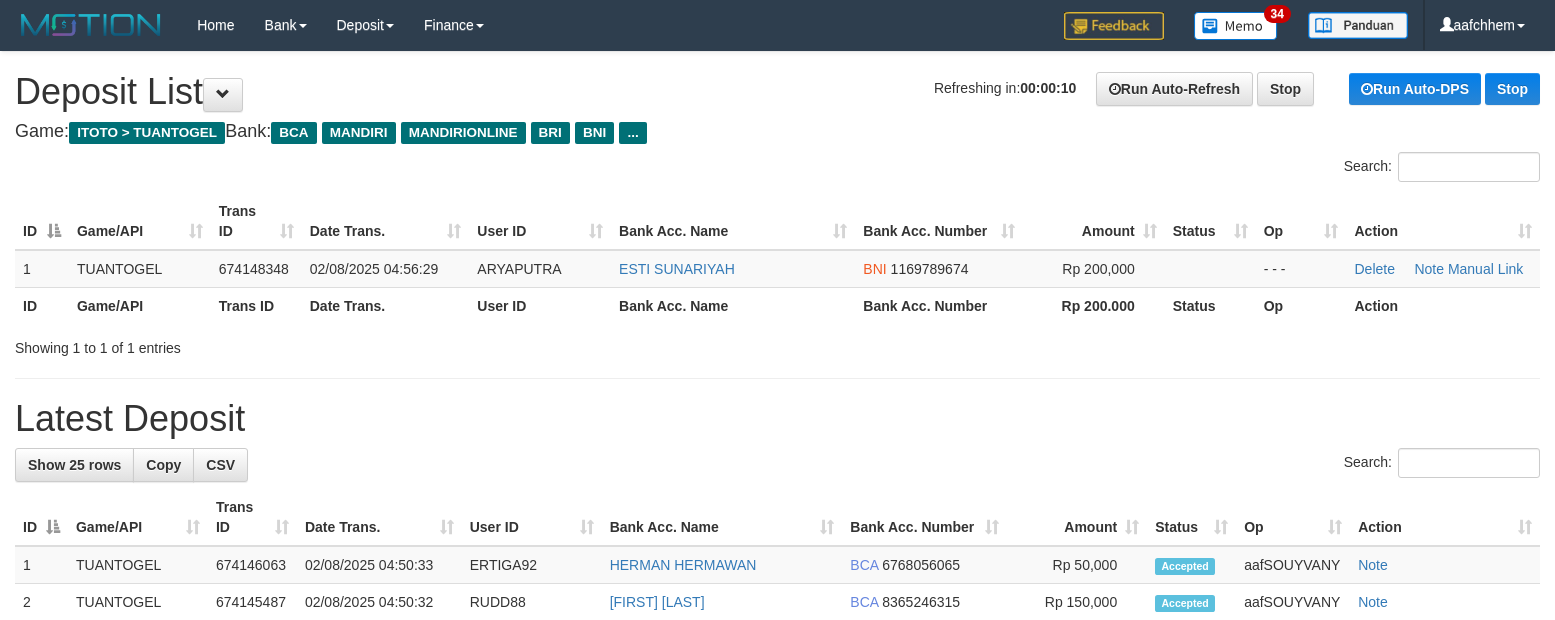 scroll, scrollTop: 0, scrollLeft: 0, axis: both 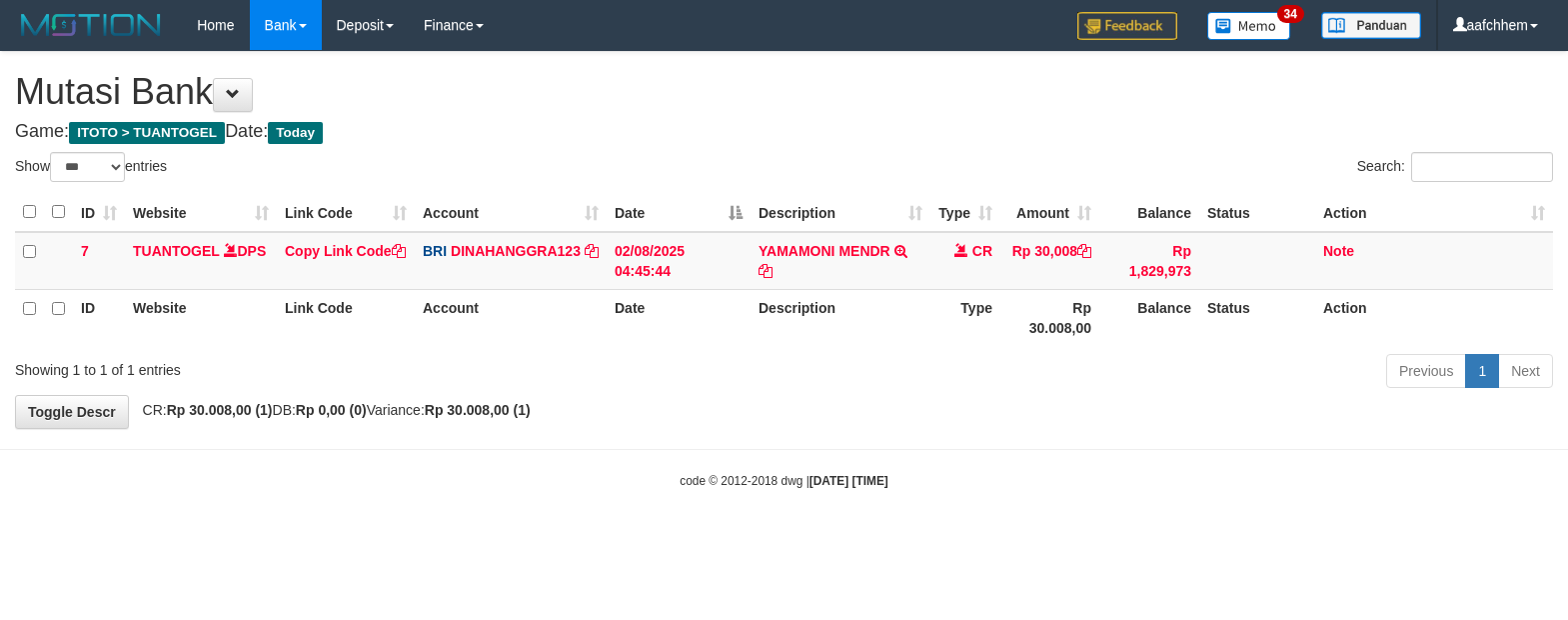 select on "***" 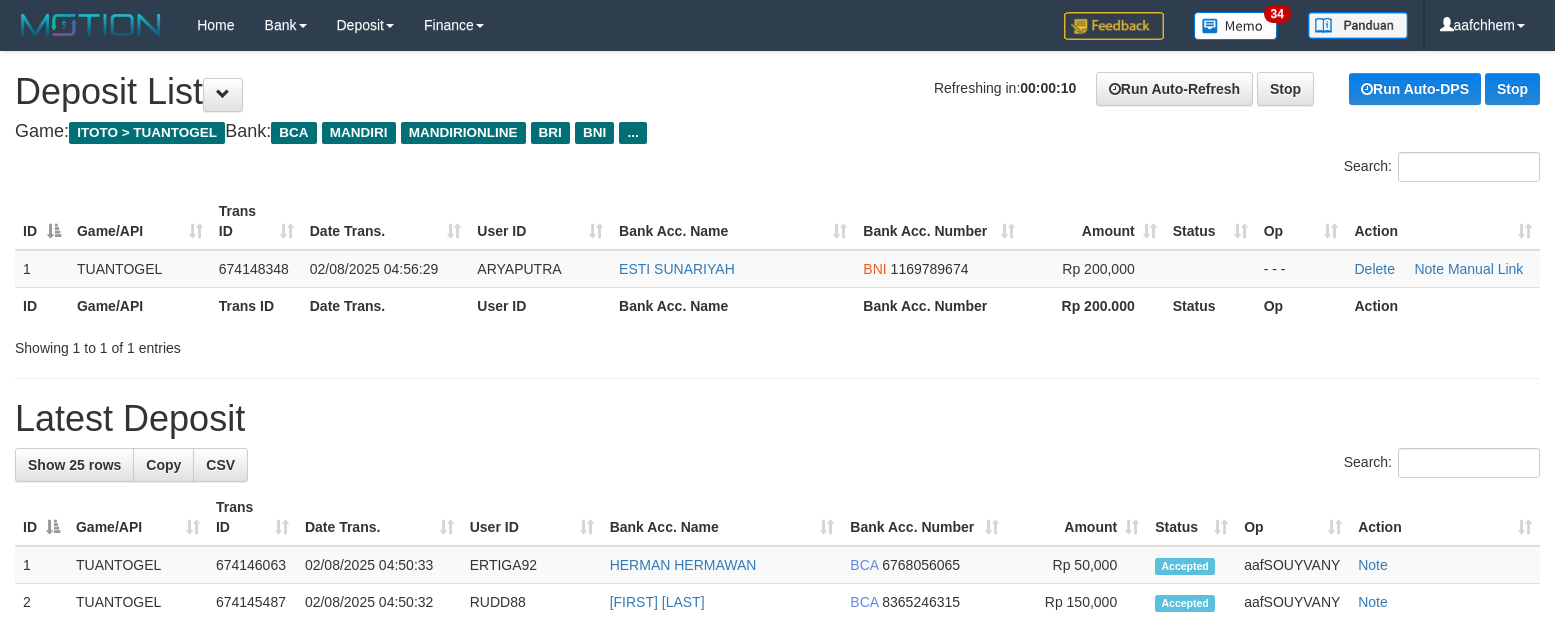 scroll, scrollTop: 0, scrollLeft: 0, axis: both 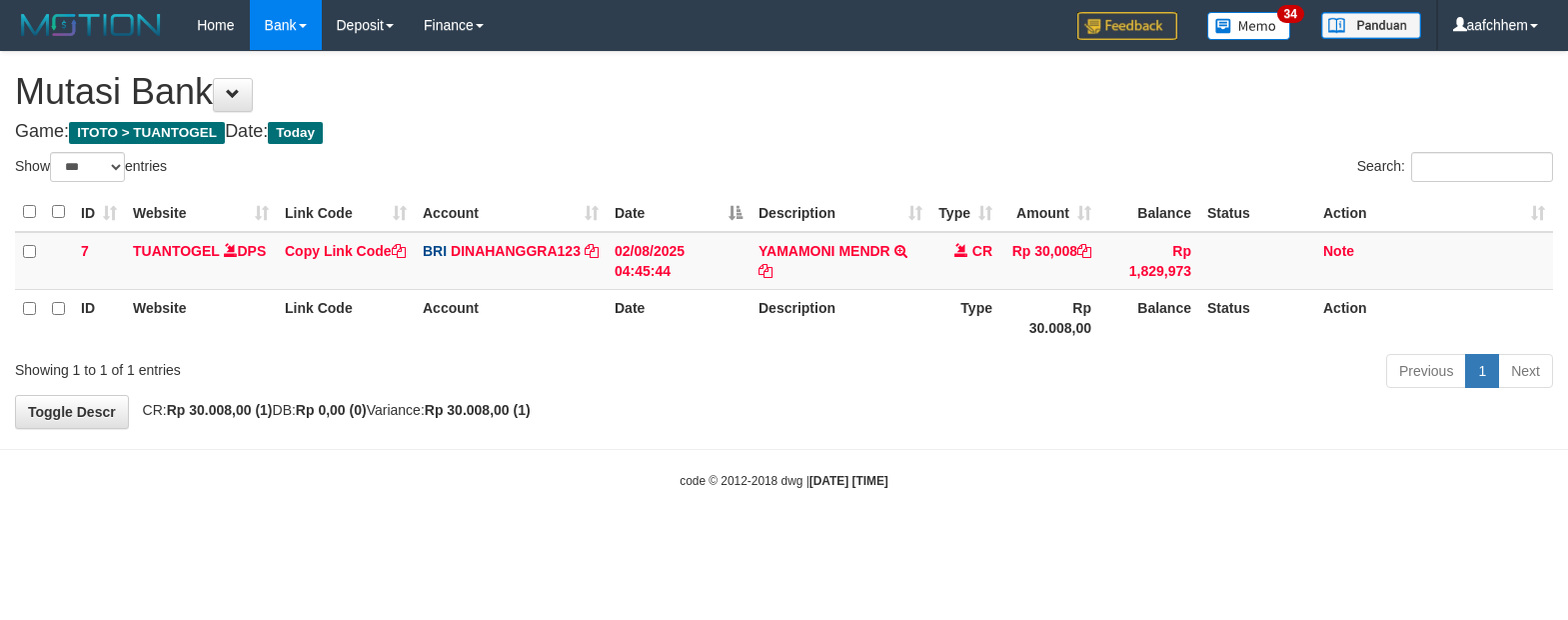 select on "***" 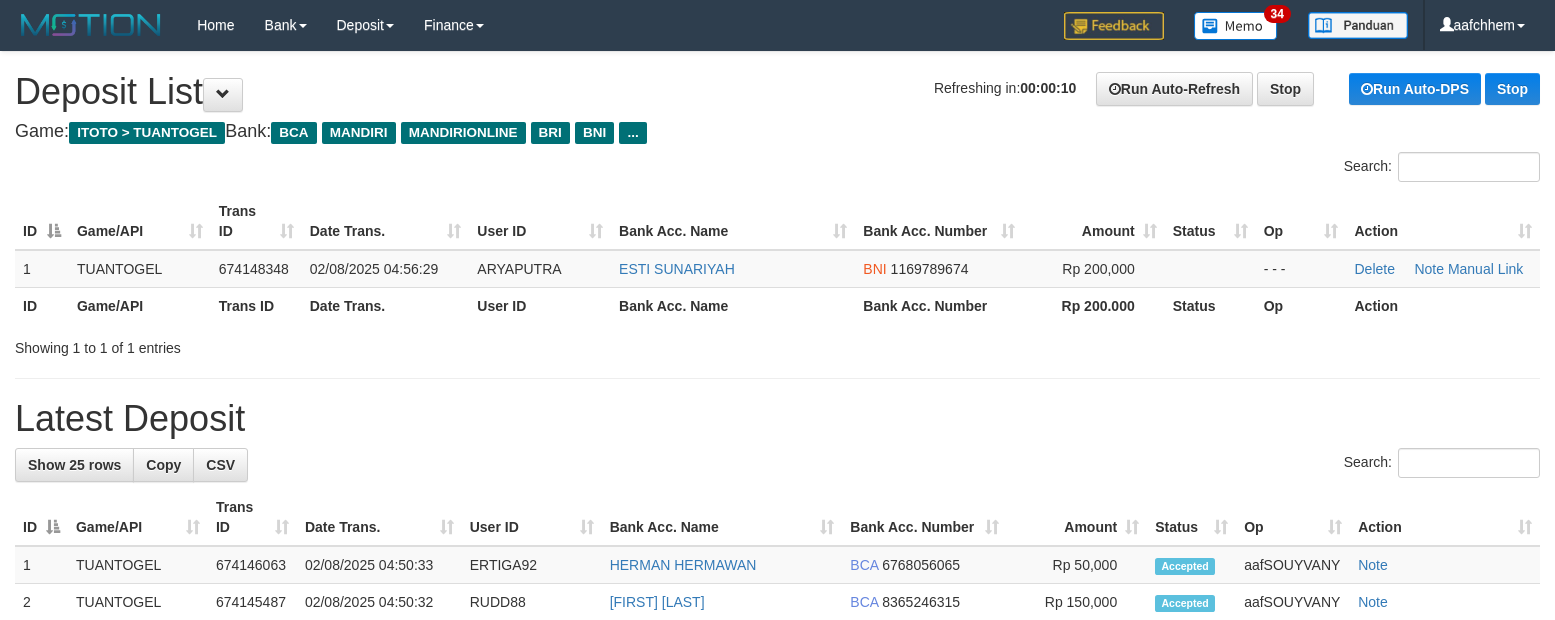 scroll, scrollTop: 0, scrollLeft: 0, axis: both 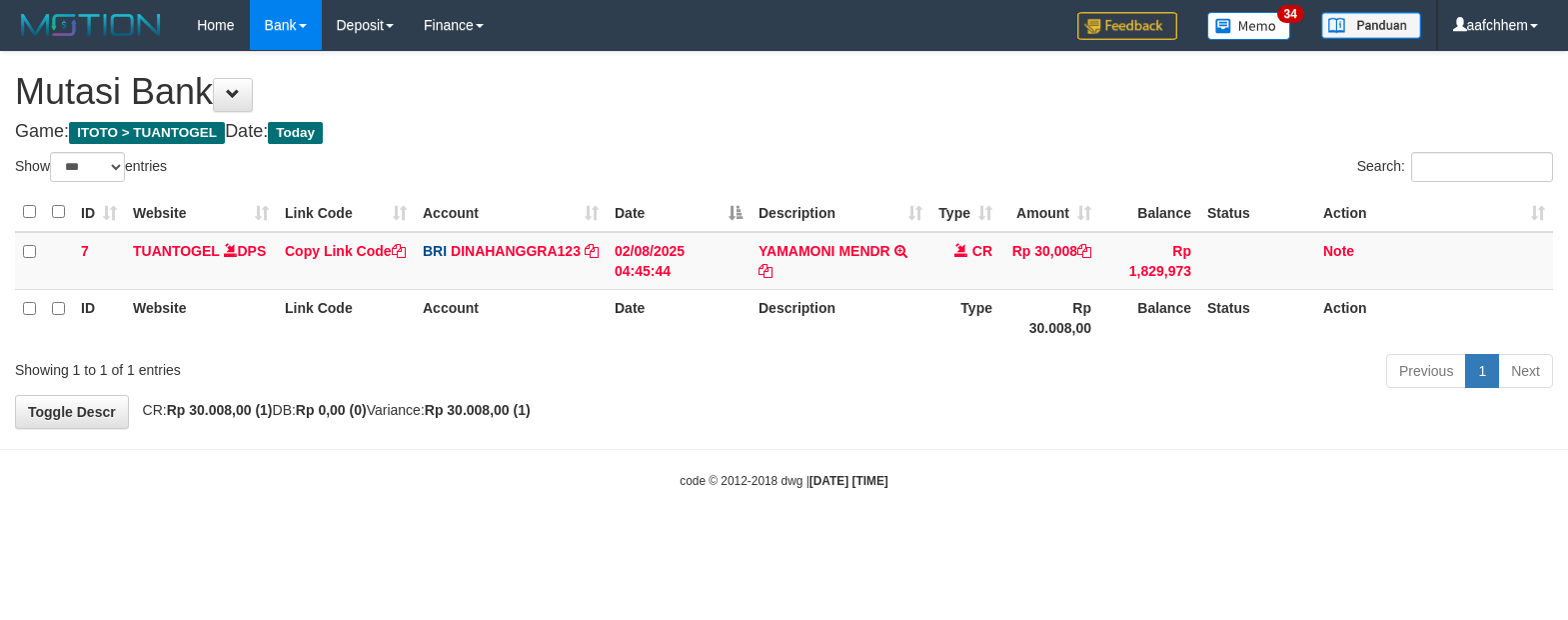 select on "***" 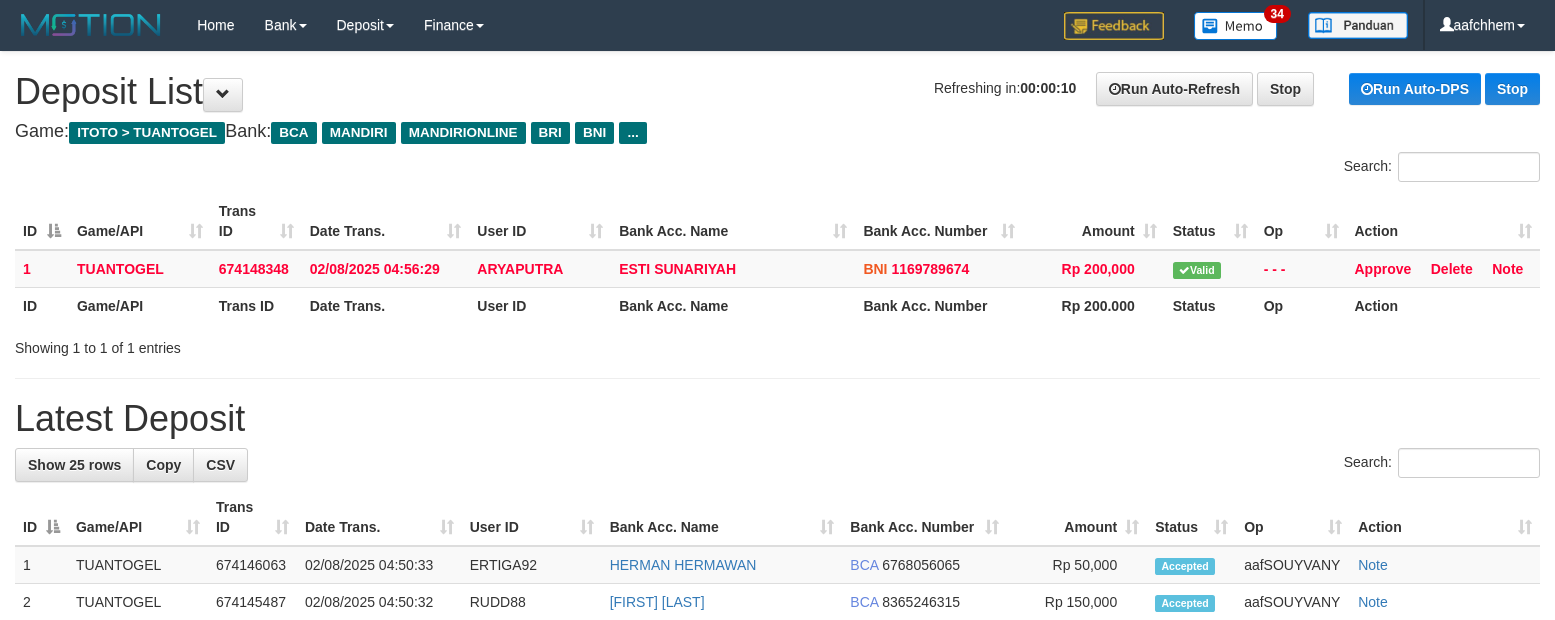 scroll, scrollTop: 0, scrollLeft: 0, axis: both 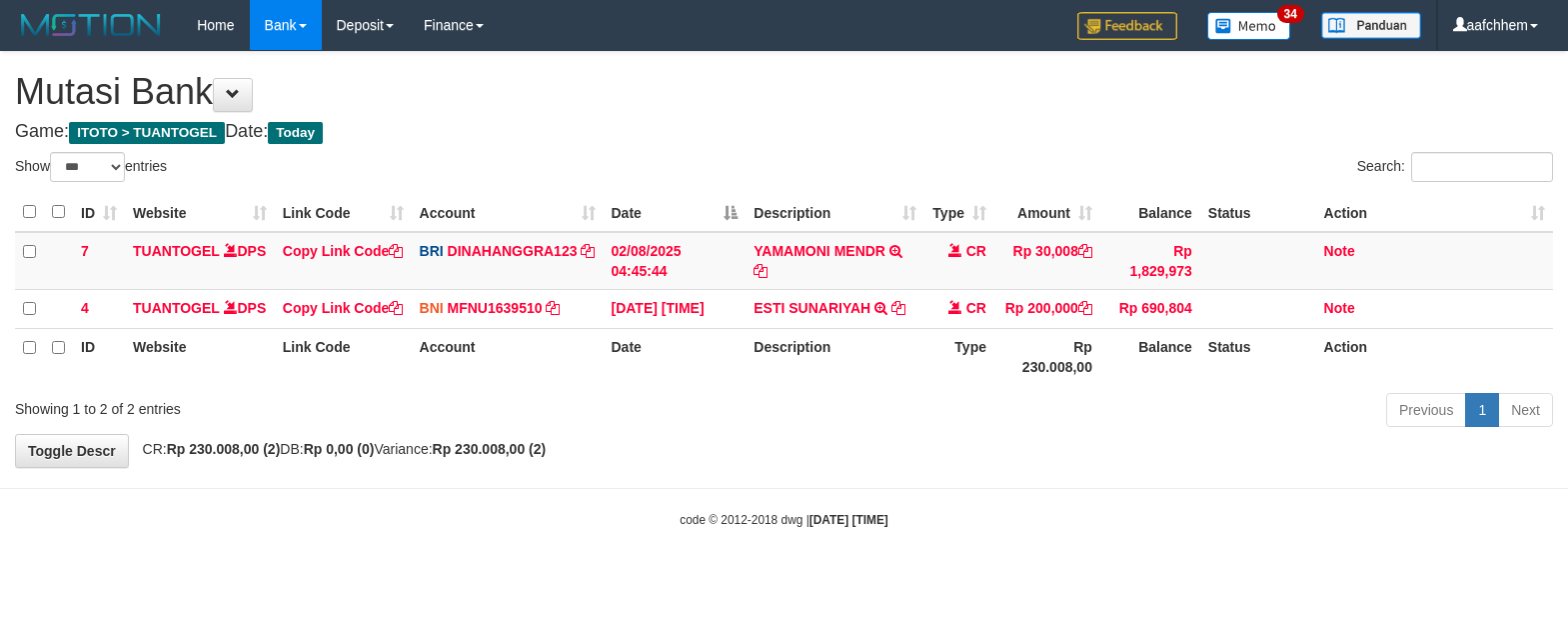 select on "***" 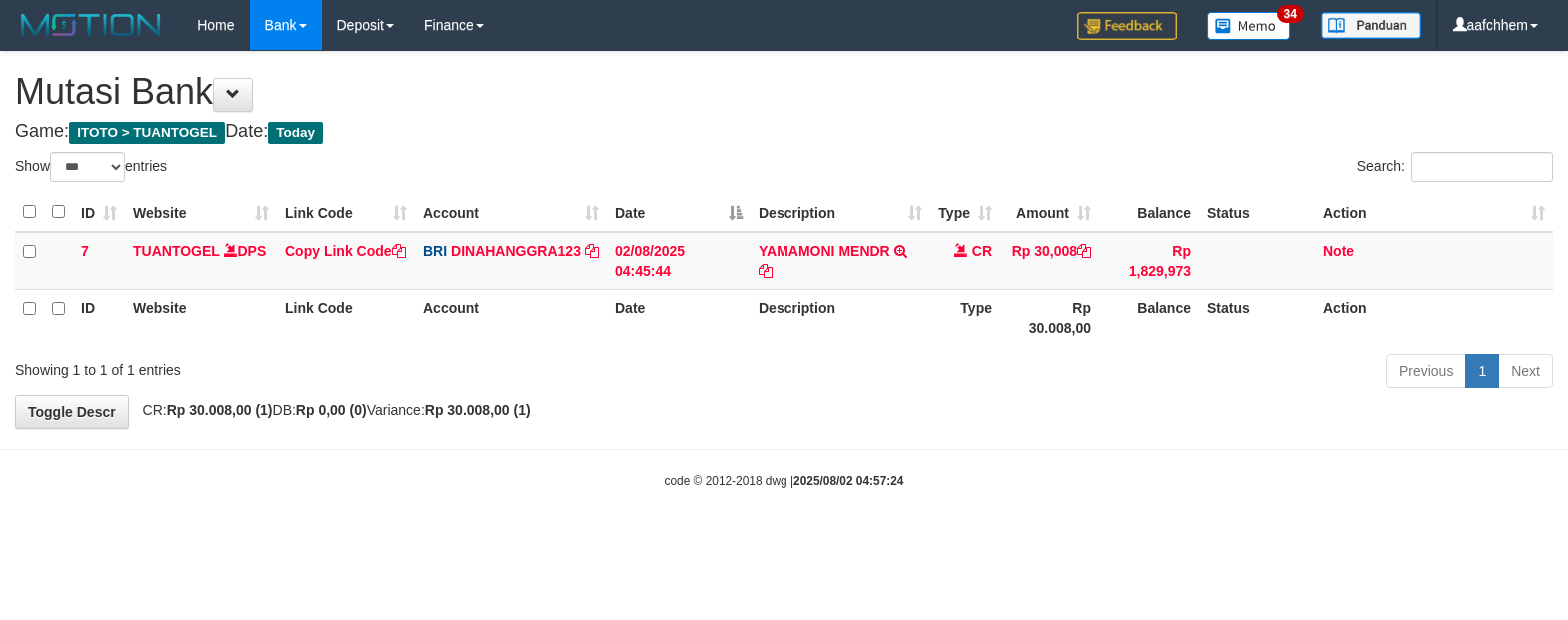 select on "***" 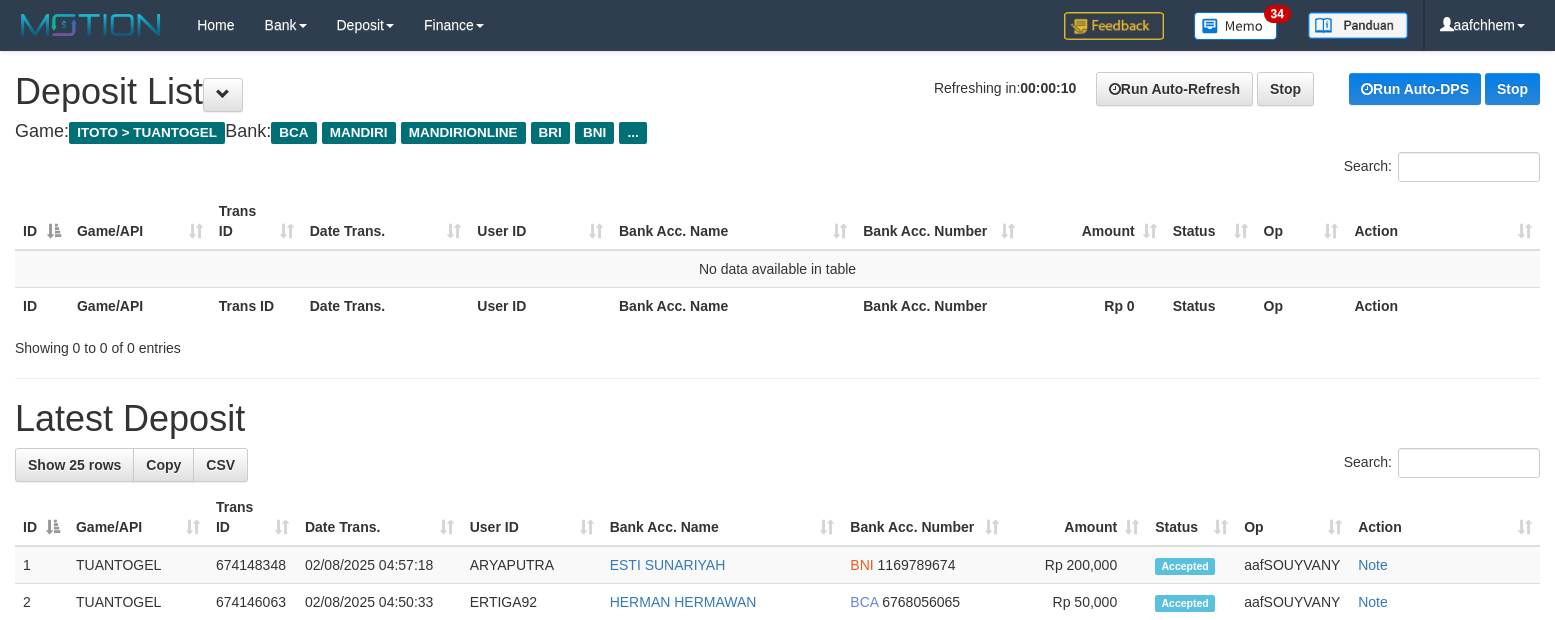 scroll, scrollTop: 0, scrollLeft: 0, axis: both 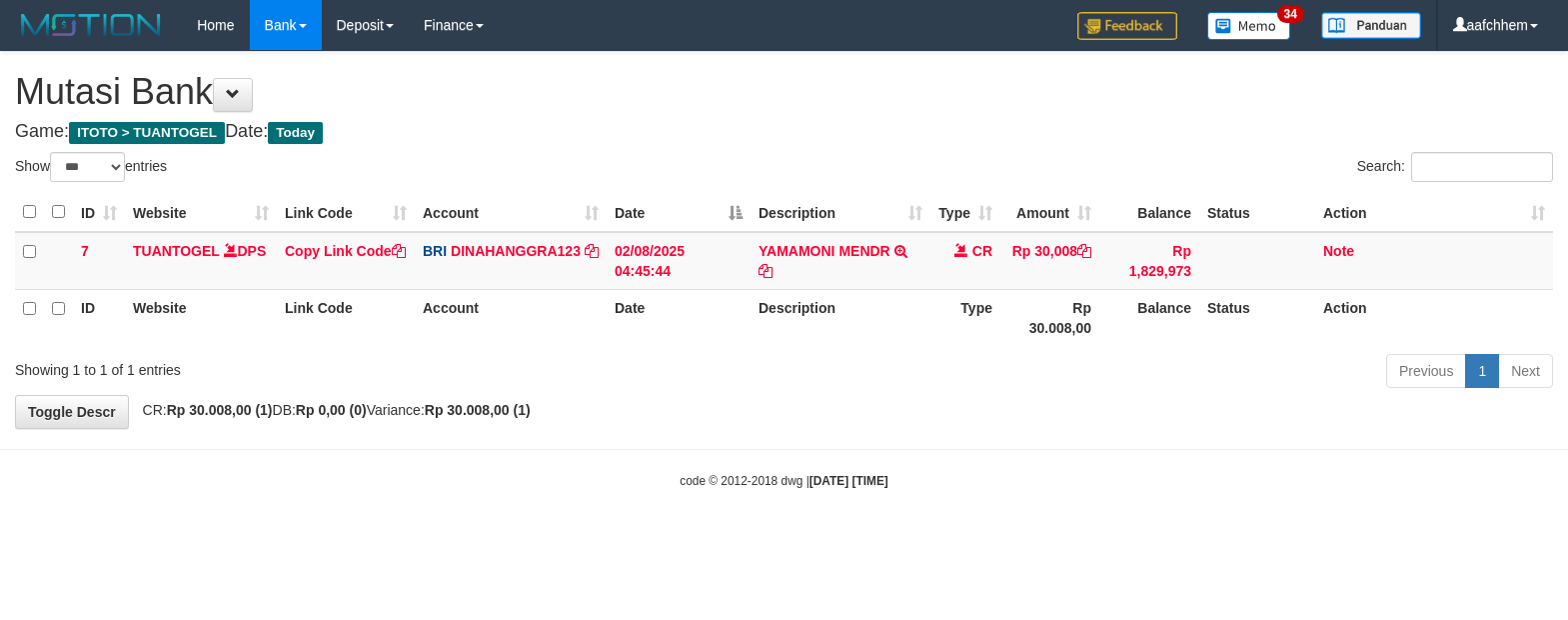 select on "***" 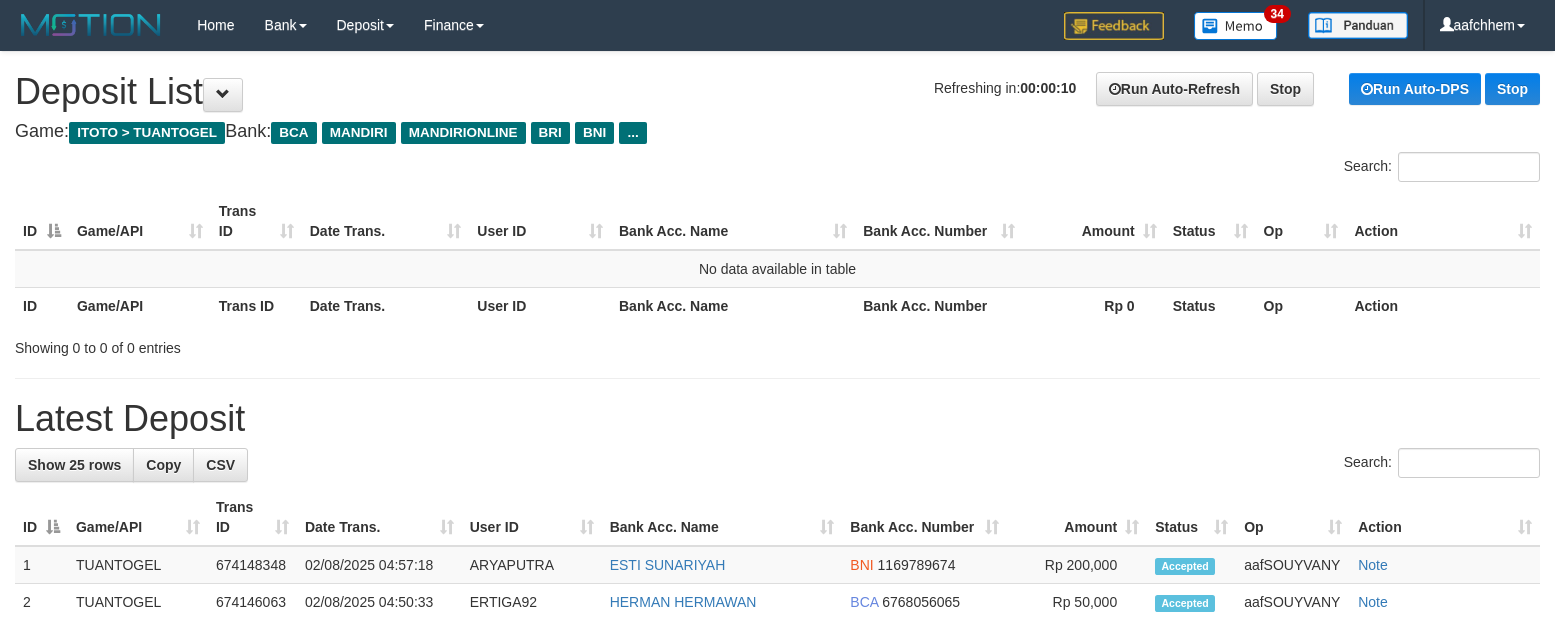 scroll, scrollTop: 0, scrollLeft: 0, axis: both 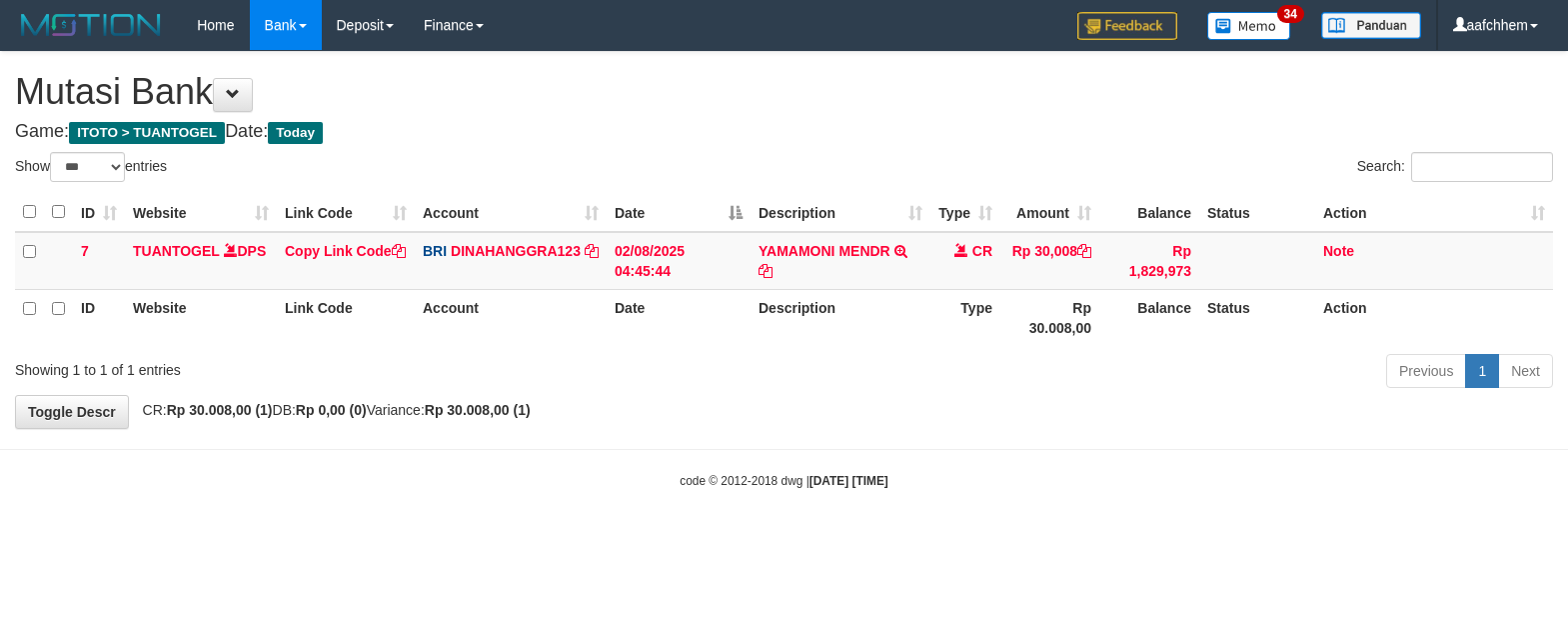 select on "***" 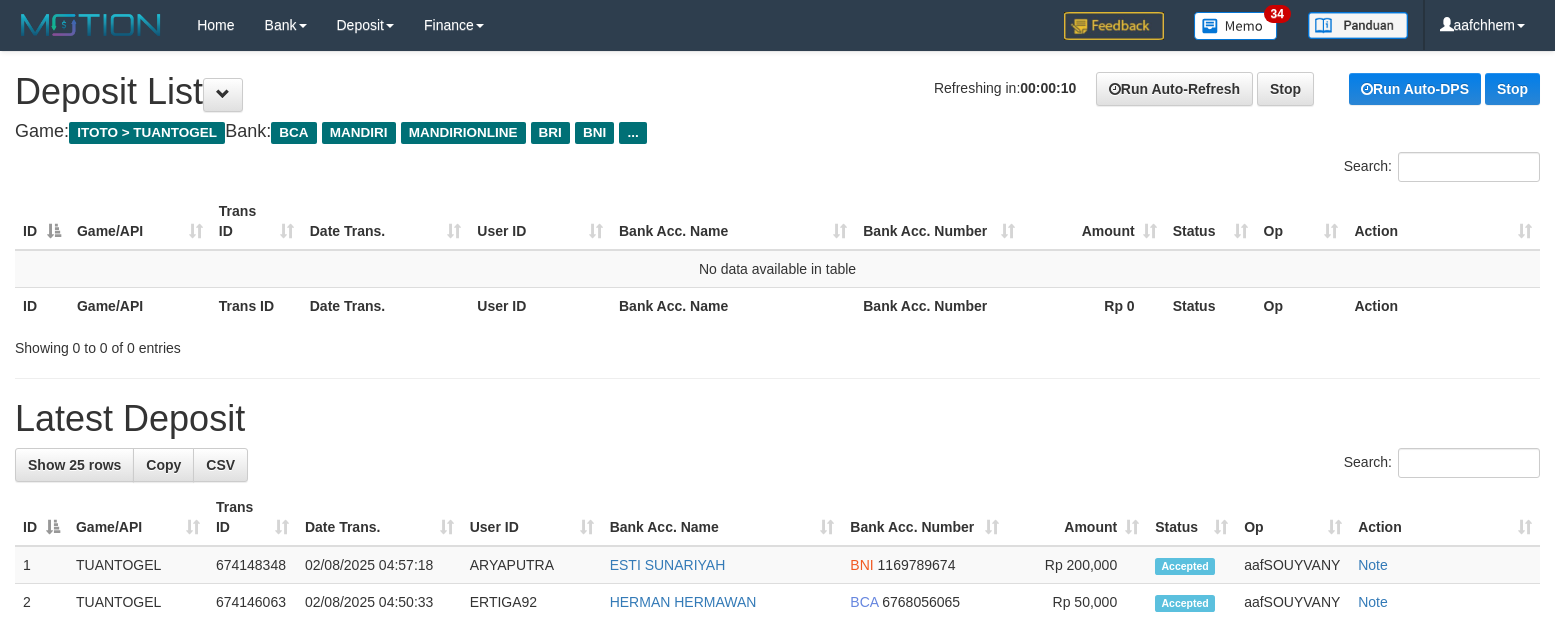 scroll, scrollTop: 0, scrollLeft: 0, axis: both 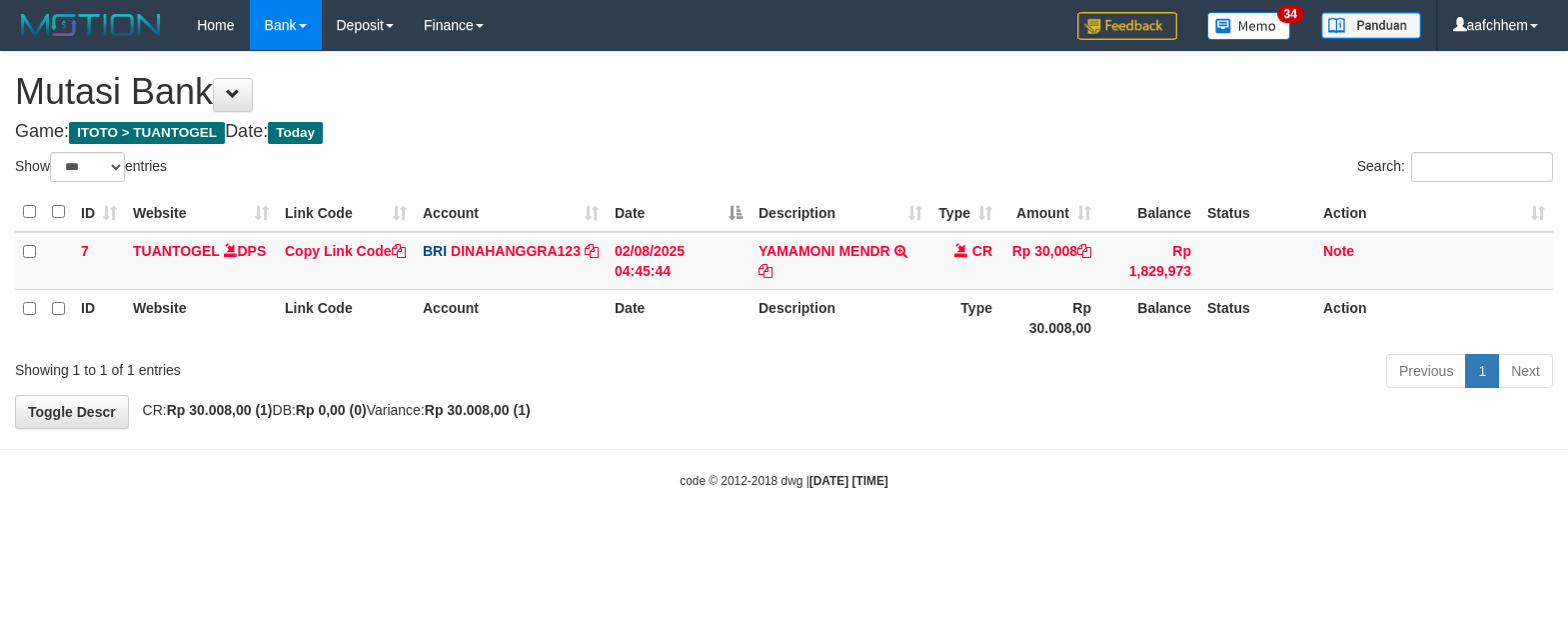 select on "***" 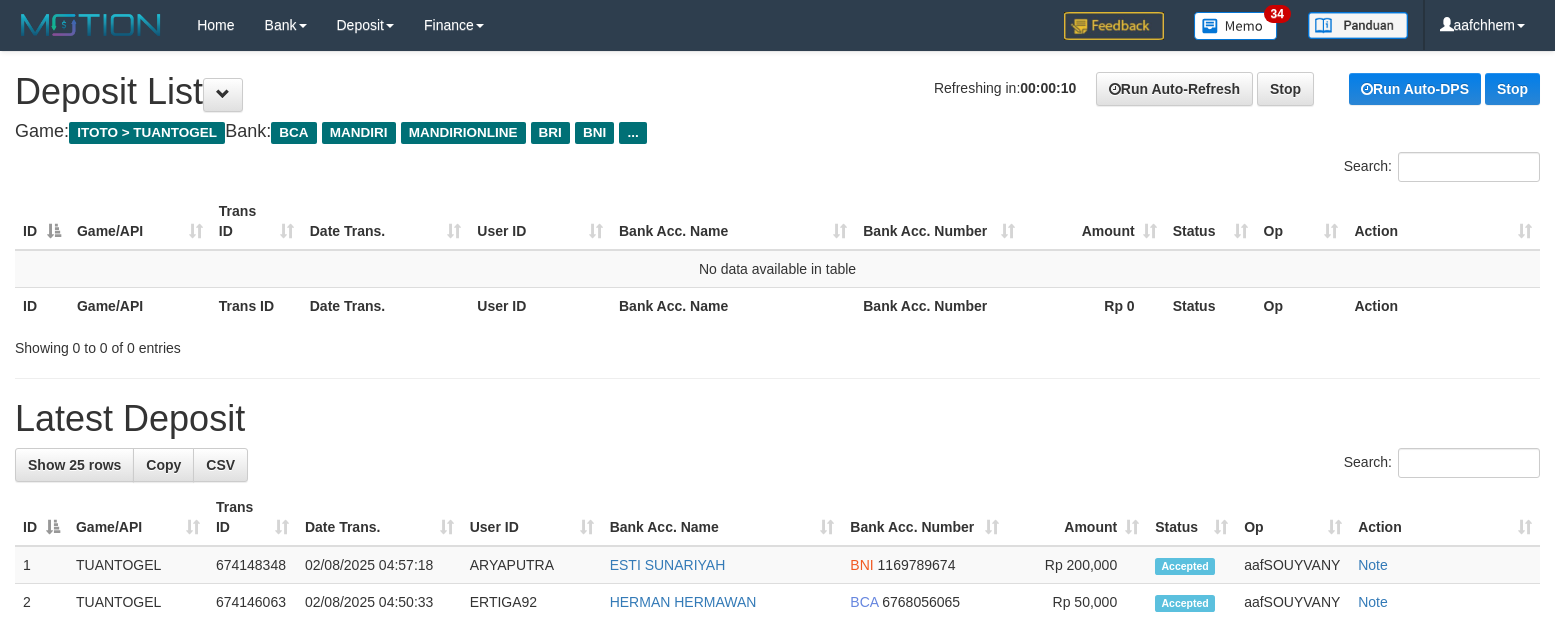 scroll, scrollTop: 0, scrollLeft: 0, axis: both 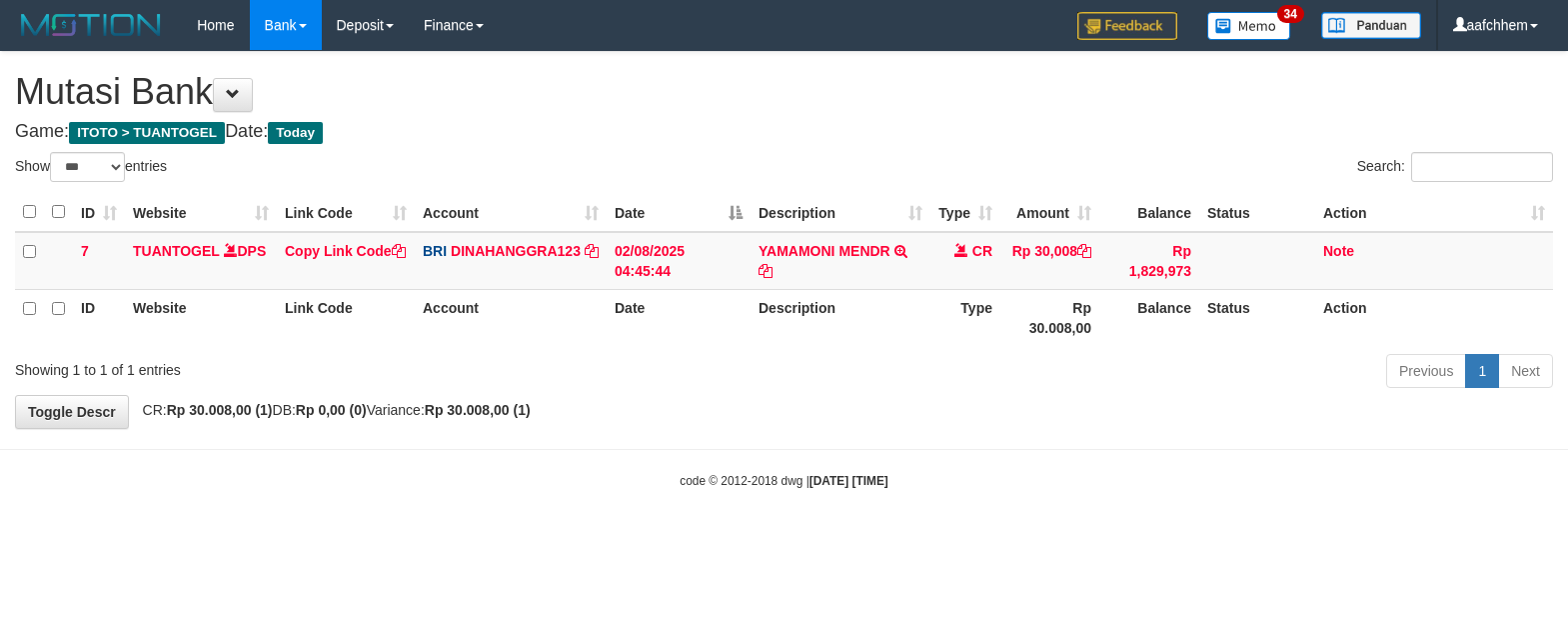 select on "***" 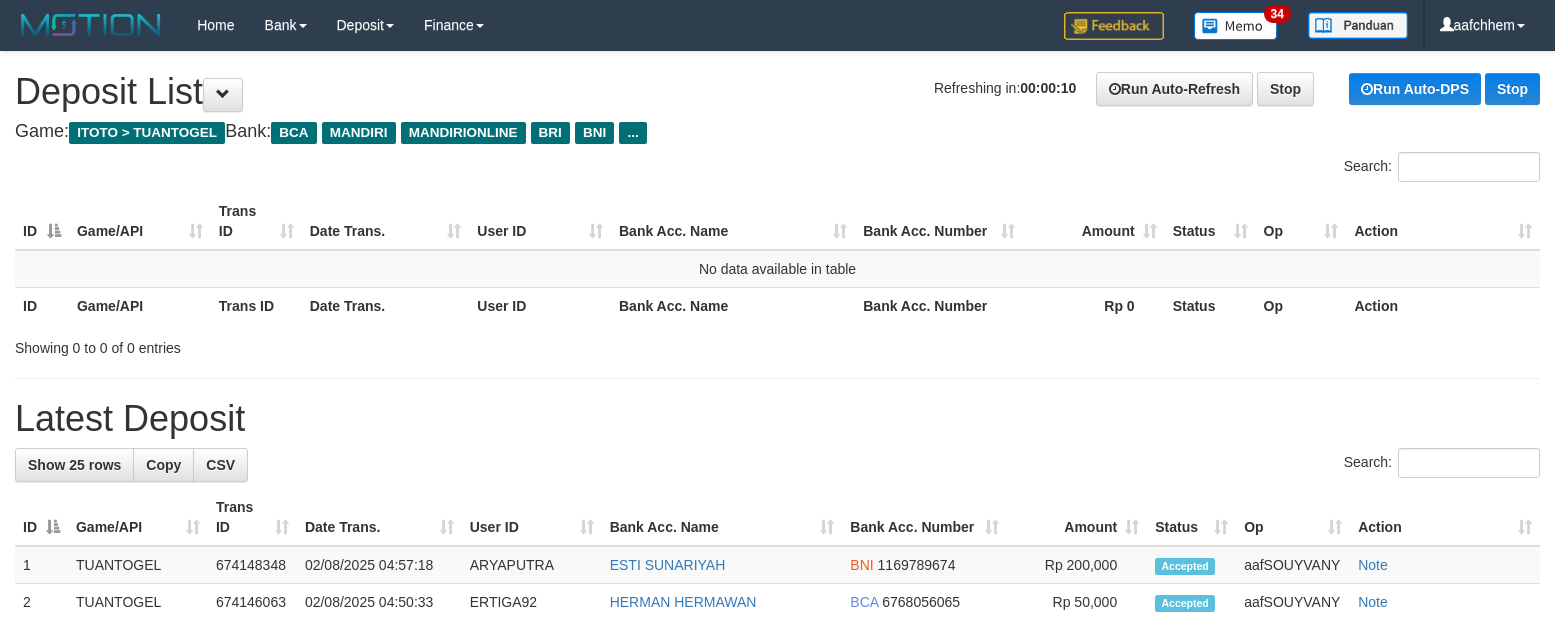 scroll, scrollTop: 0, scrollLeft: 0, axis: both 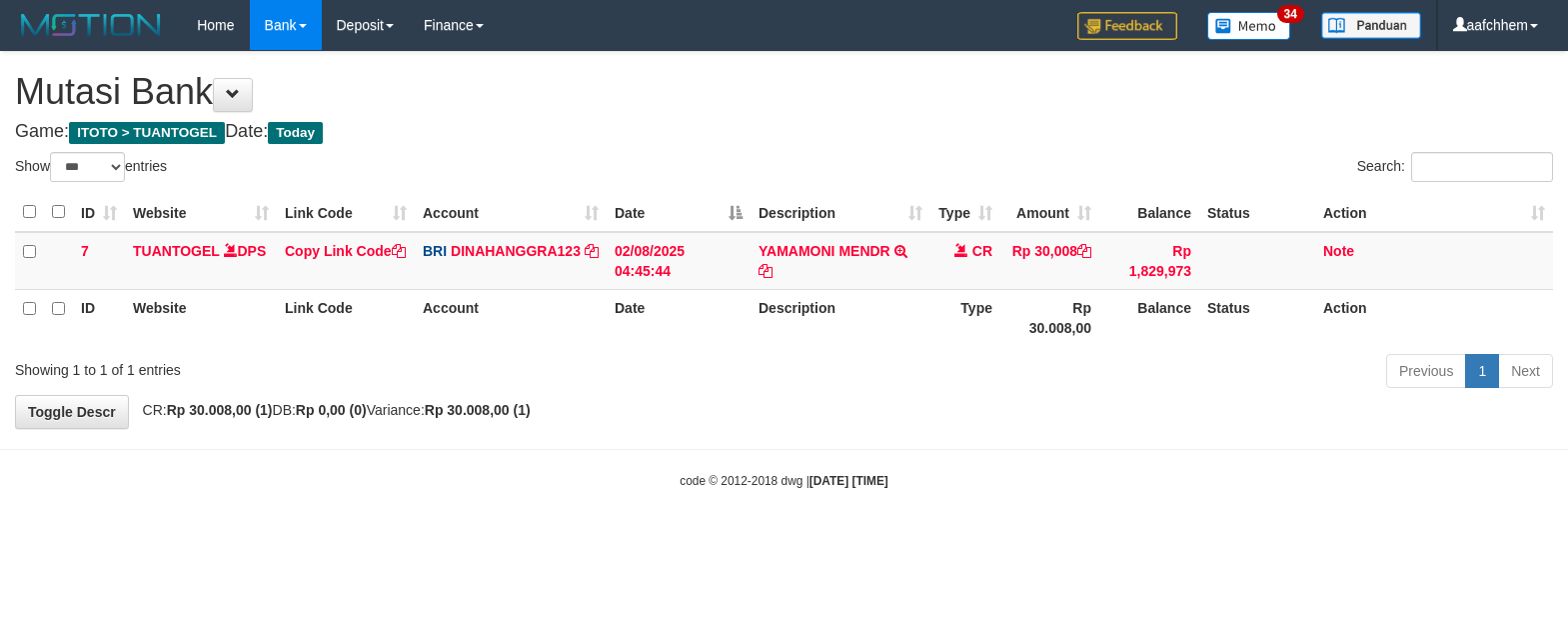 select on "***" 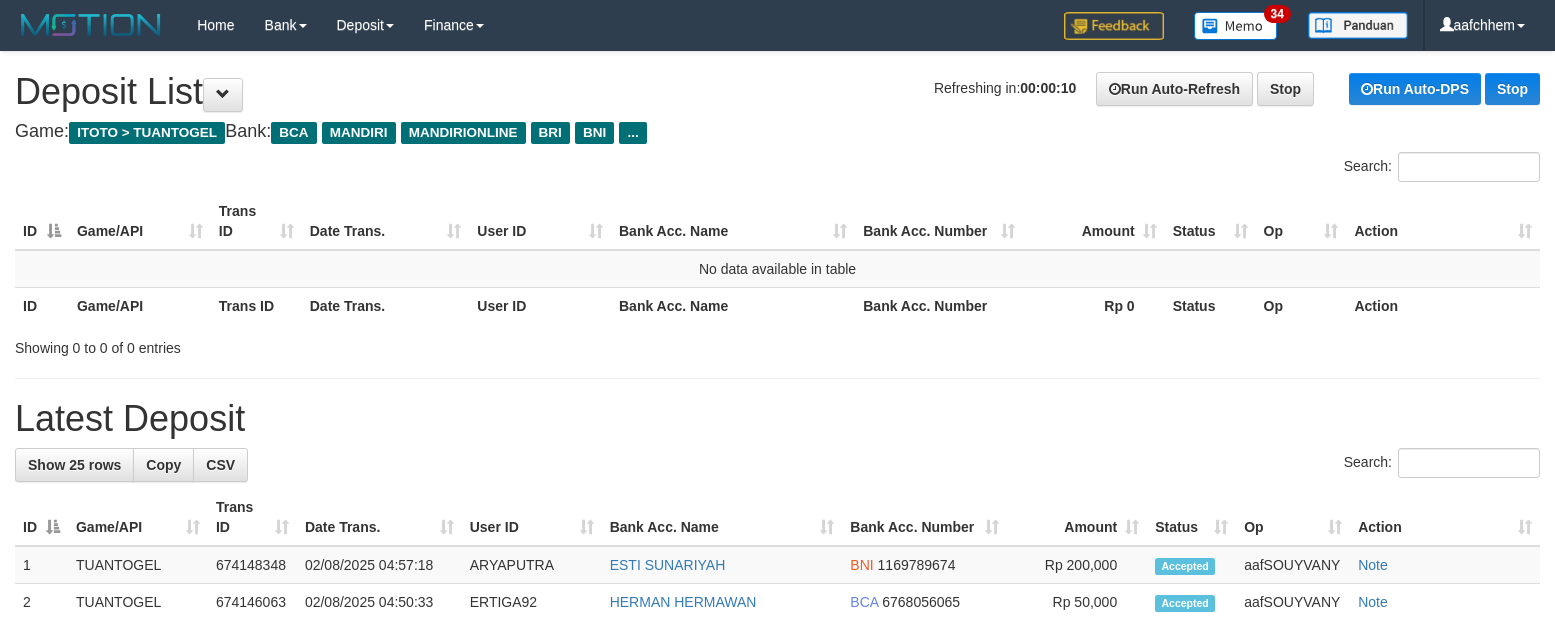 scroll, scrollTop: 0, scrollLeft: 0, axis: both 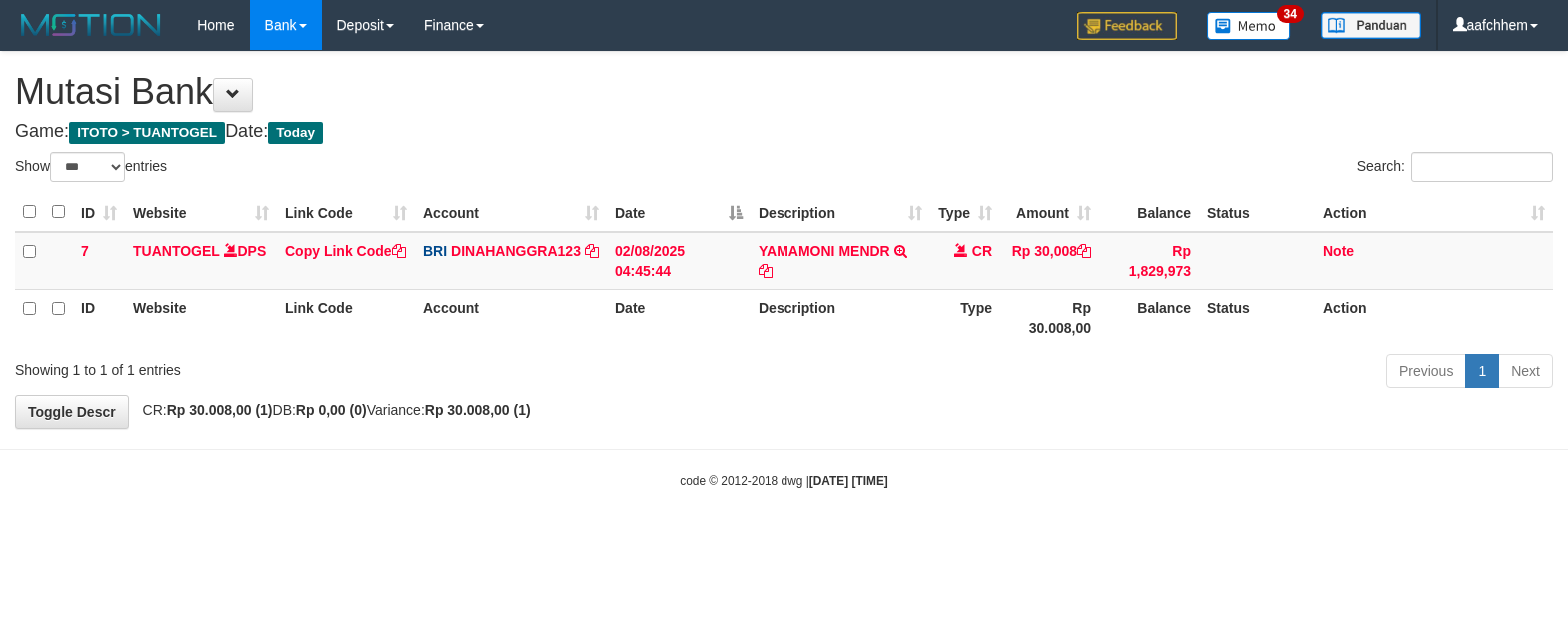 select on "***" 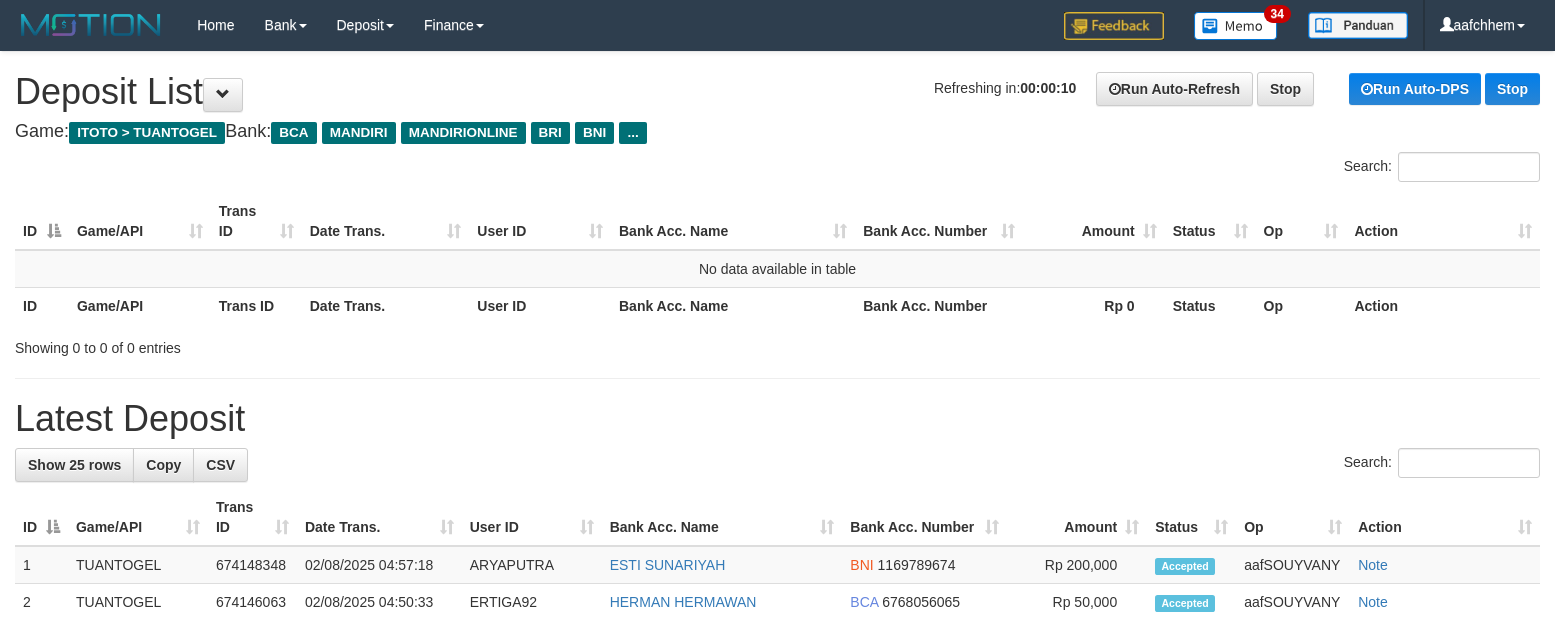 scroll, scrollTop: 0, scrollLeft: 0, axis: both 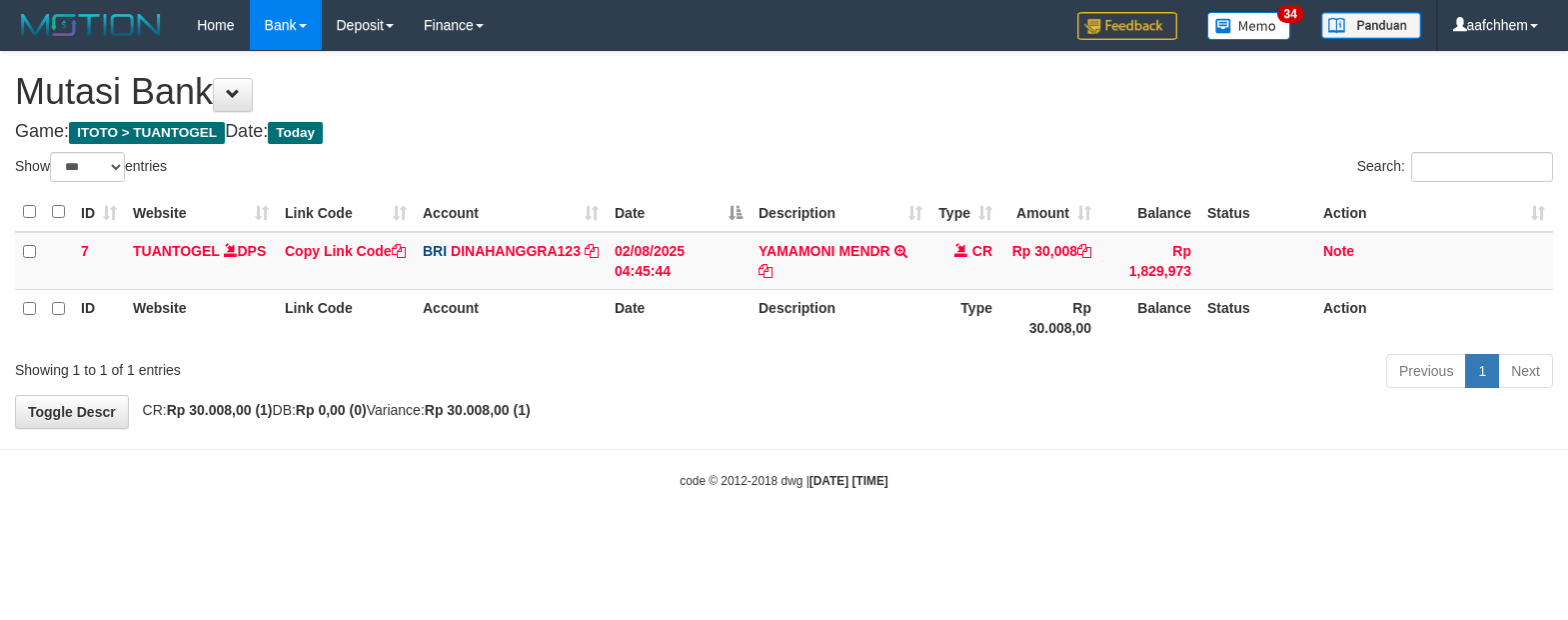 select on "***" 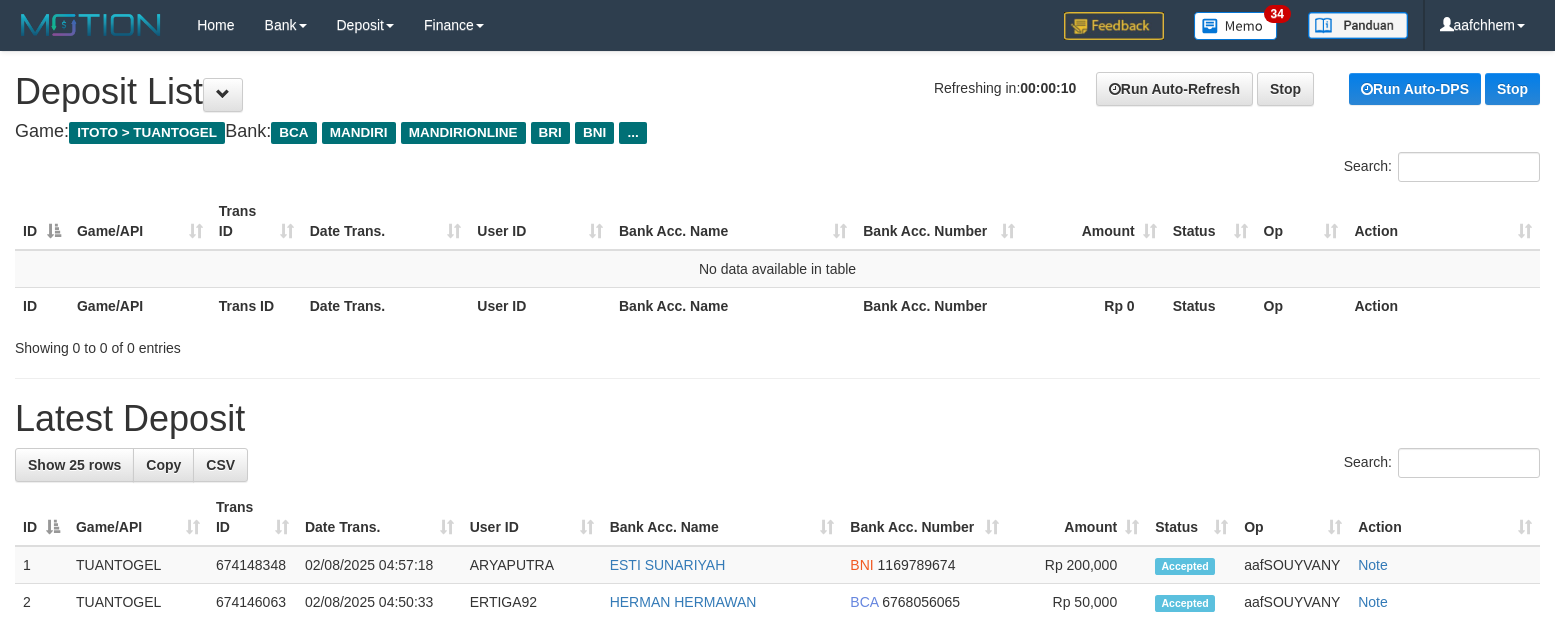 scroll, scrollTop: 0, scrollLeft: 0, axis: both 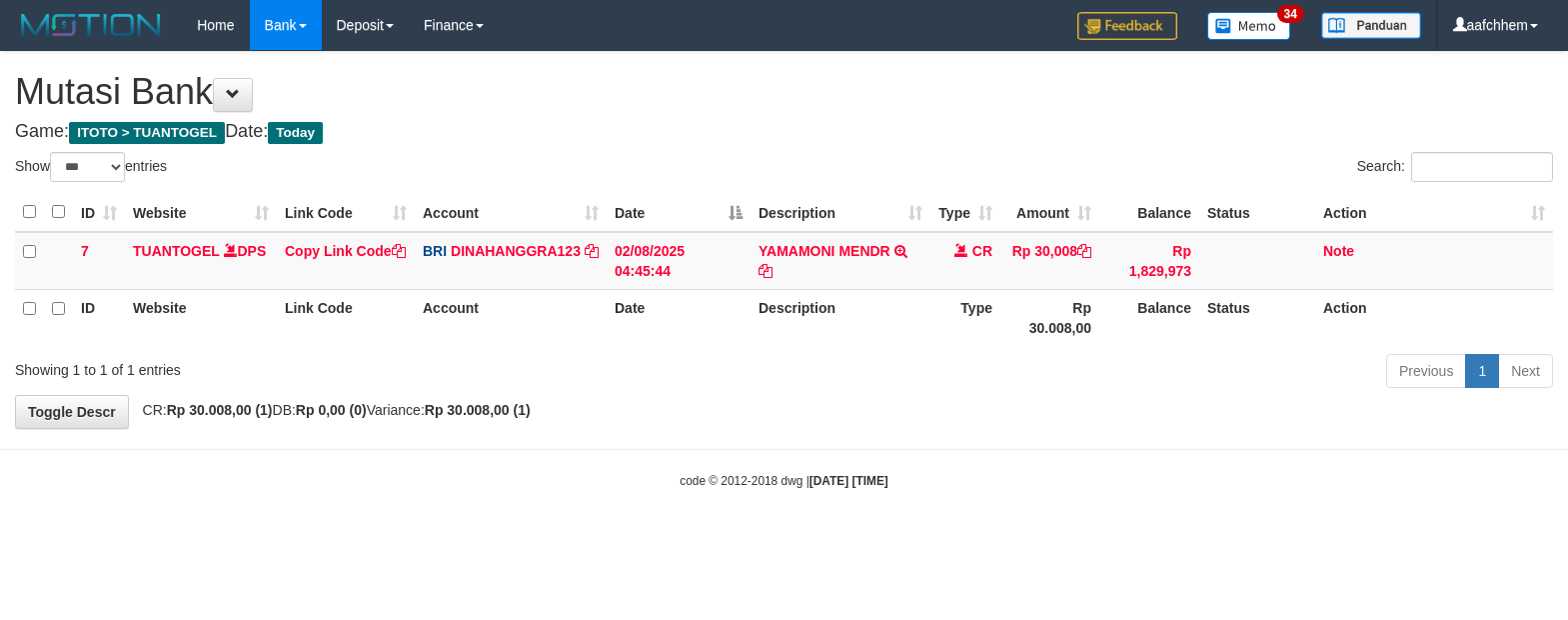 select on "***" 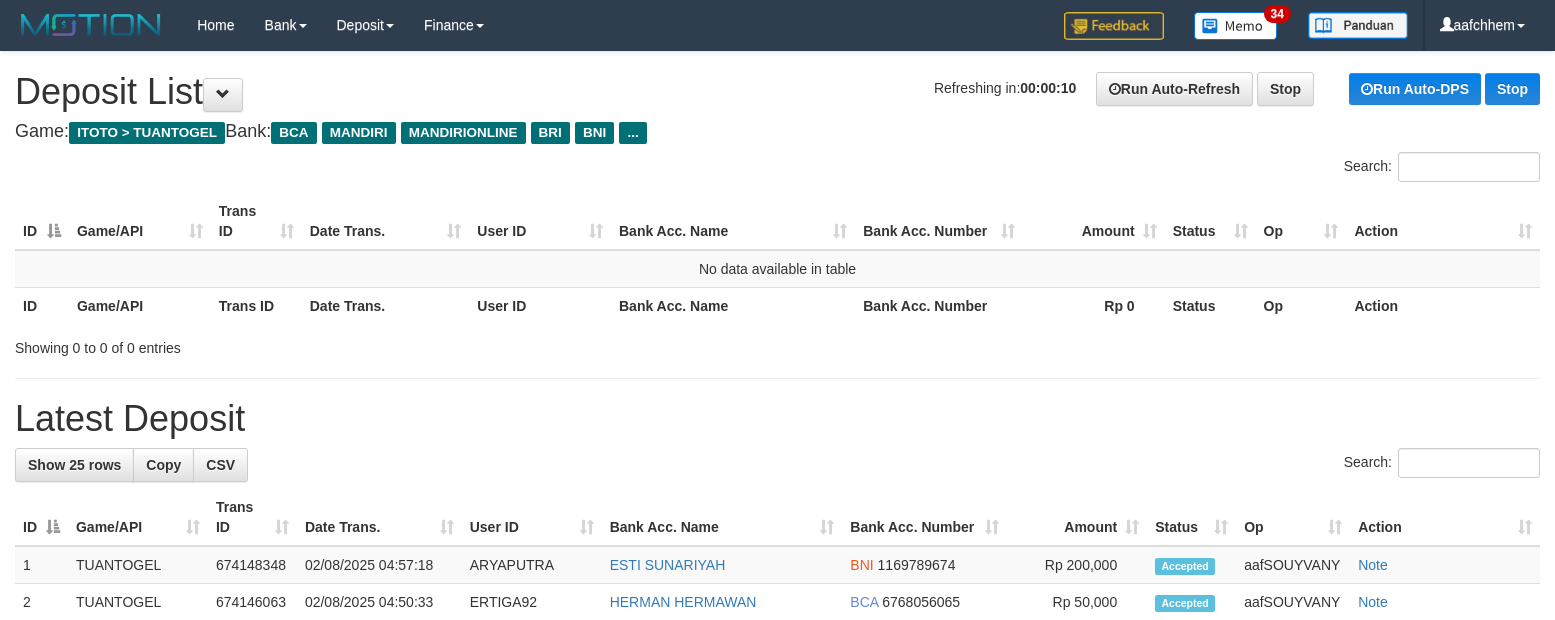 scroll, scrollTop: 0, scrollLeft: 0, axis: both 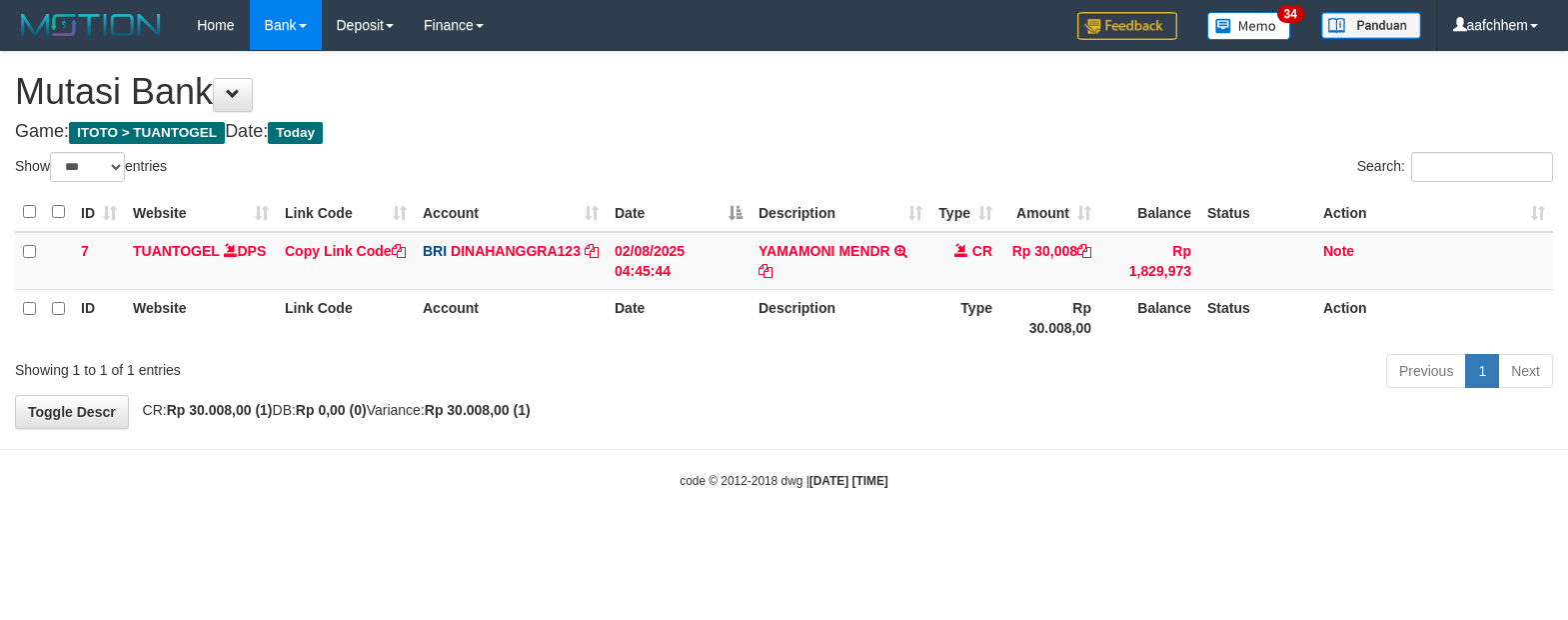 select on "***" 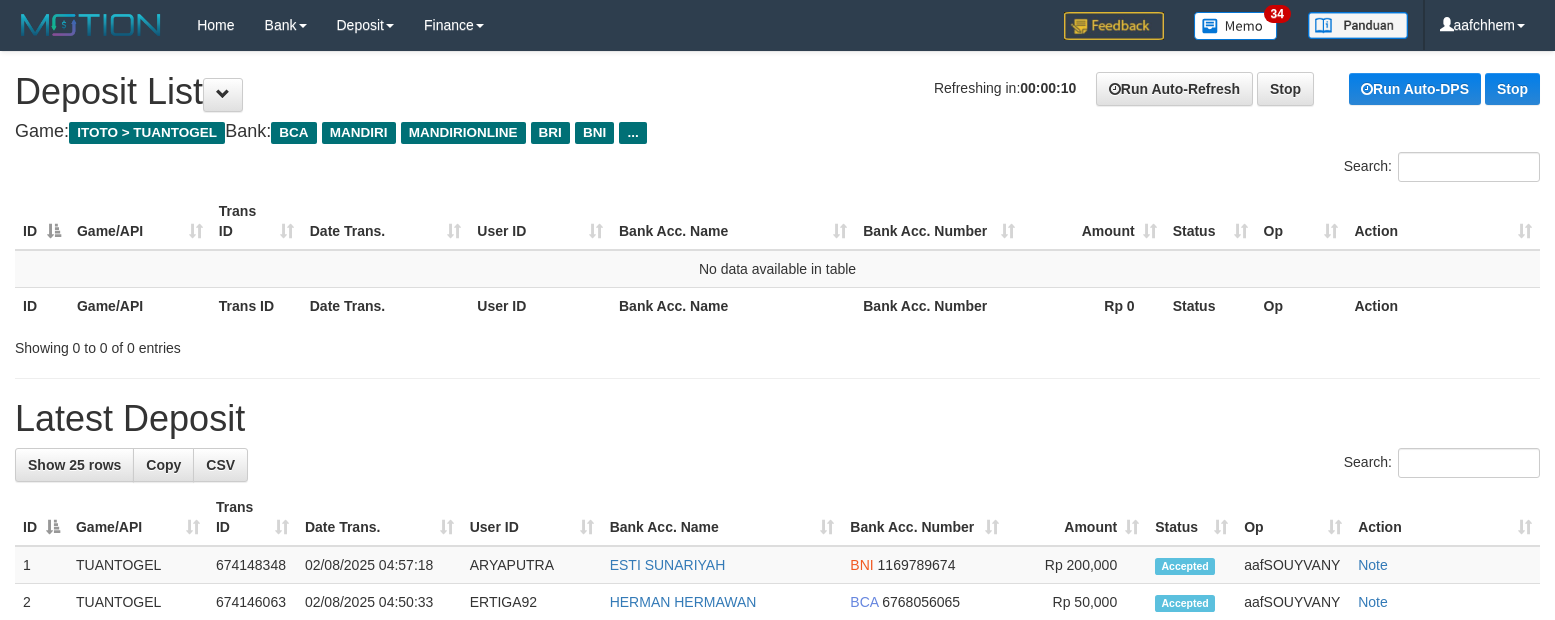 scroll, scrollTop: 0, scrollLeft: 0, axis: both 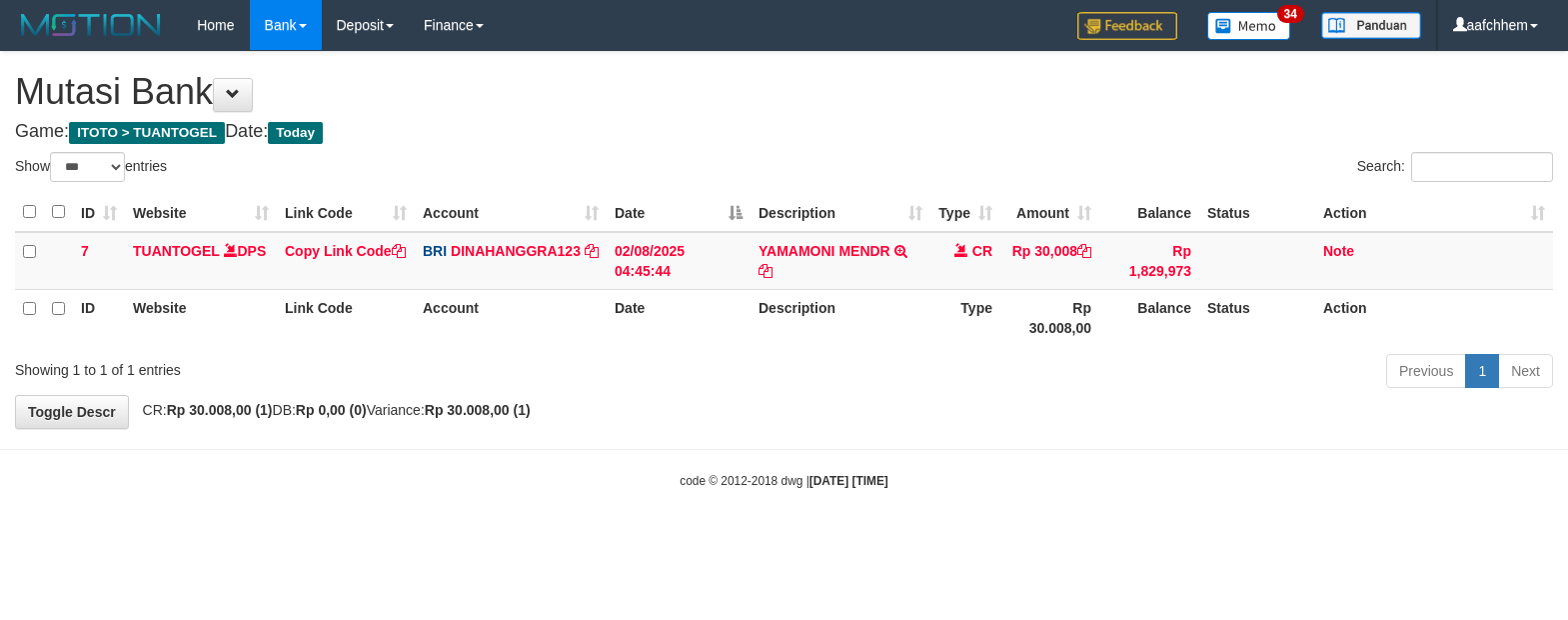 select on "***" 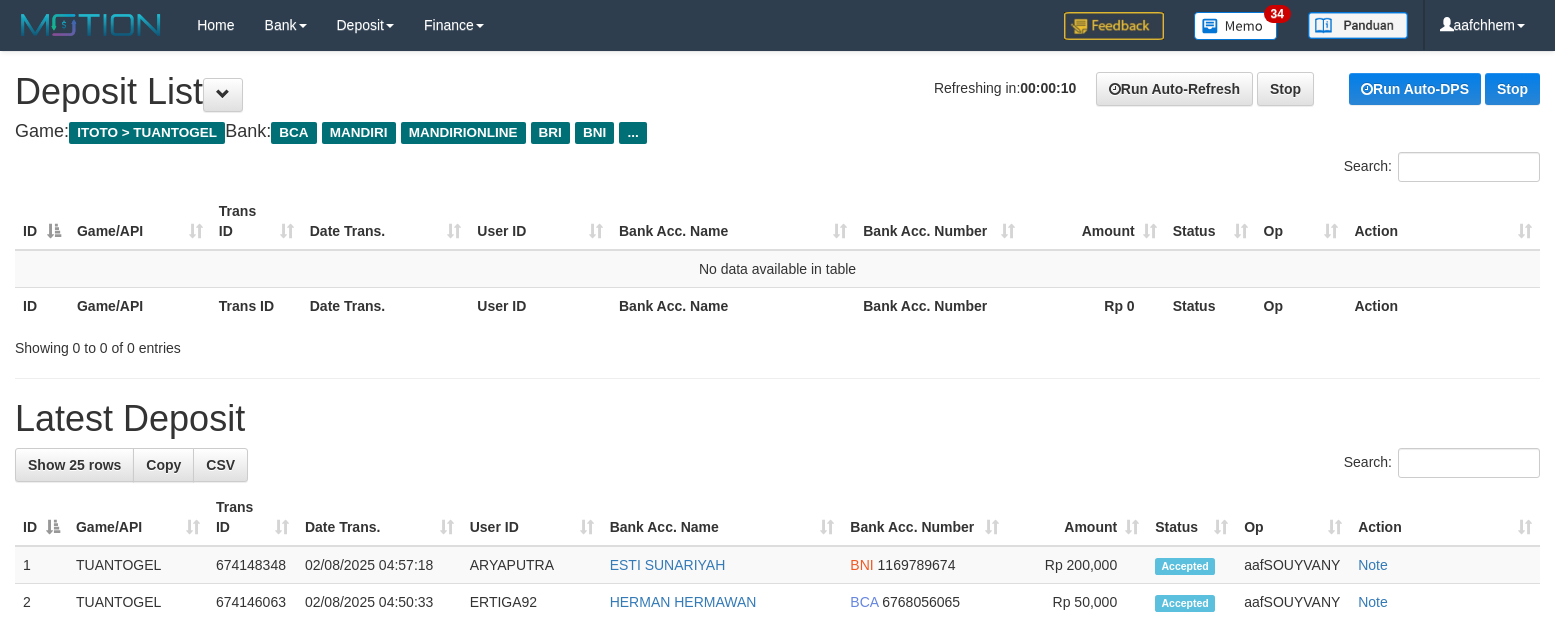 scroll, scrollTop: 0, scrollLeft: 0, axis: both 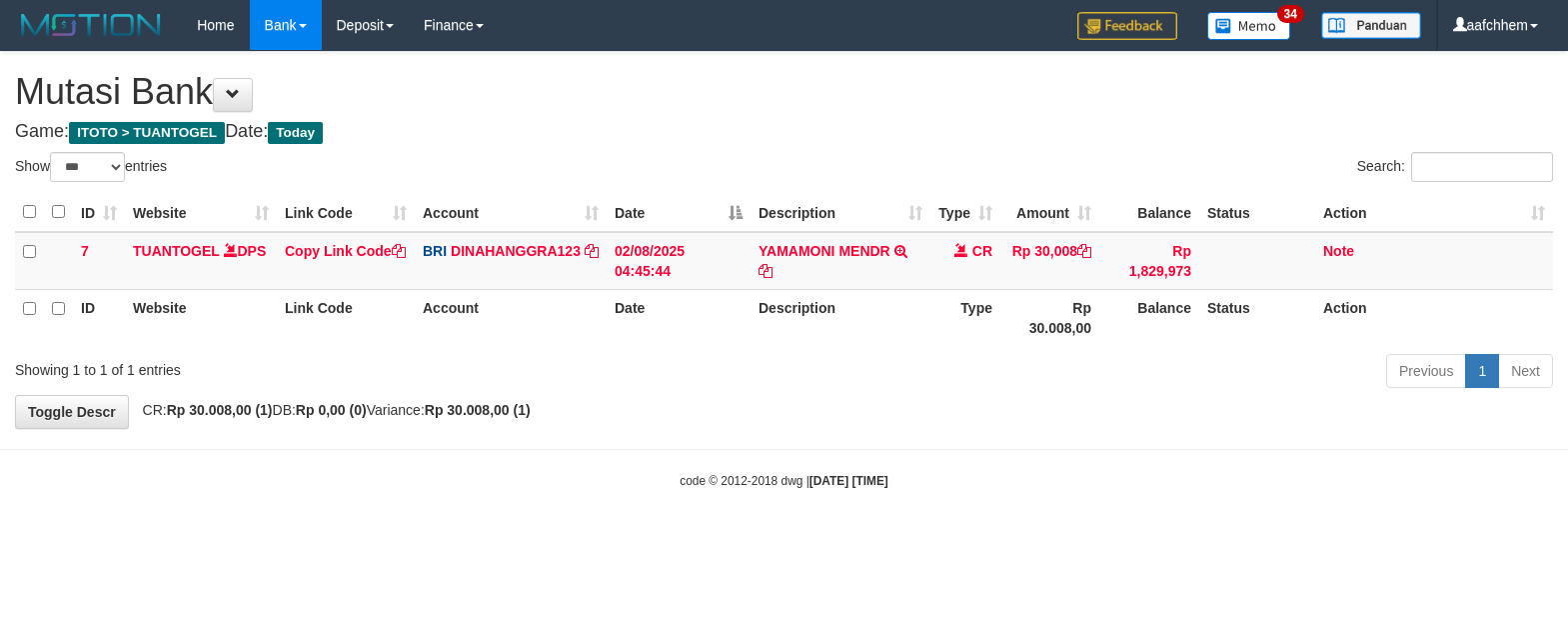 select on "***" 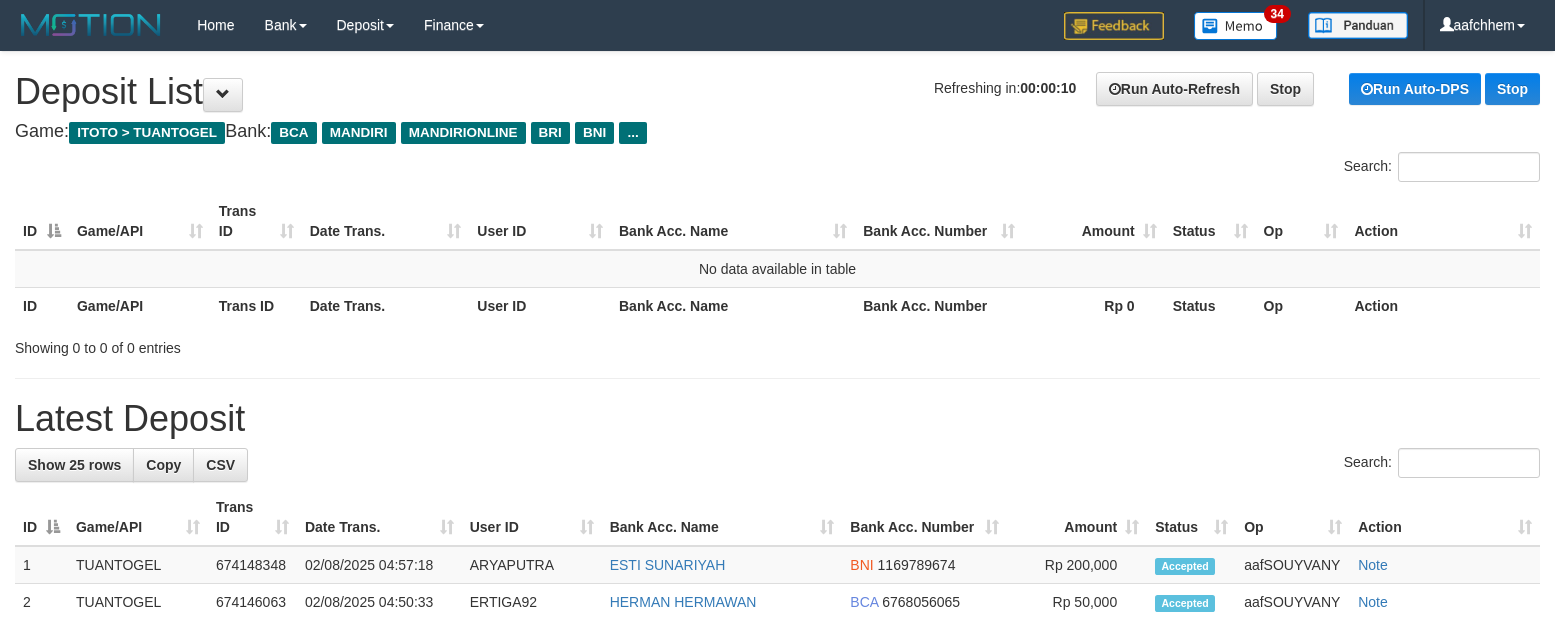 scroll, scrollTop: 0, scrollLeft: 0, axis: both 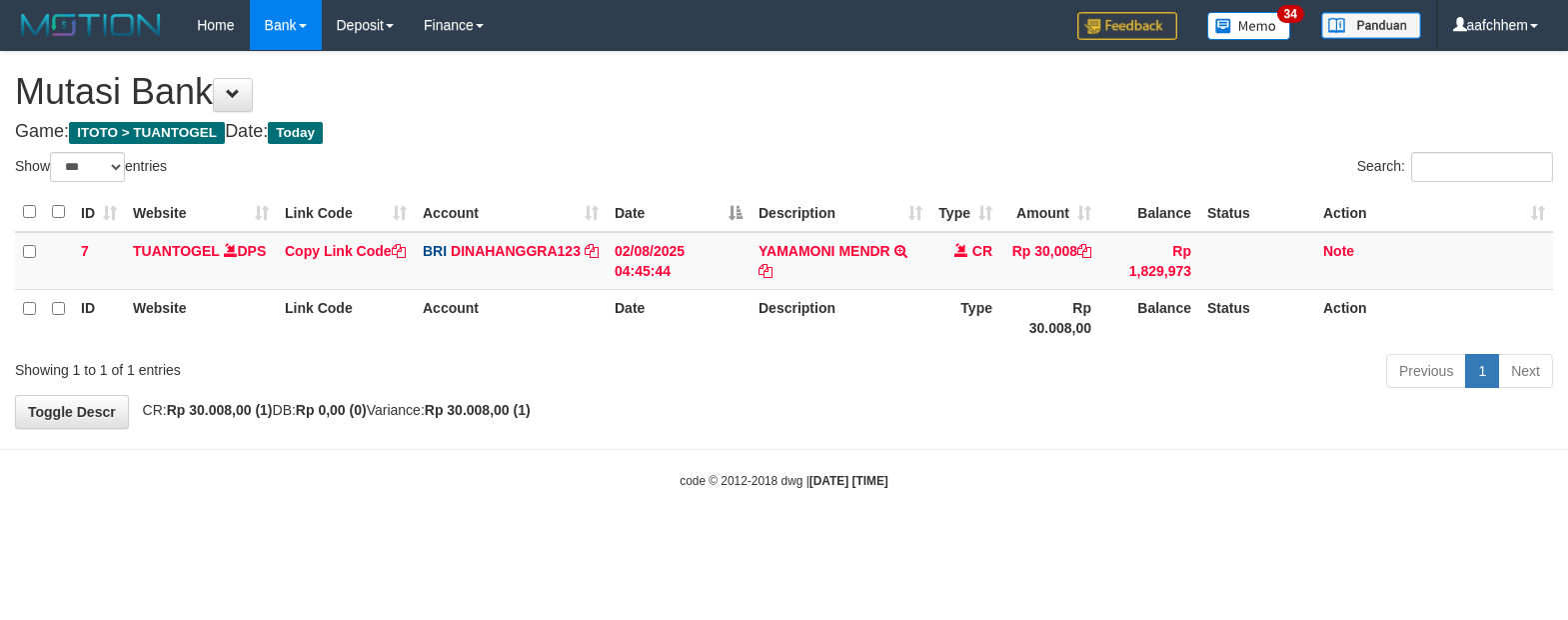 select on "***" 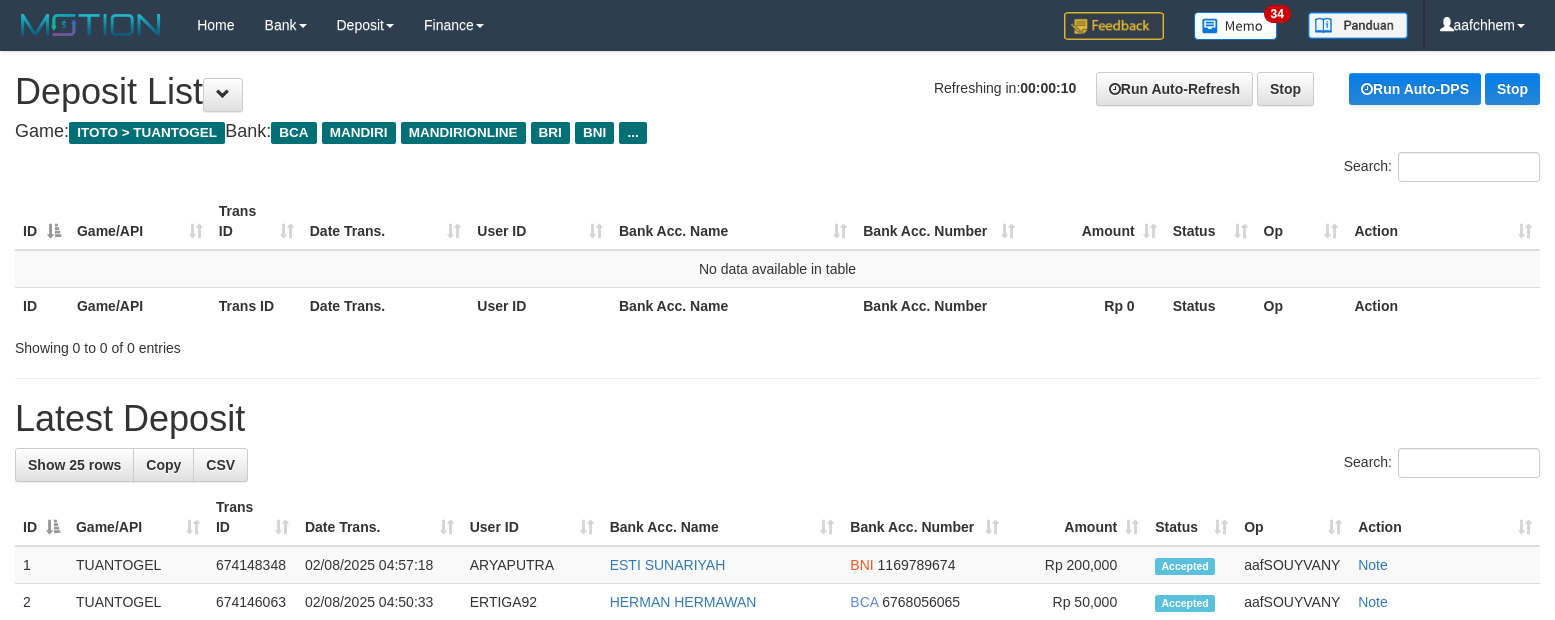 scroll, scrollTop: 0, scrollLeft: 0, axis: both 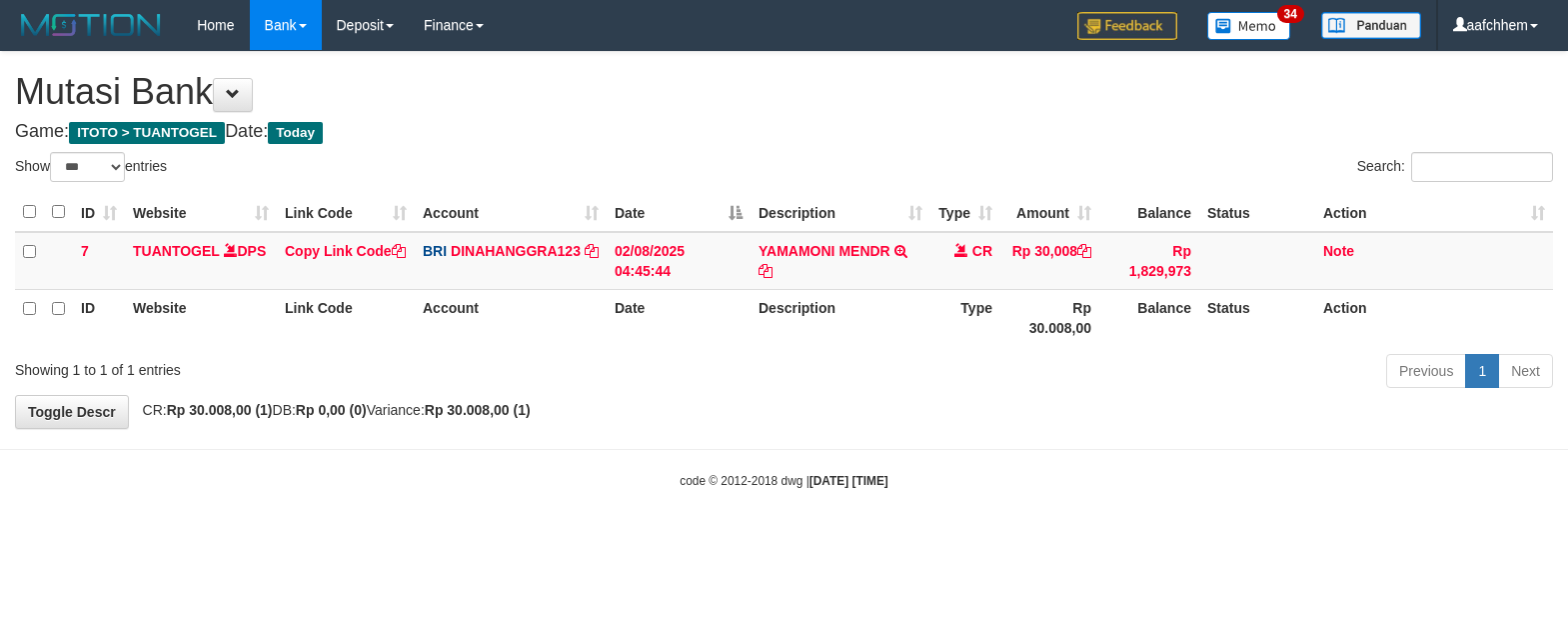 select on "***" 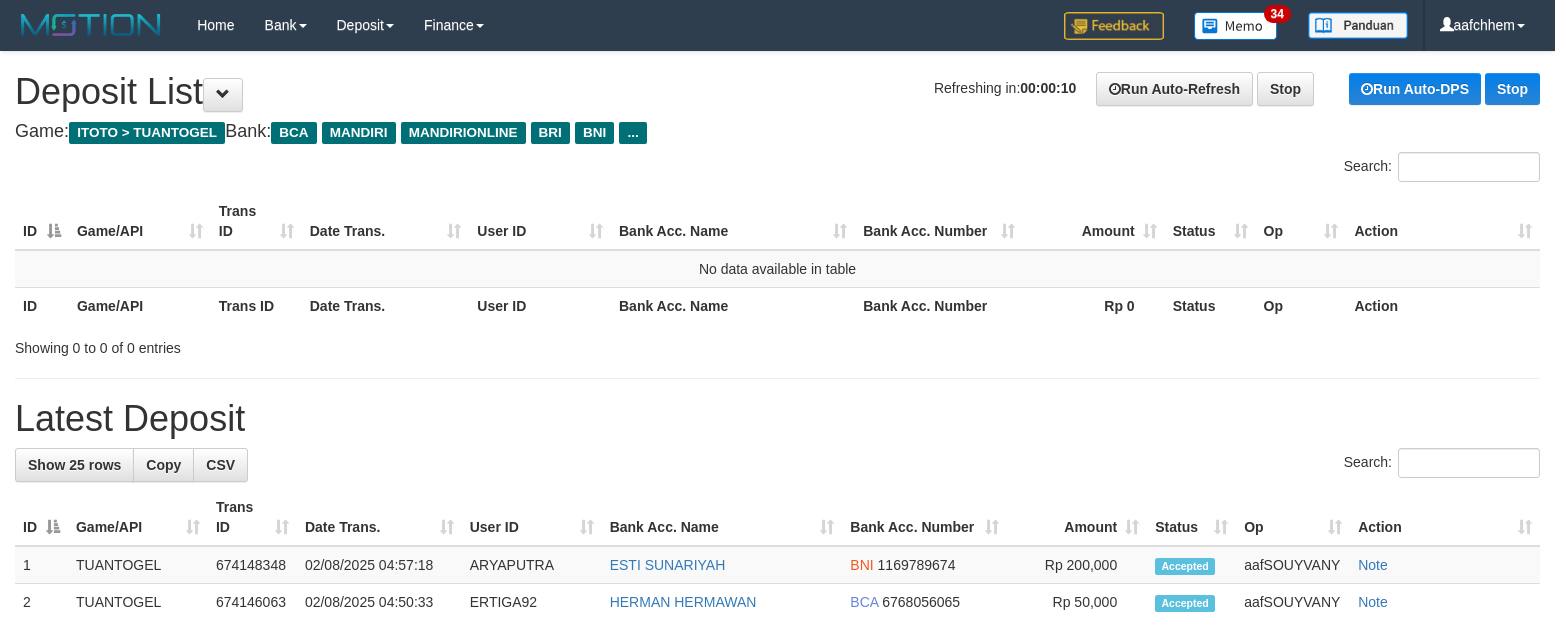 scroll, scrollTop: 0, scrollLeft: 0, axis: both 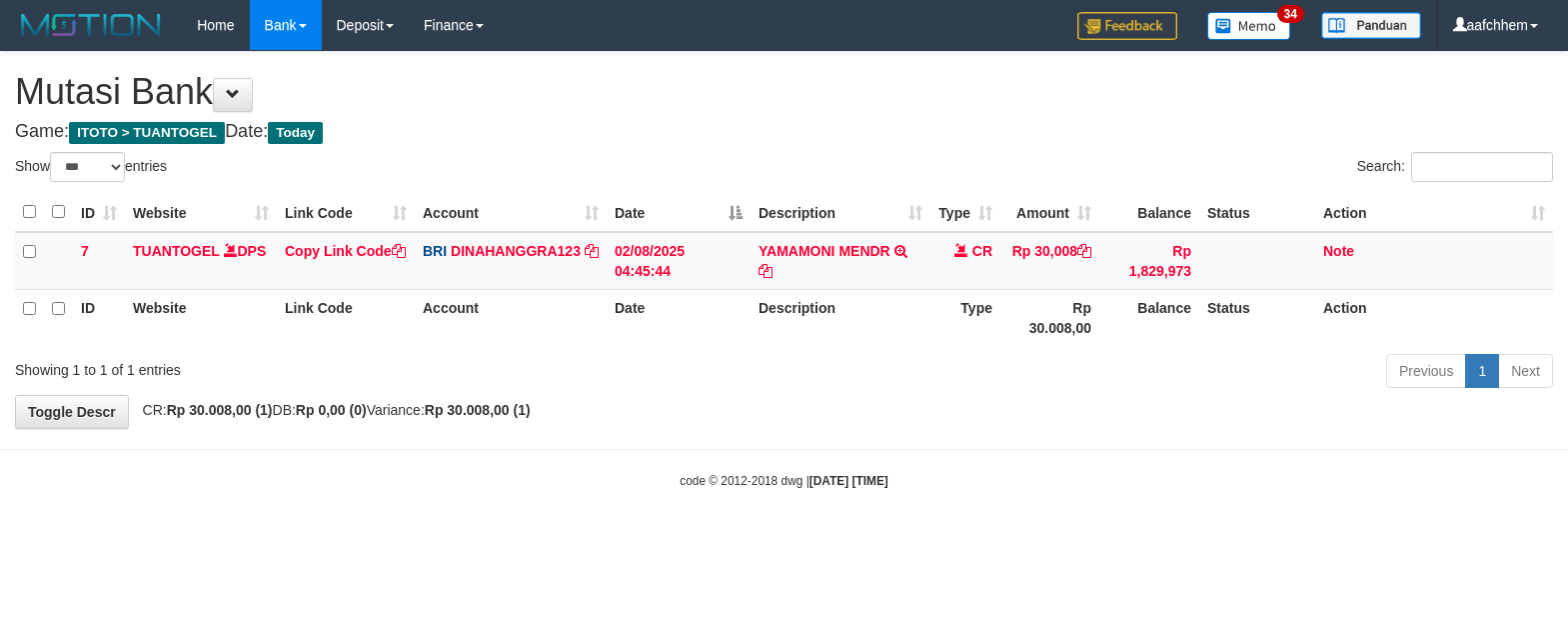 select on "***" 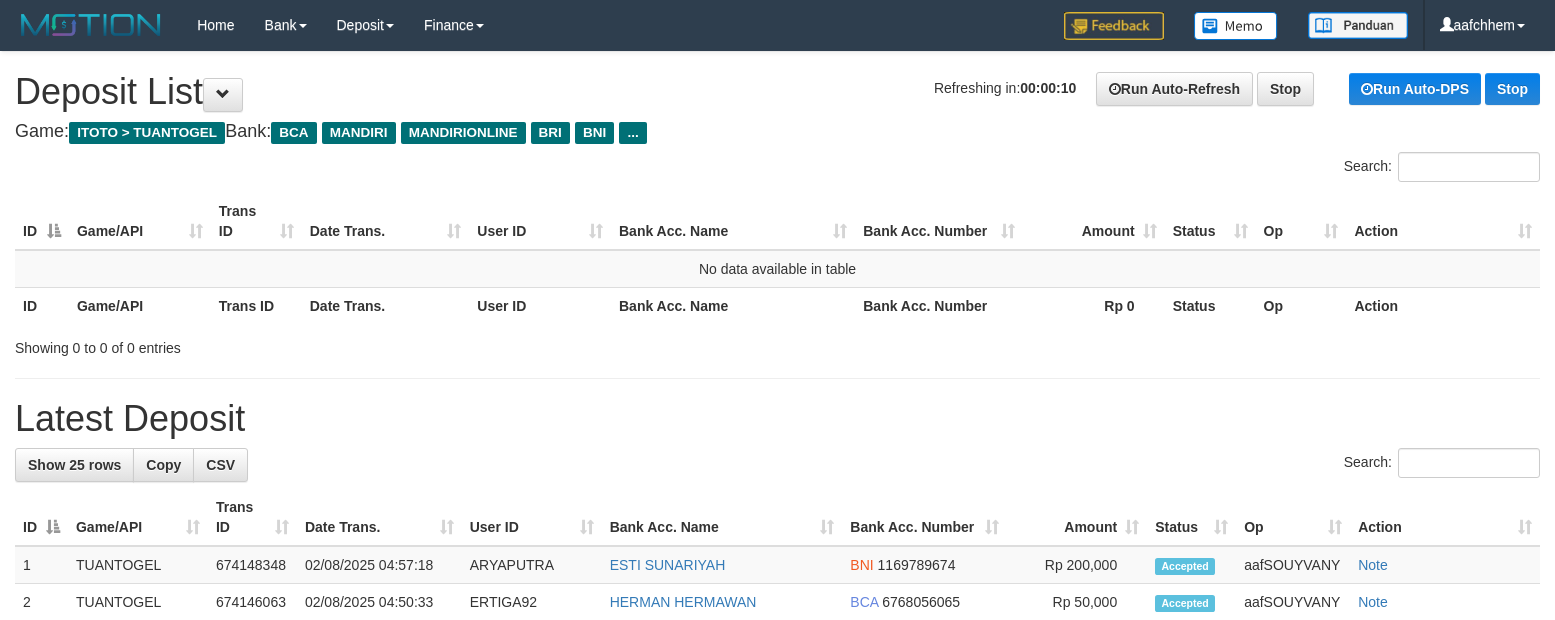 scroll, scrollTop: 0, scrollLeft: 0, axis: both 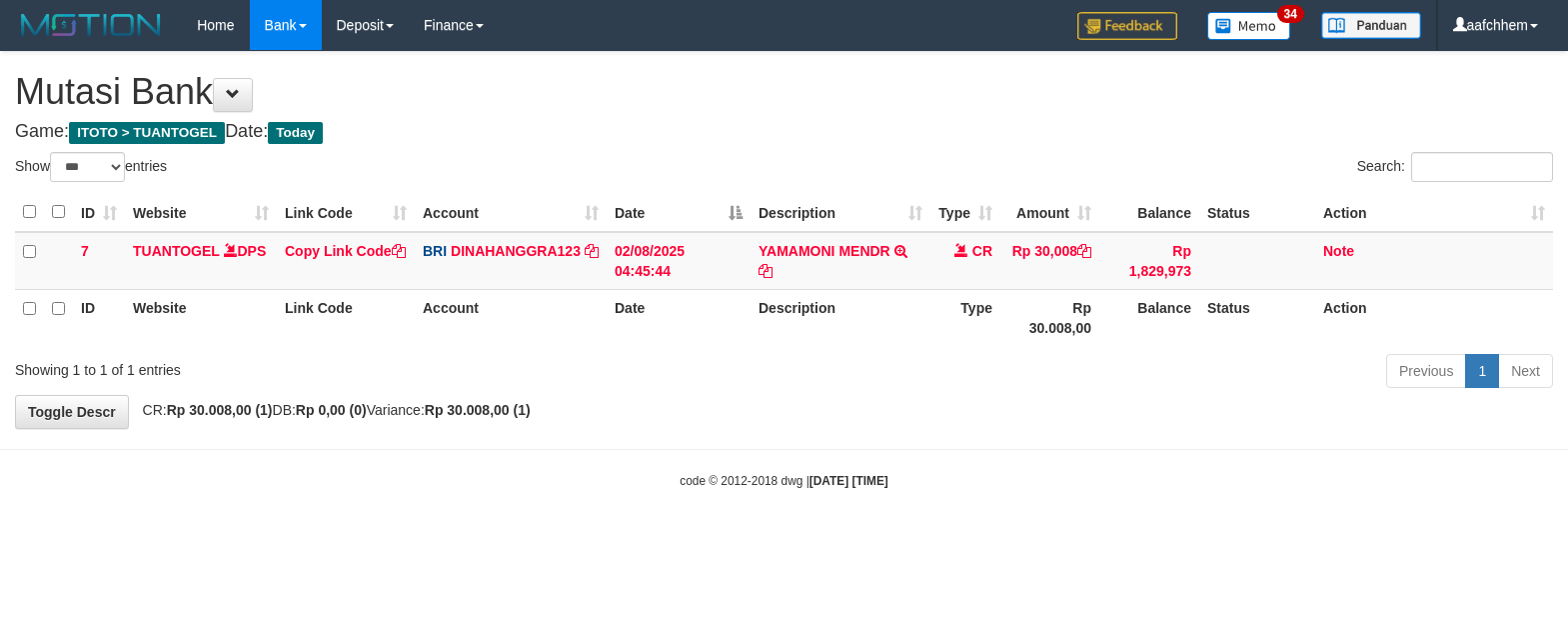 select on "***" 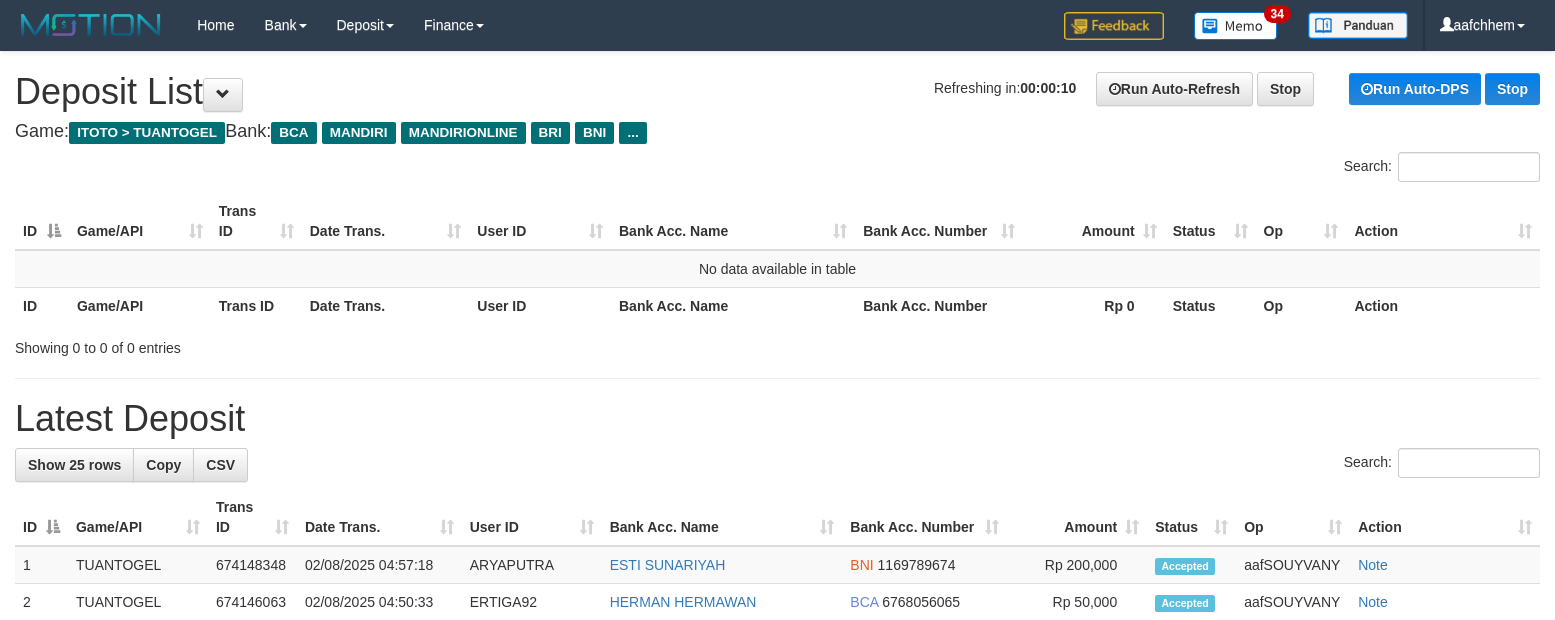 scroll, scrollTop: 0, scrollLeft: 0, axis: both 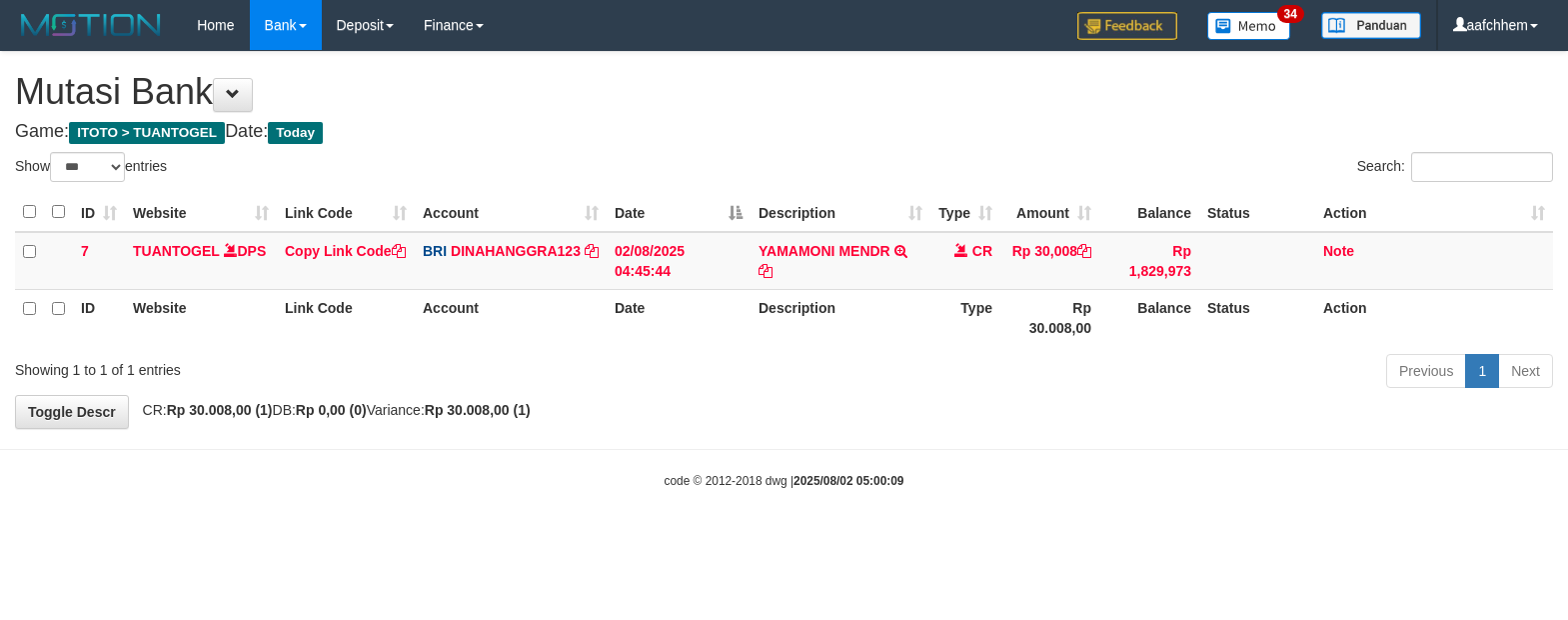 select on "***" 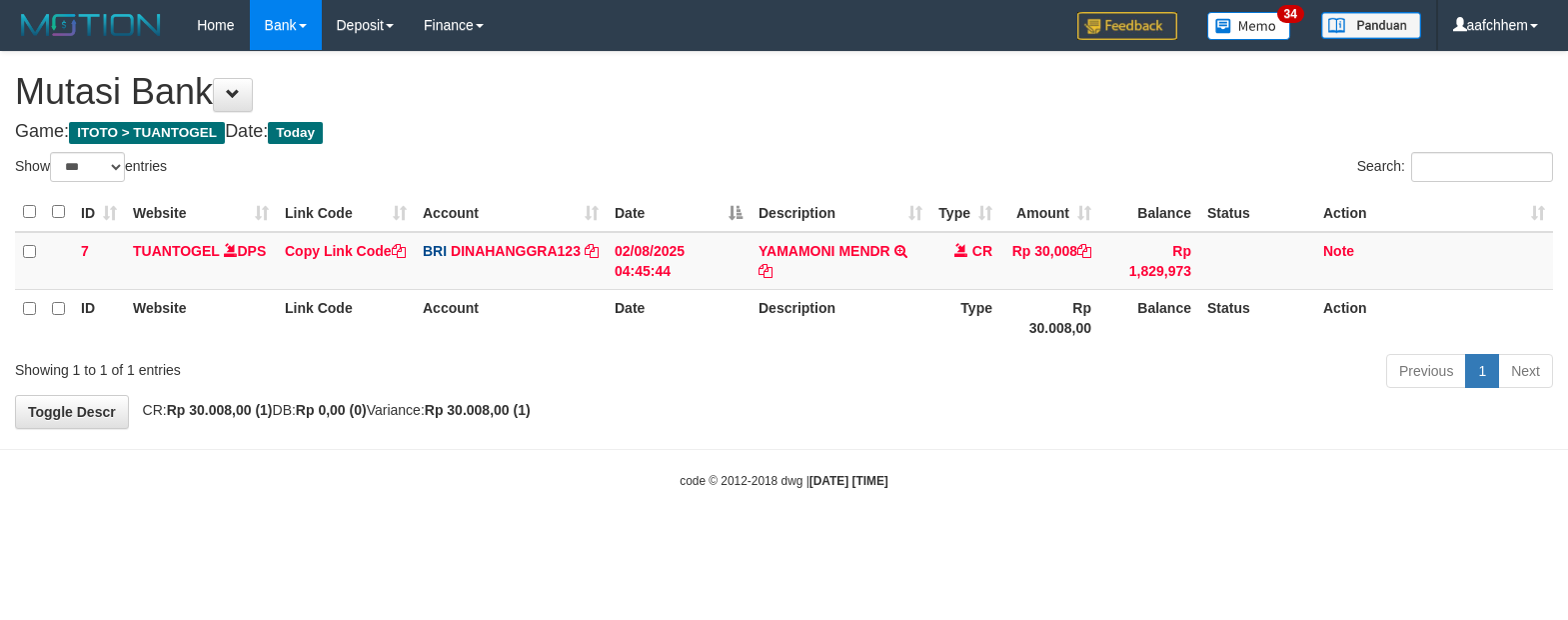 select on "***" 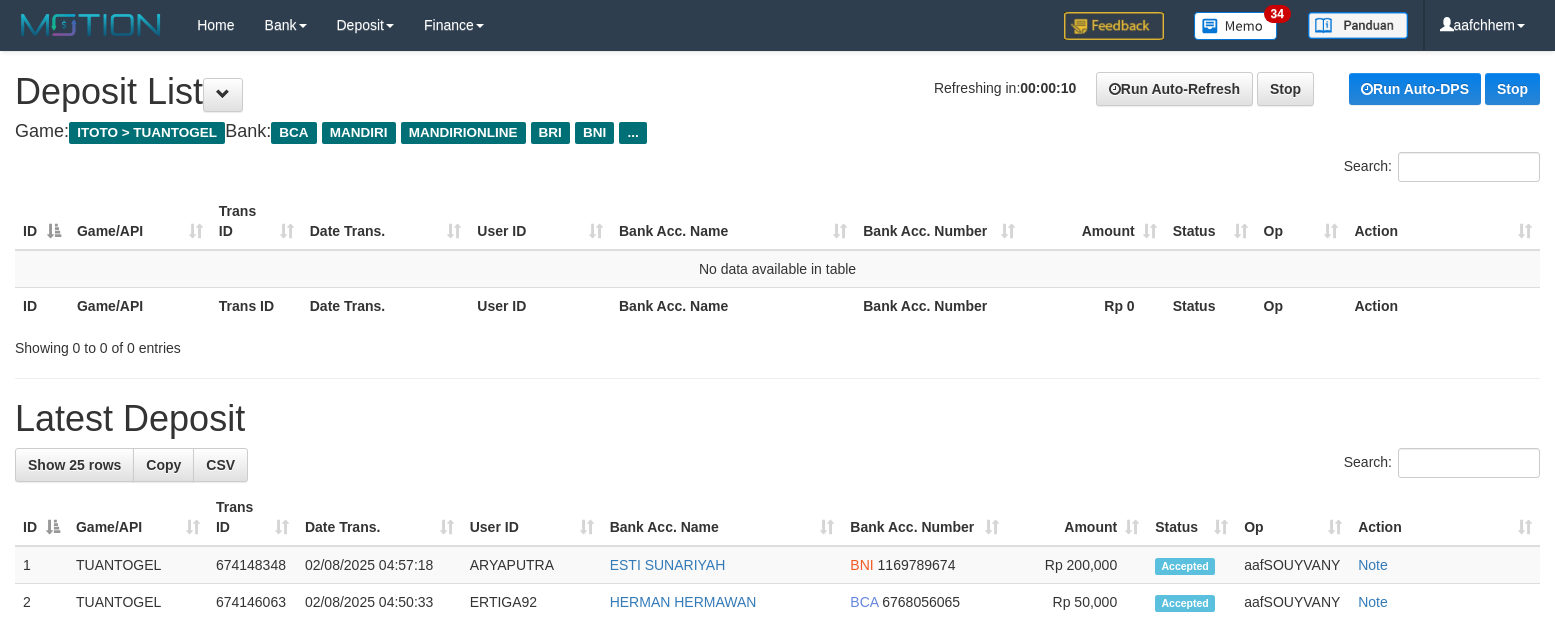scroll, scrollTop: 0, scrollLeft: 0, axis: both 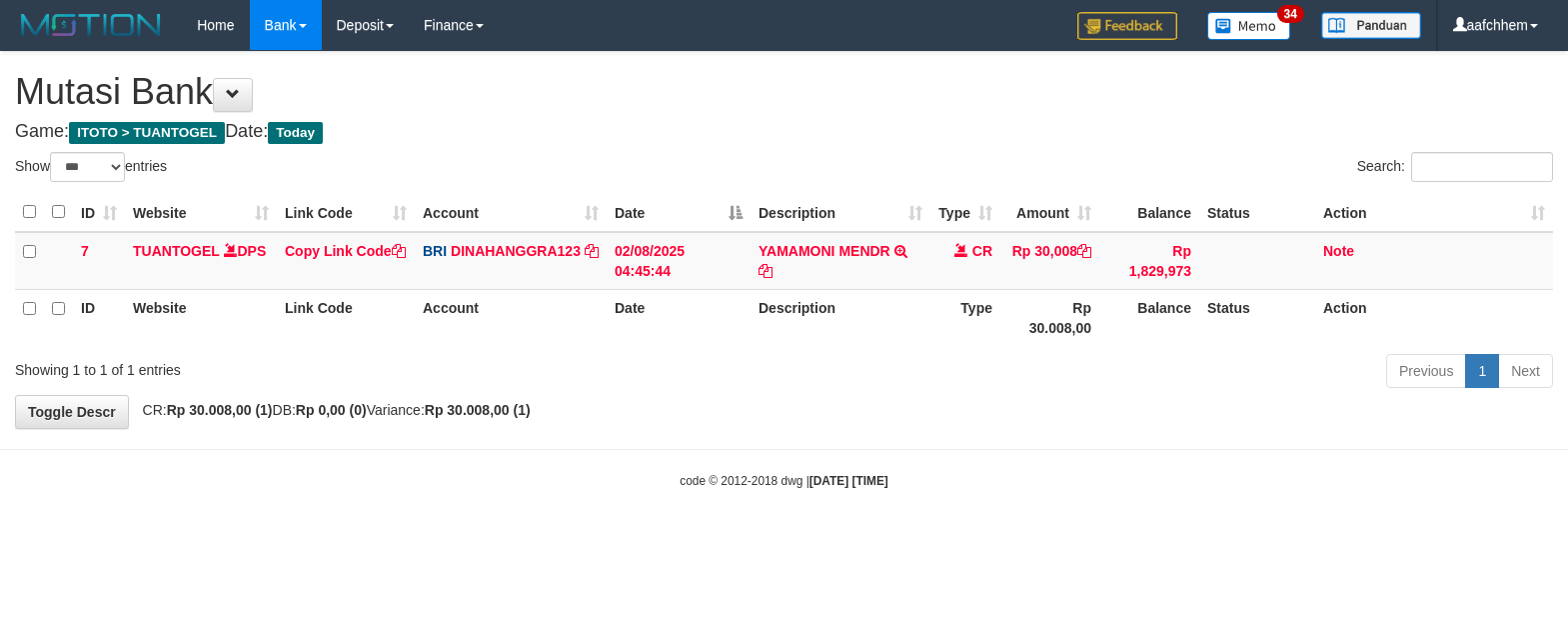 select on "***" 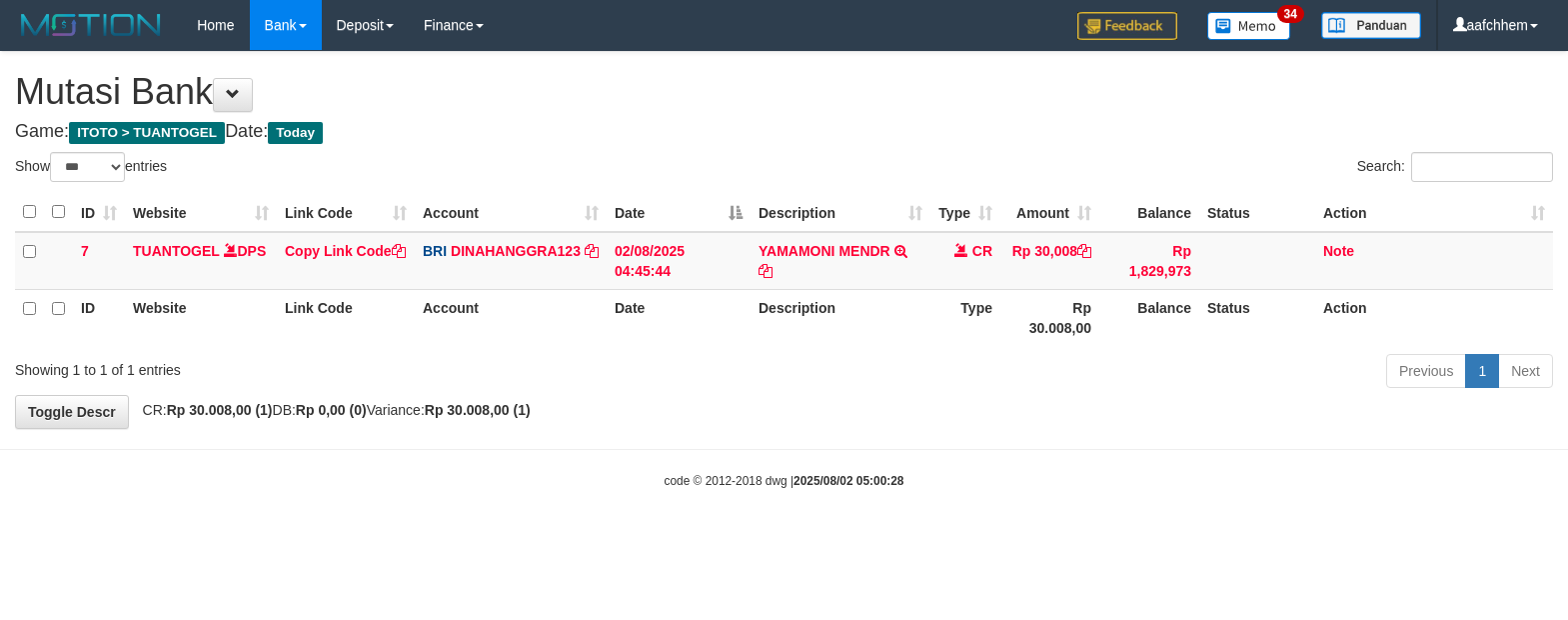 select on "***" 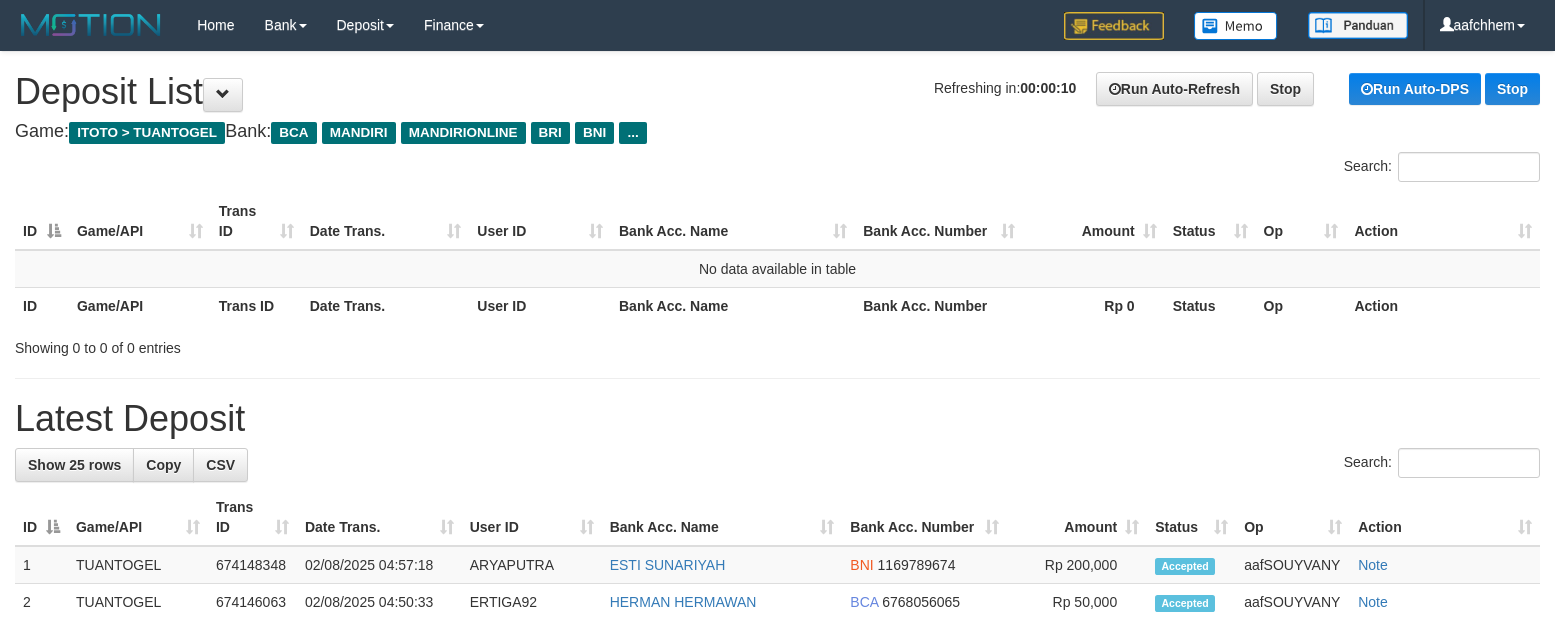 scroll, scrollTop: 0, scrollLeft: 0, axis: both 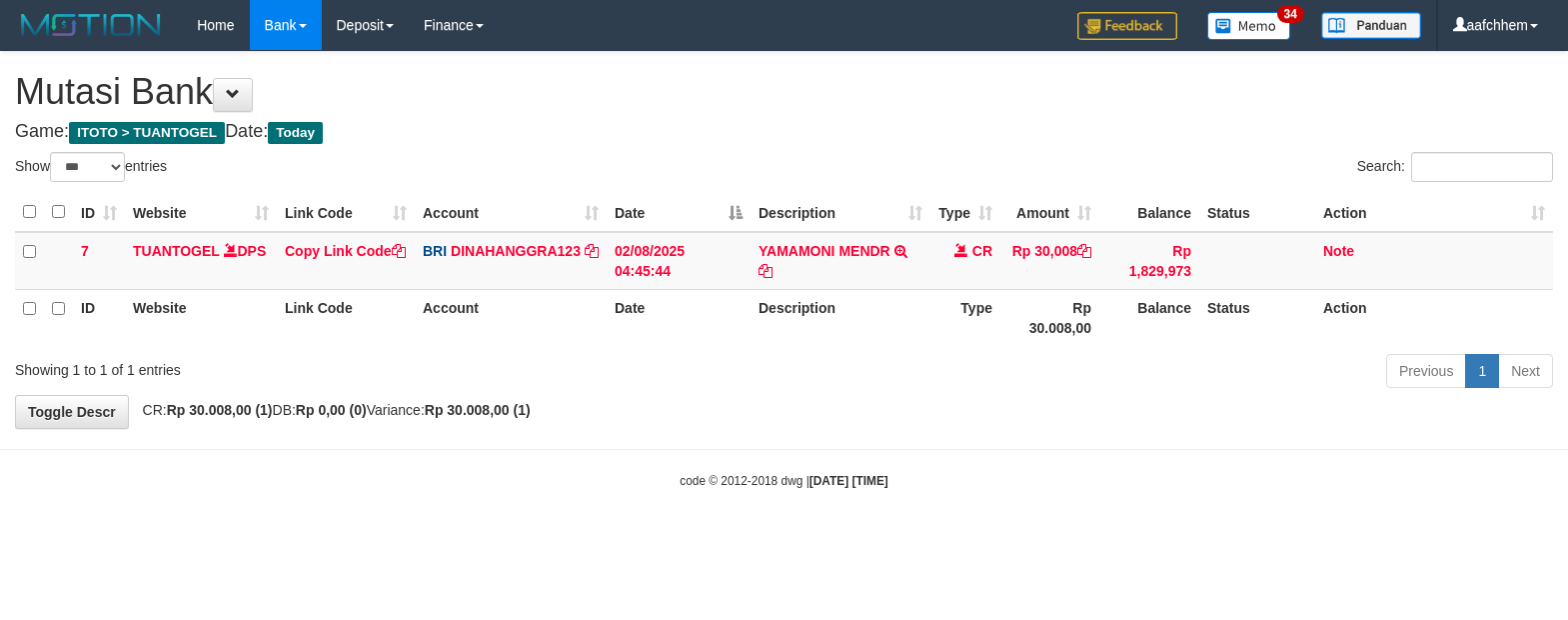 select on "***" 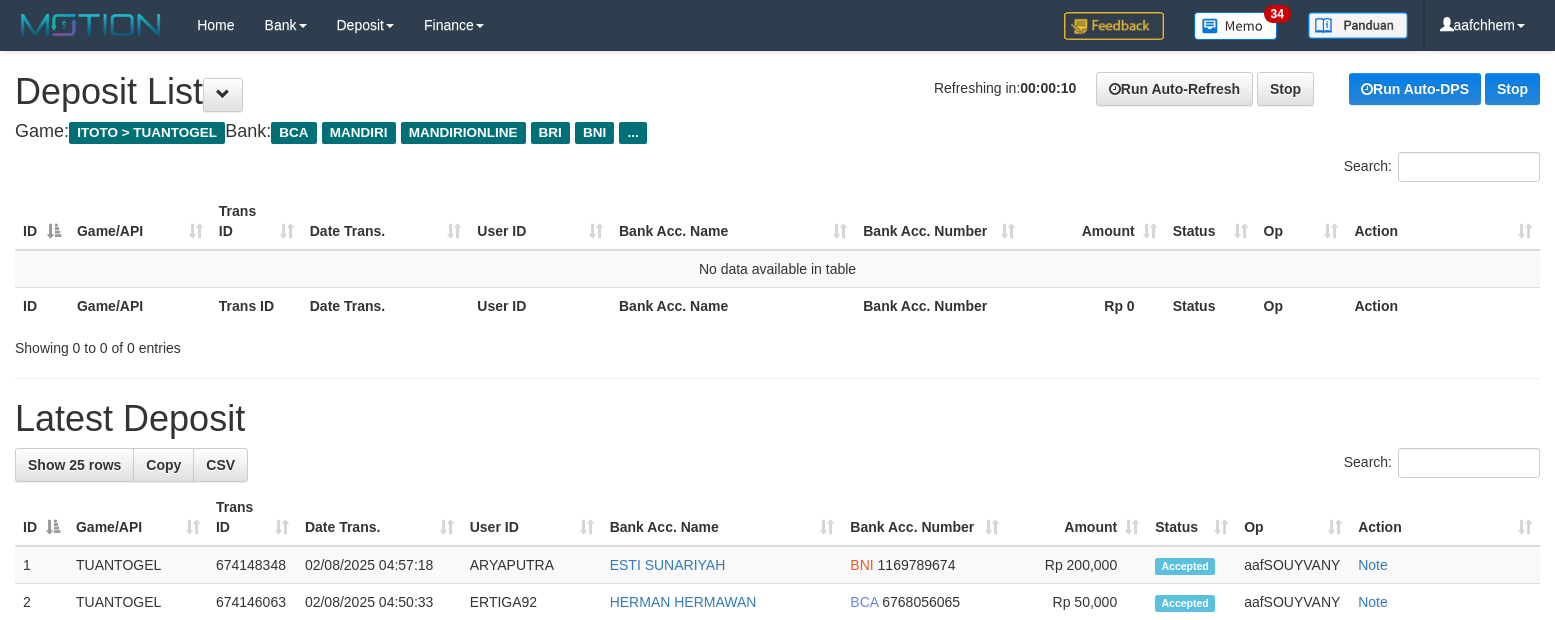 scroll, scrollTop: 0, scrollLeft: 0, axis: both 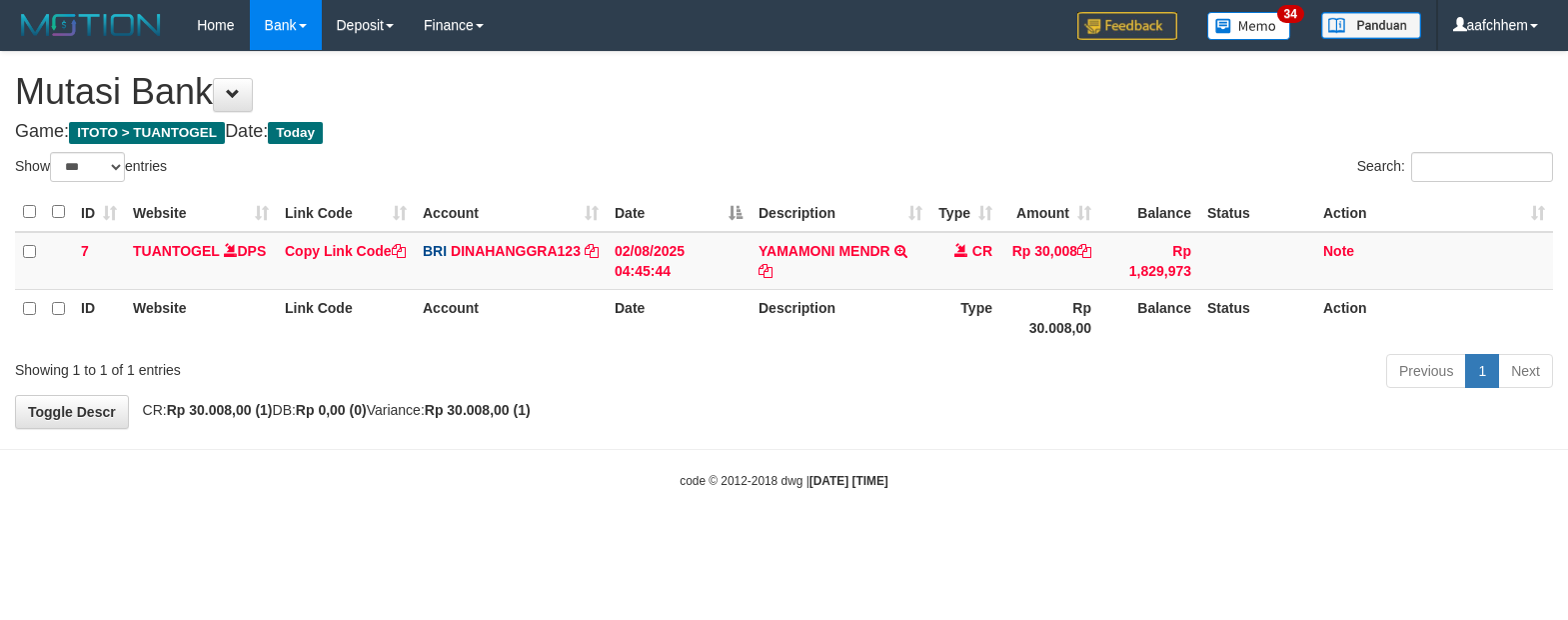select on "***" 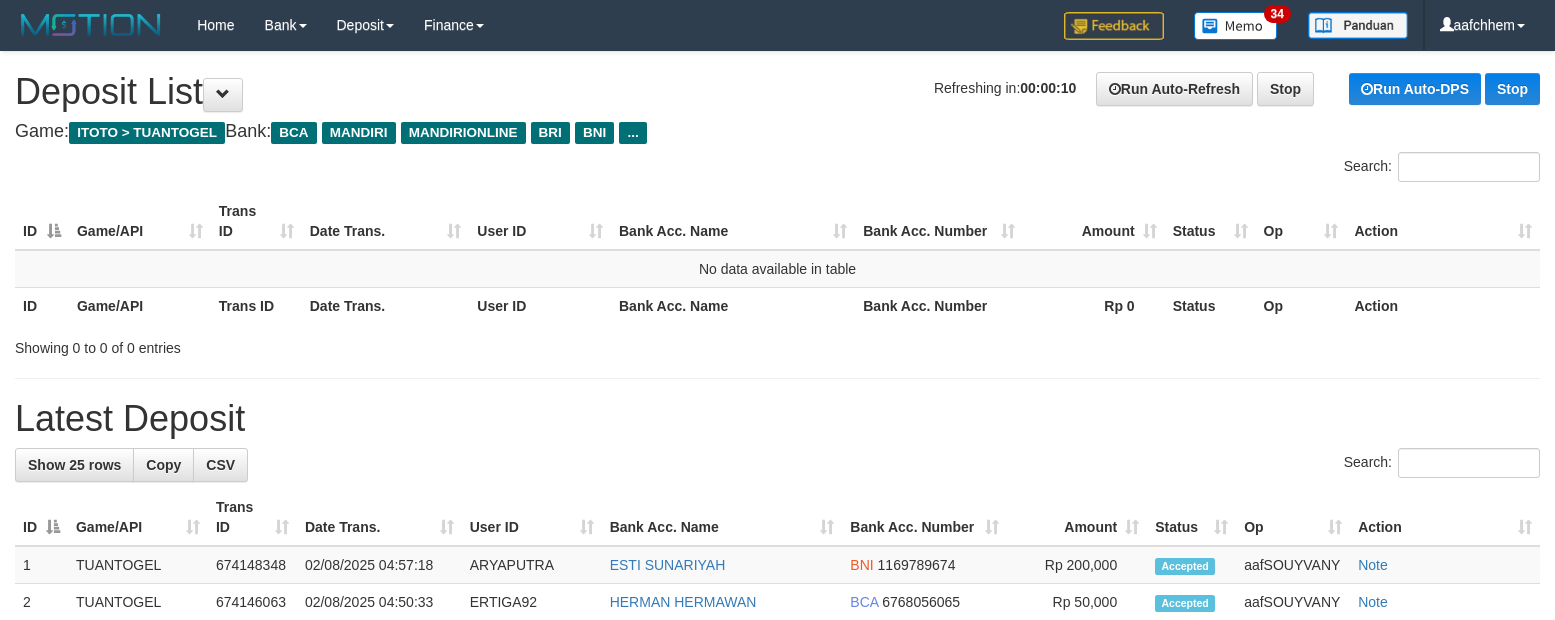 scroll, scrollTop: 0, scrollLeft: 0, axis: both 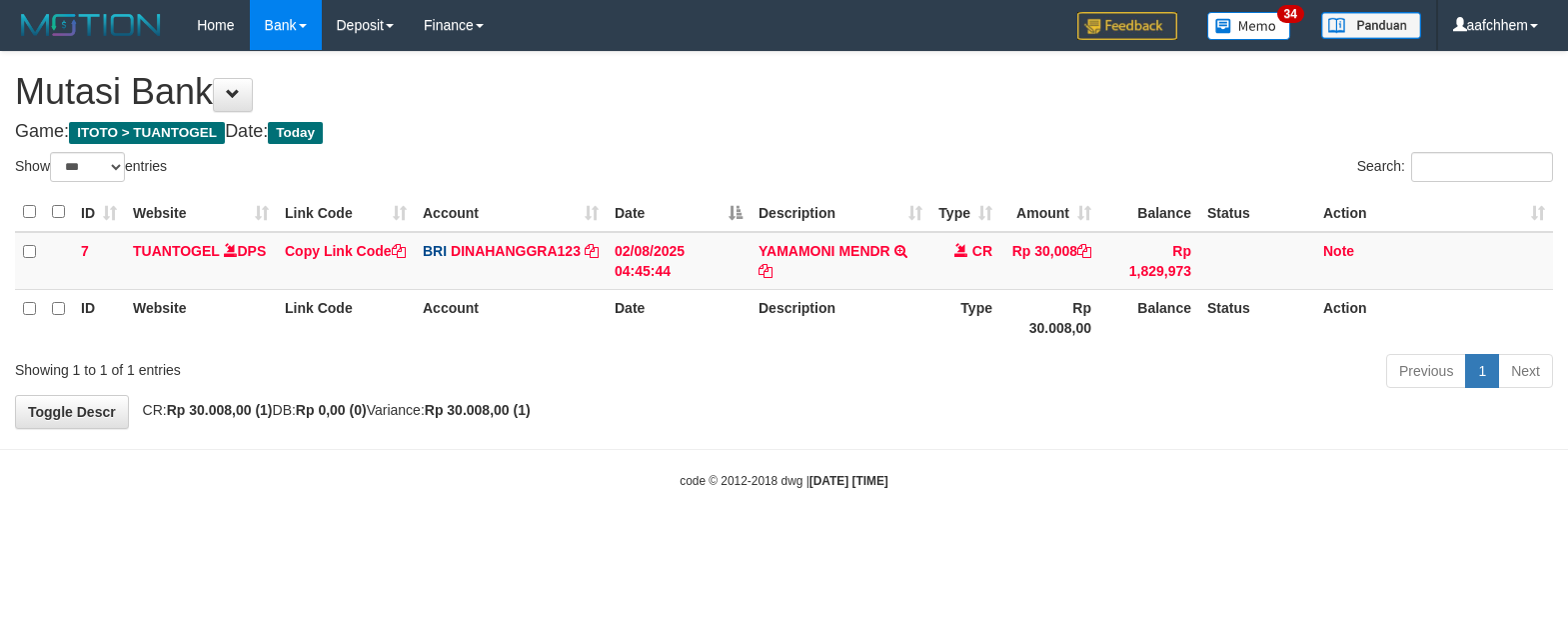 select on "***" 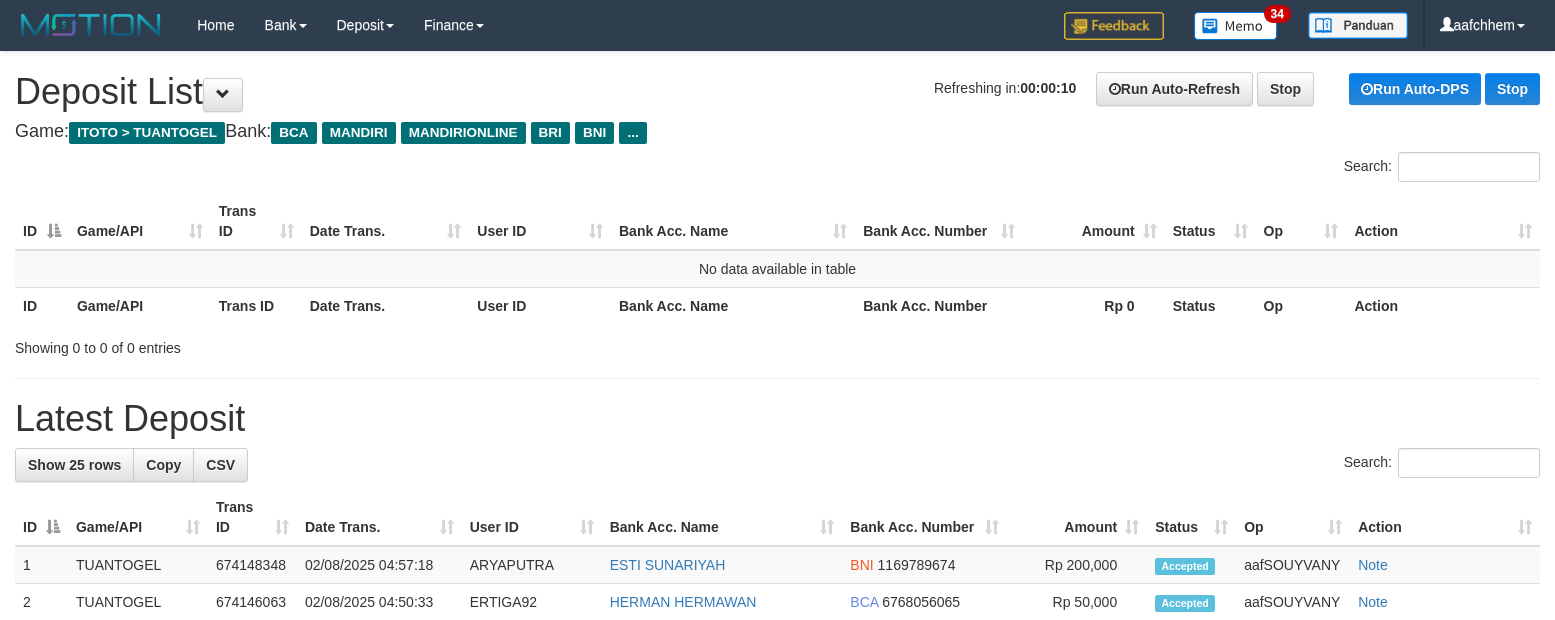scroll, scrollTop: 0, scrollLeft: 0, axis: both 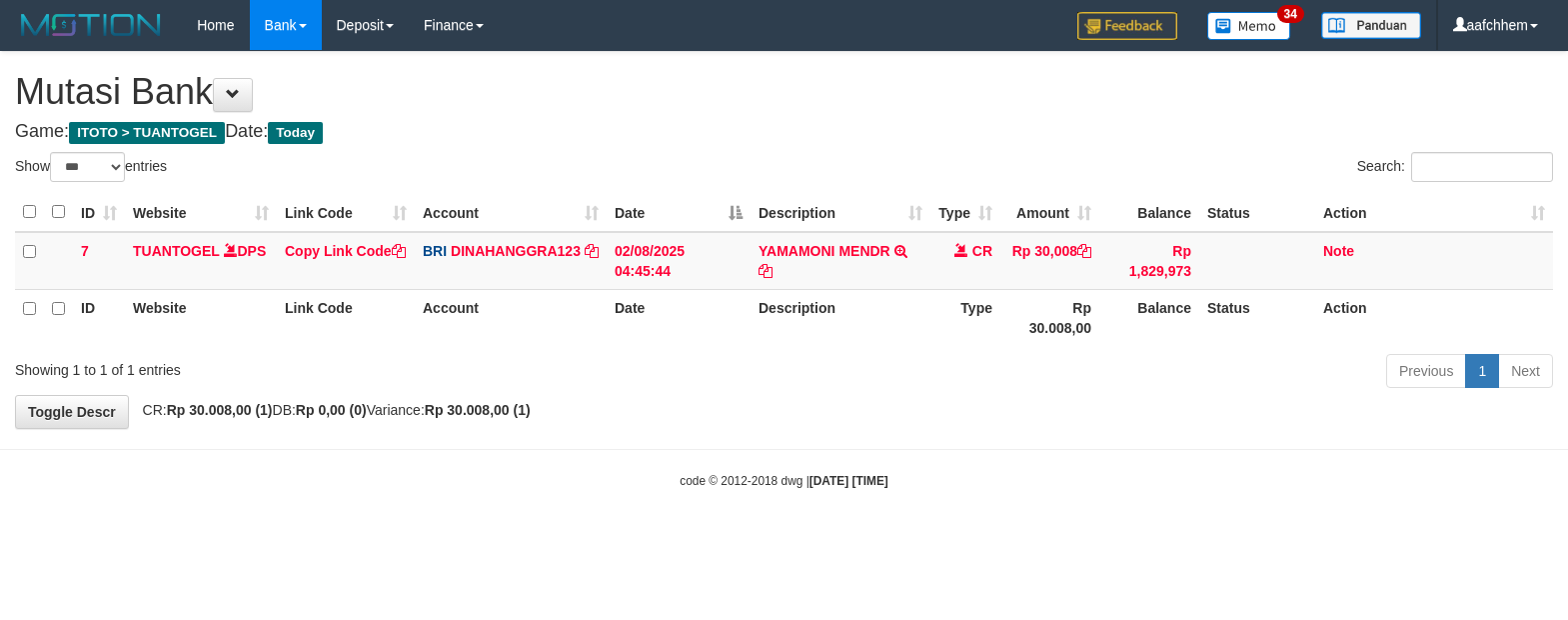 select on "***" 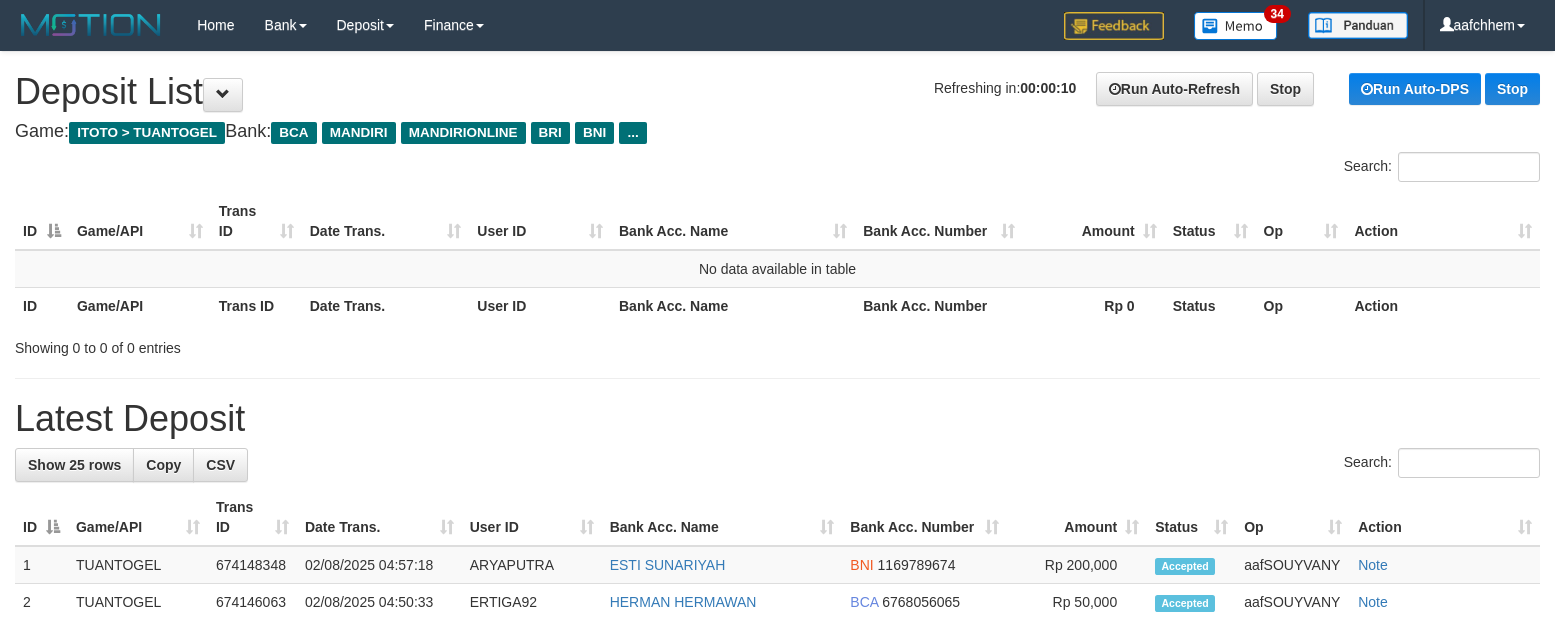 scroll, scrollTop: 0, scrollLeft: 0, axis: both 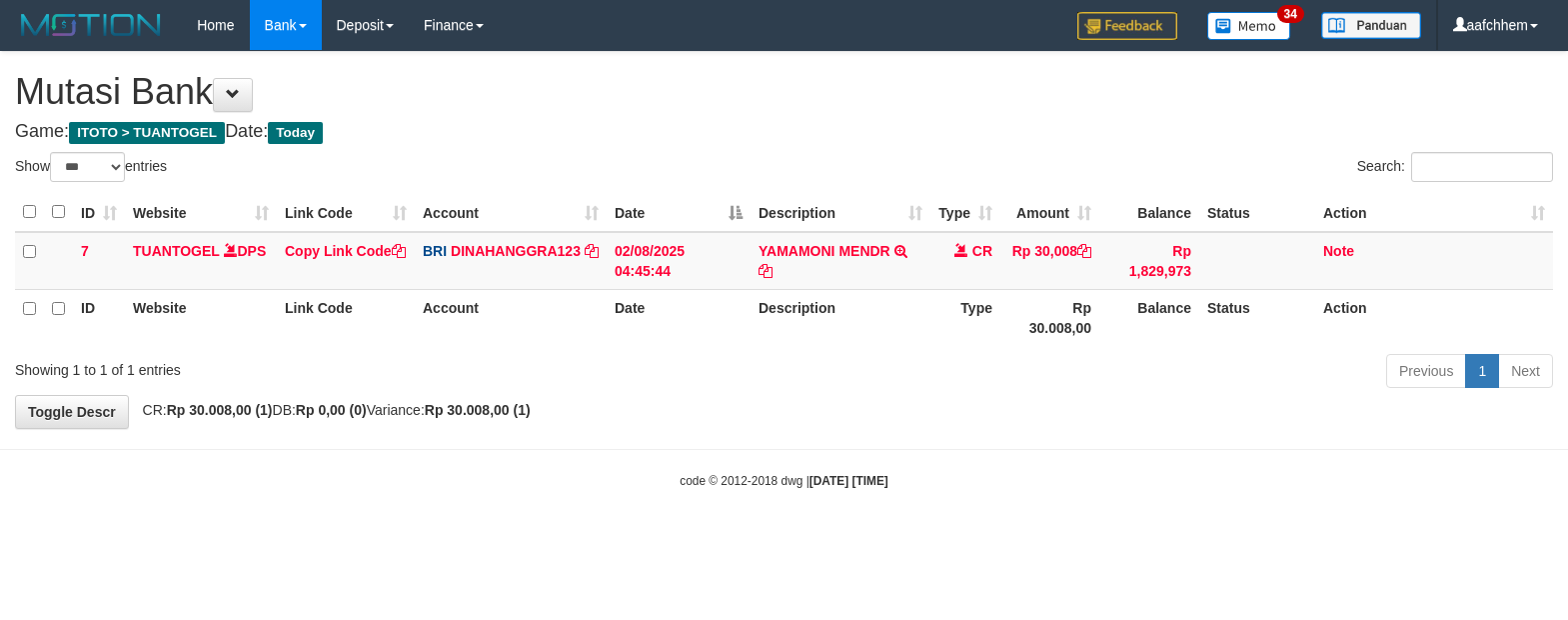 select on "***" 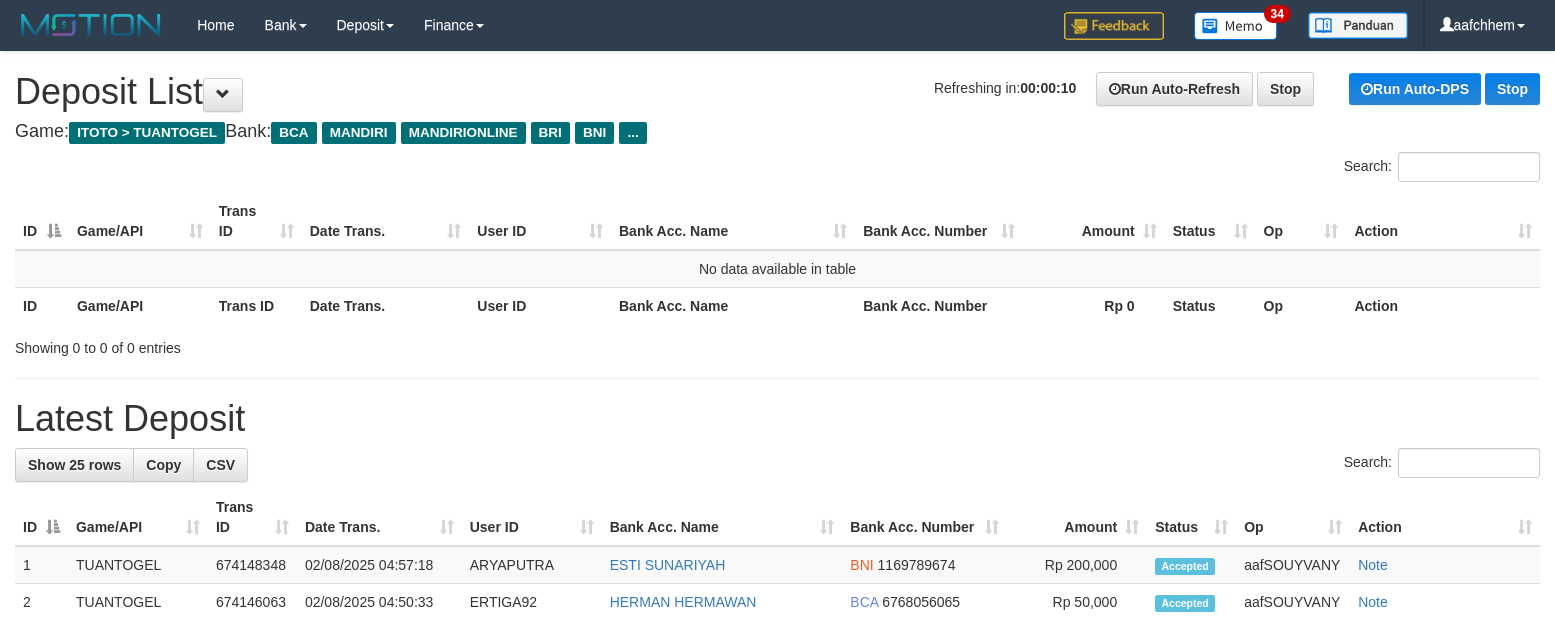 scroll, scrollTop: 0, scrollLeft: 0, axis: both 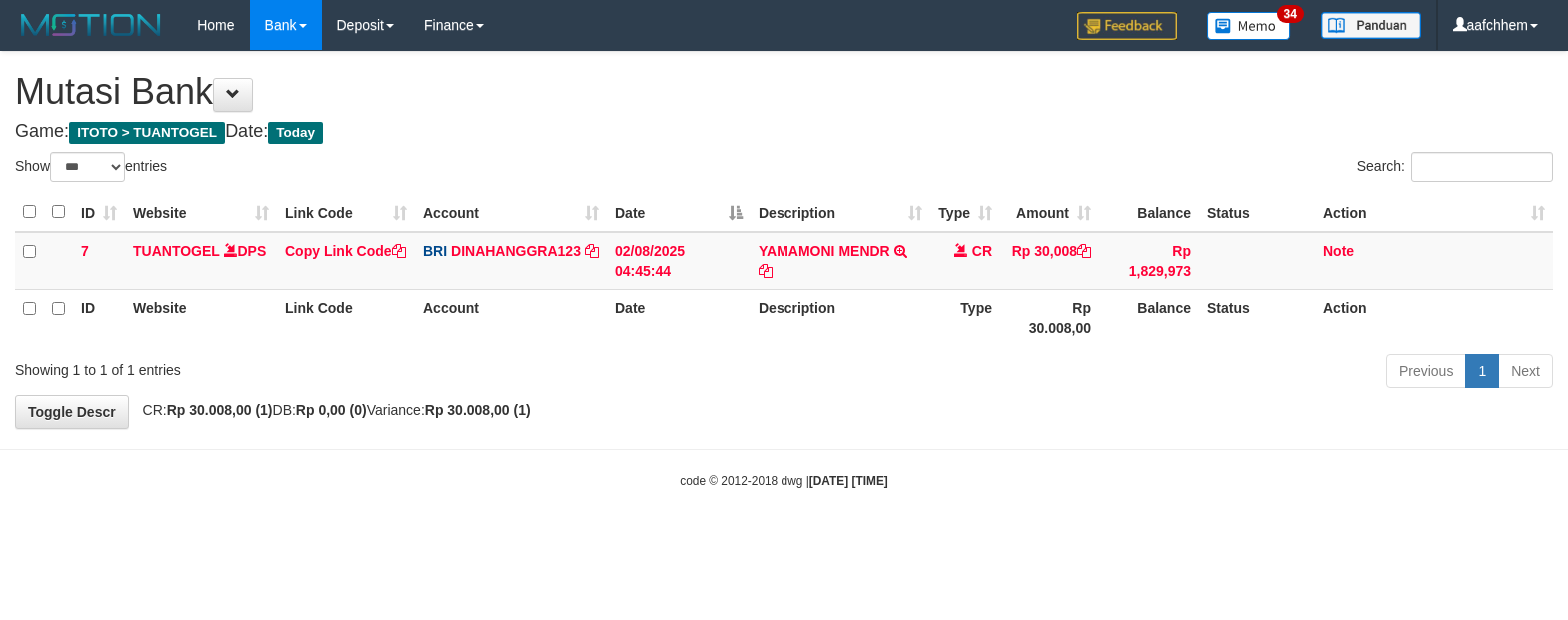 select on "***" 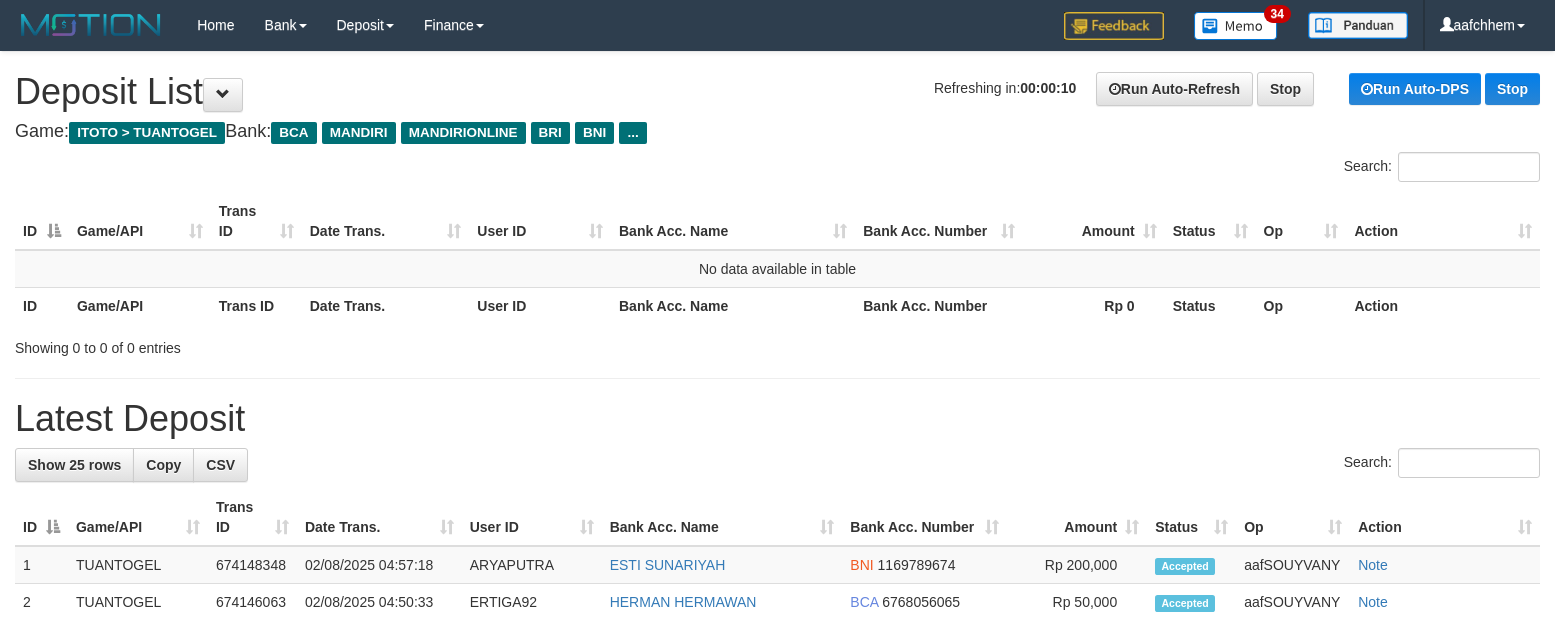 scroll, scrollTop: 0, scrollLeft: 0, axis: both 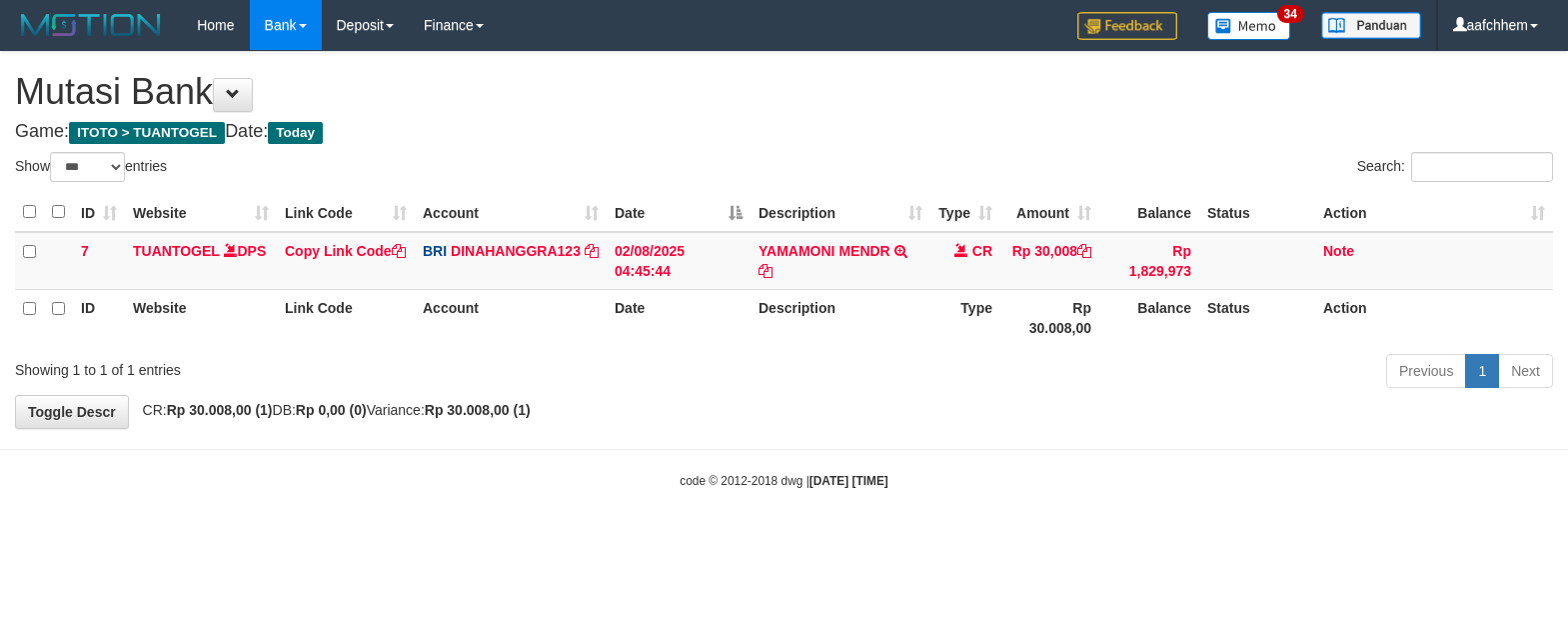 select on "***" 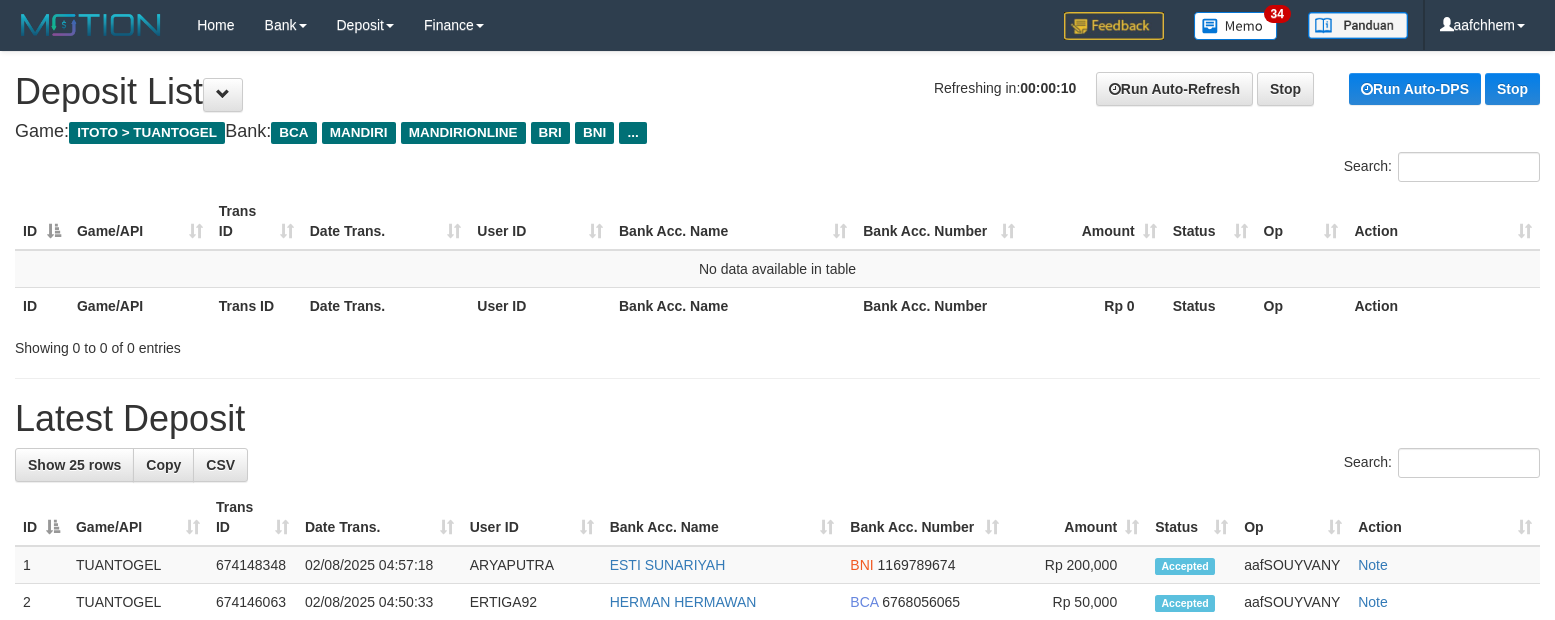 scroll, scrollTop: 0, scrollLeft: 0, axis: both 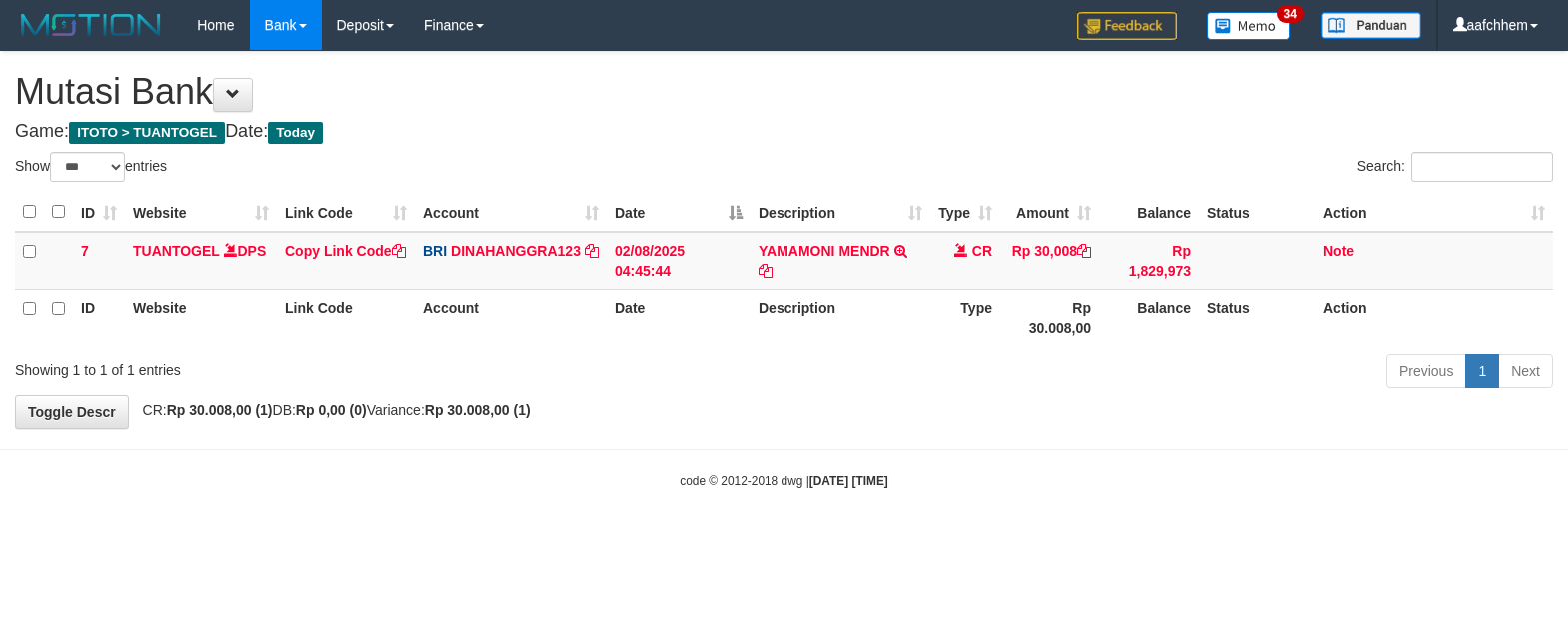 select on "***" 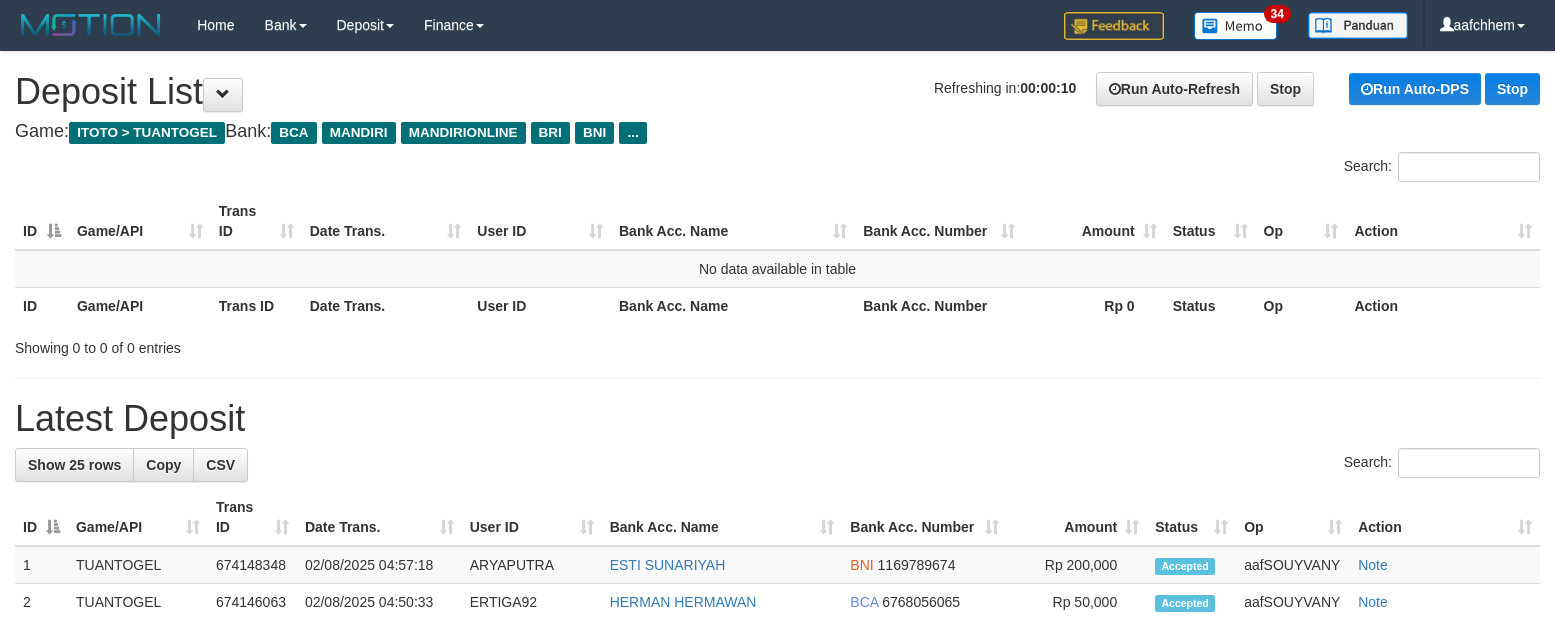 scroll, scrollTop: 0, scrollLeft: 0, axis: both 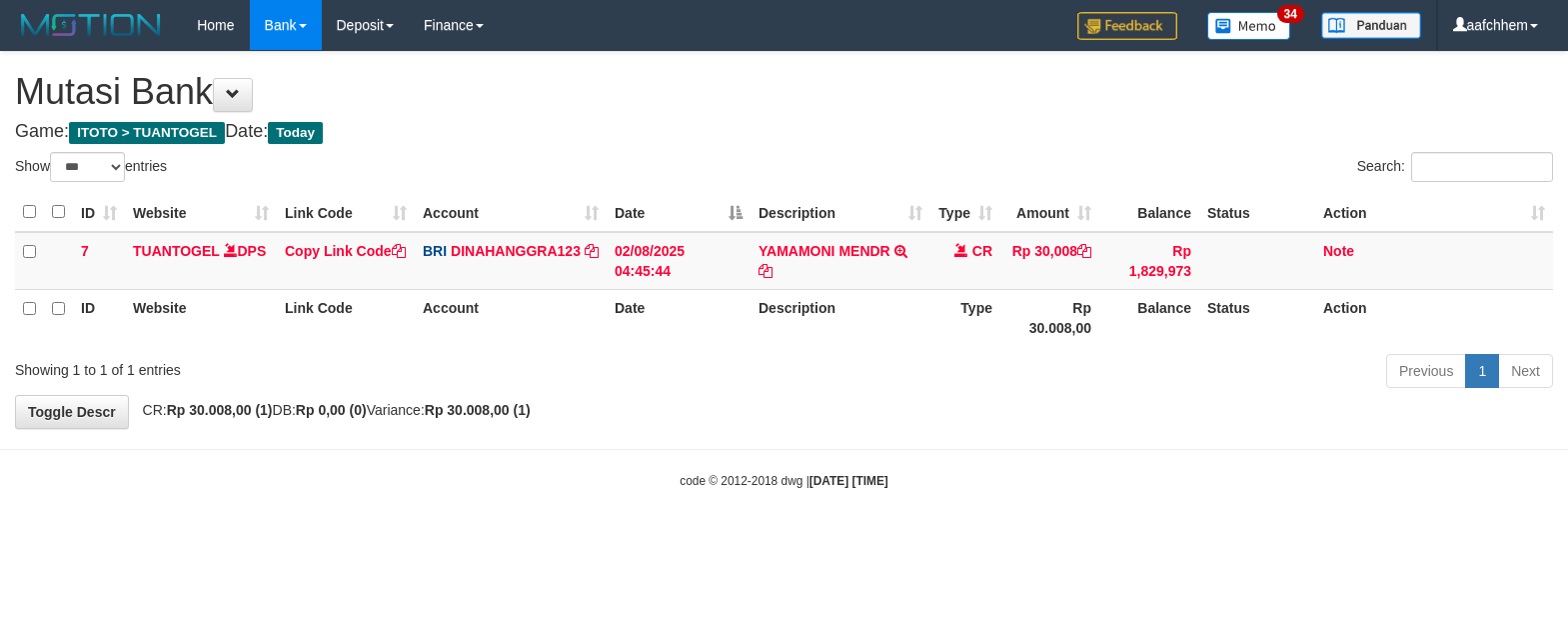 select on "***" 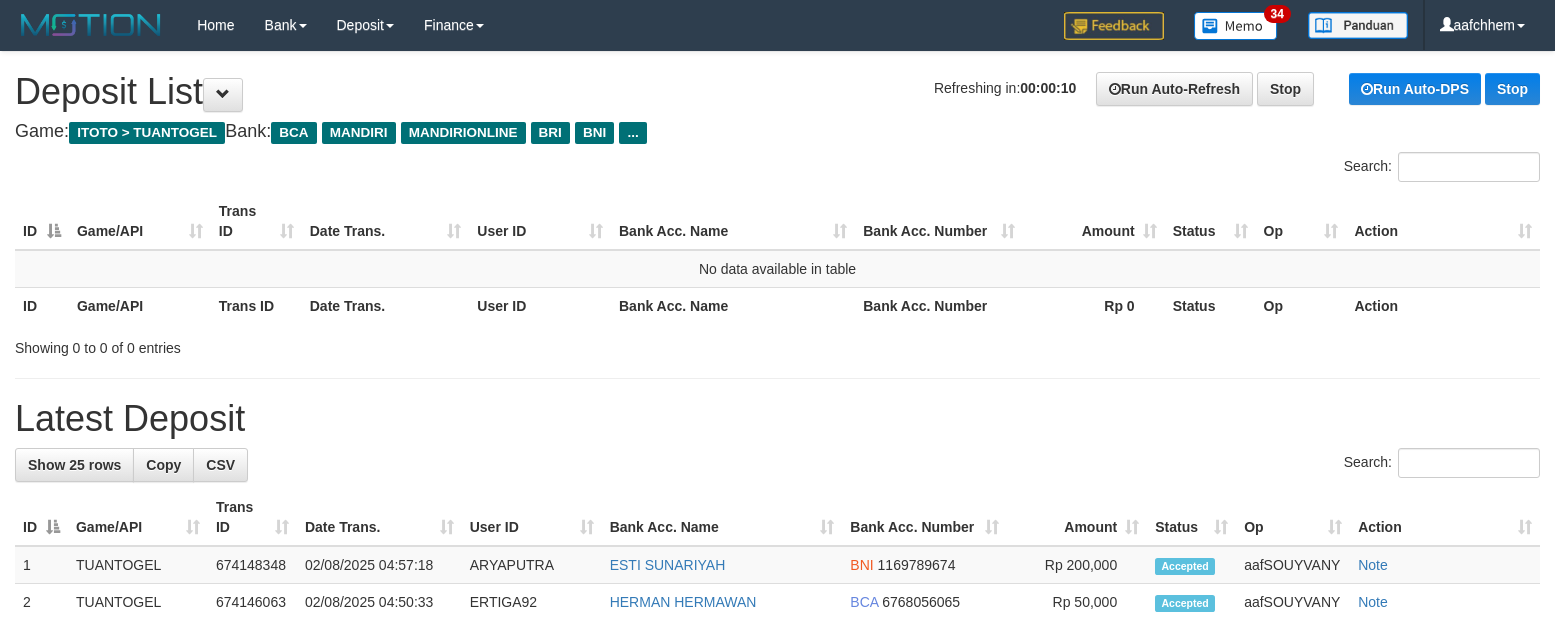 scroll, scrollTop: 0, scrollLeft: 0, axis: both 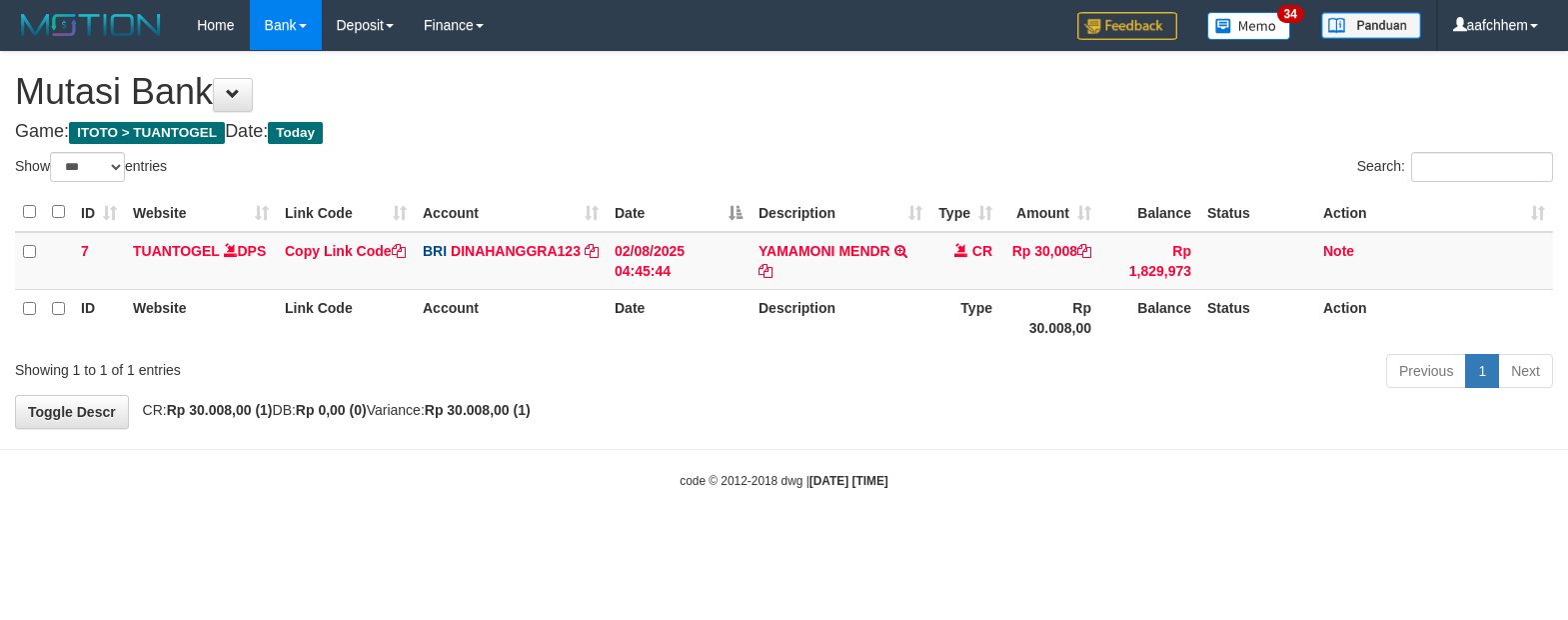 select on "***" 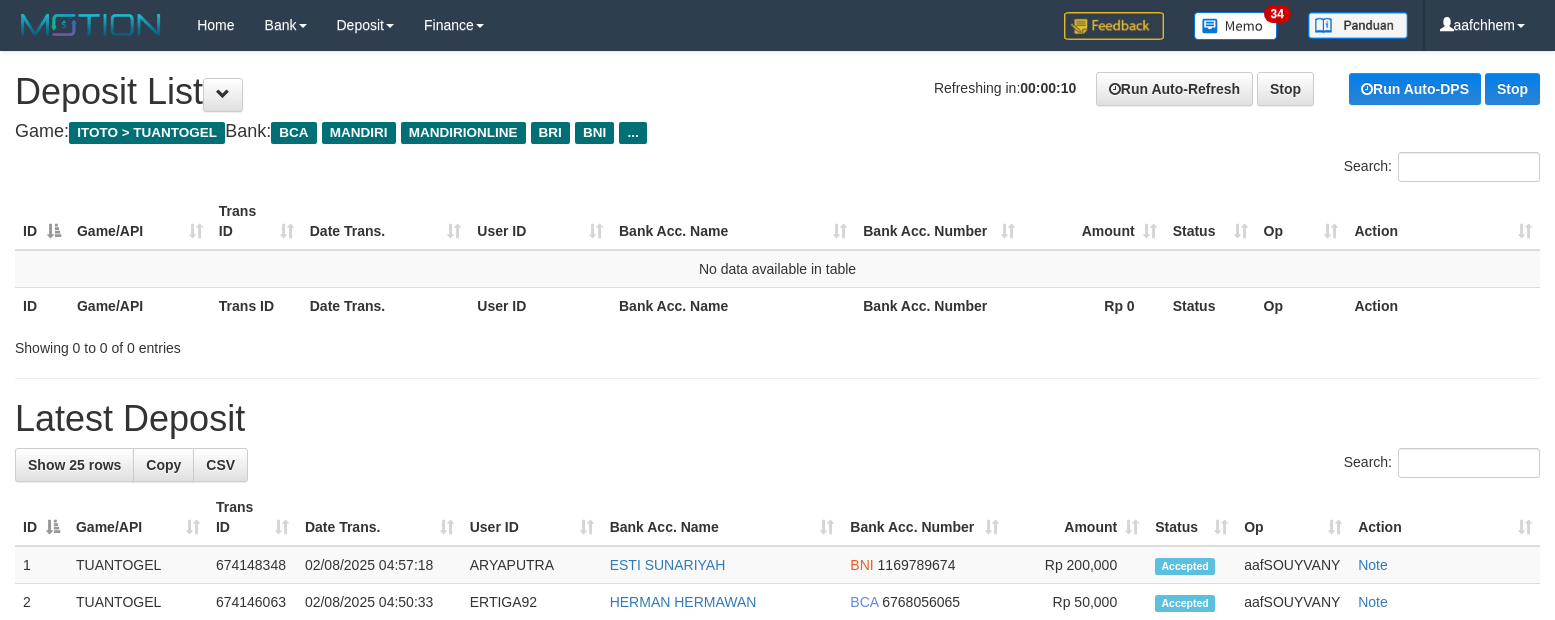 scroll, scrollTop: 0, scrollLeft: 0, axis: both 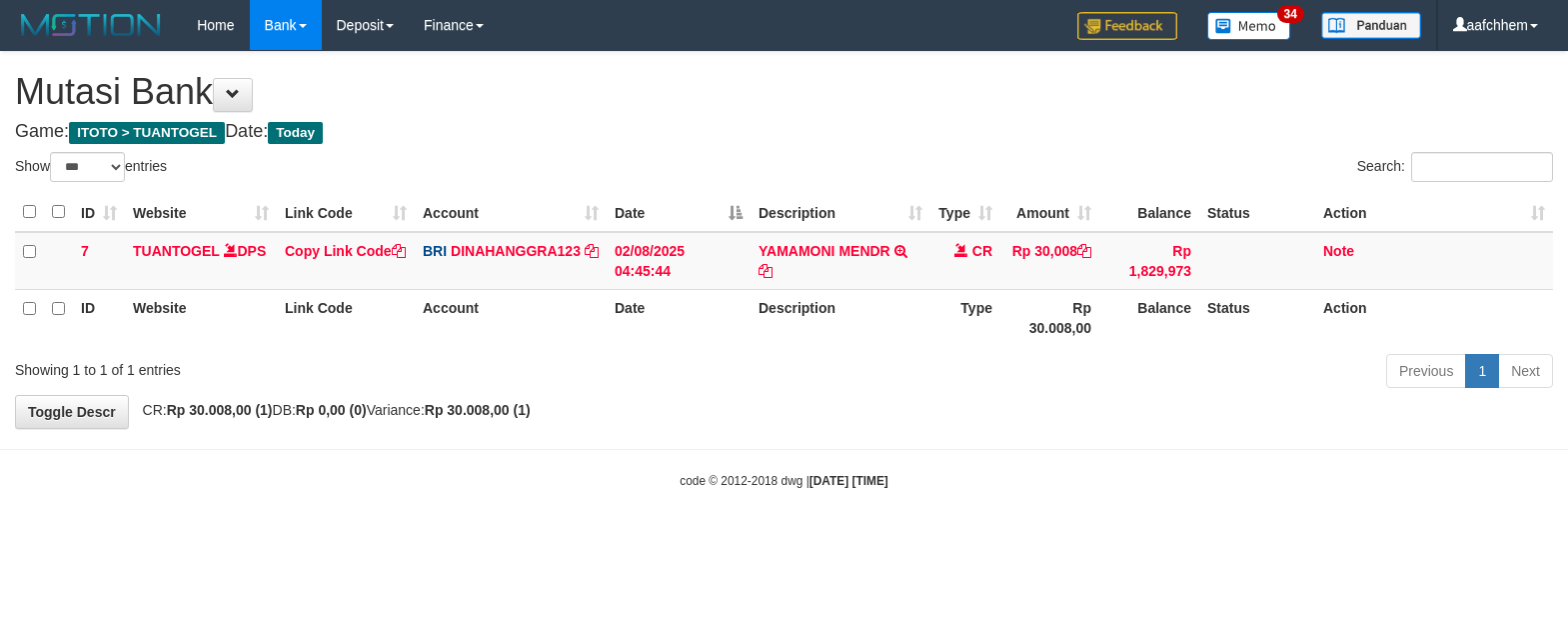 select on "***" 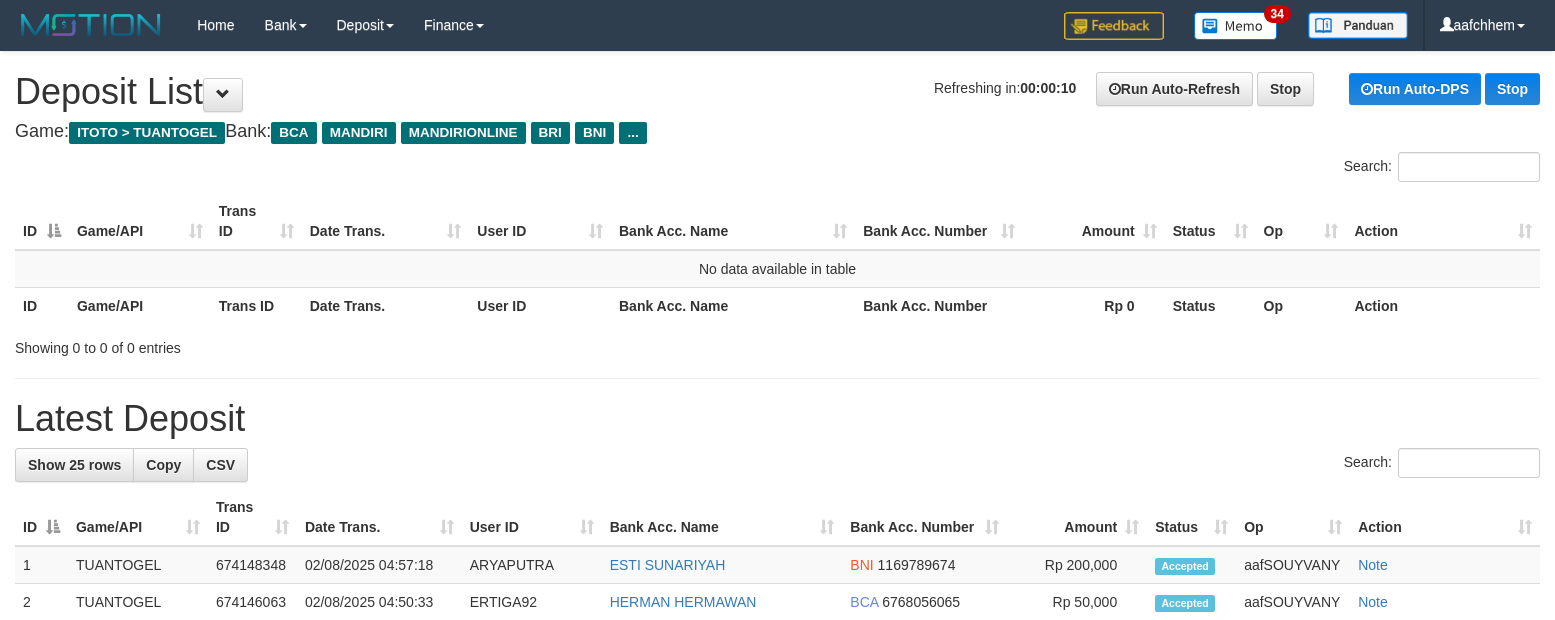 scroll, scrollTop: 0, scrollLeft: 0, axis: both 